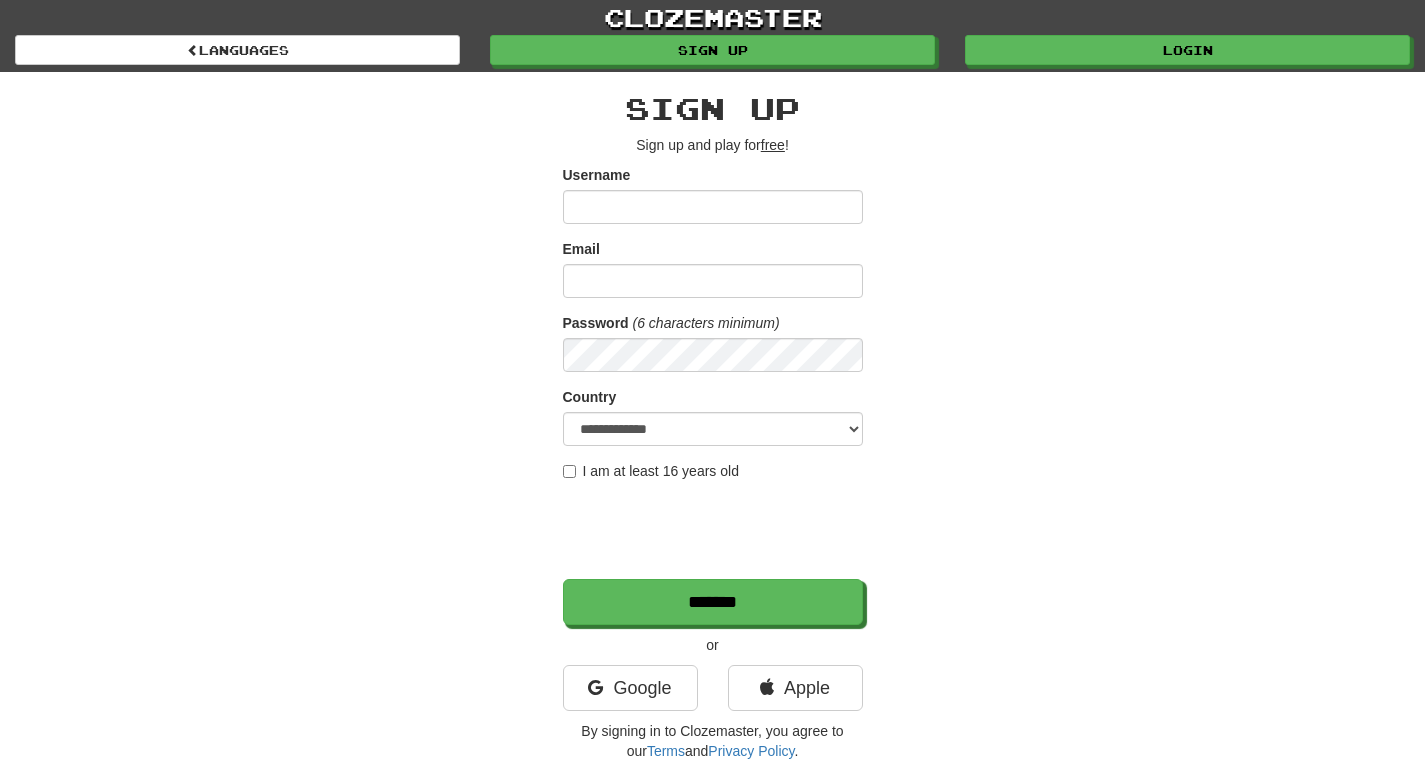 scroll, scrollTop: 0, scrollLeft: 0, axis: both 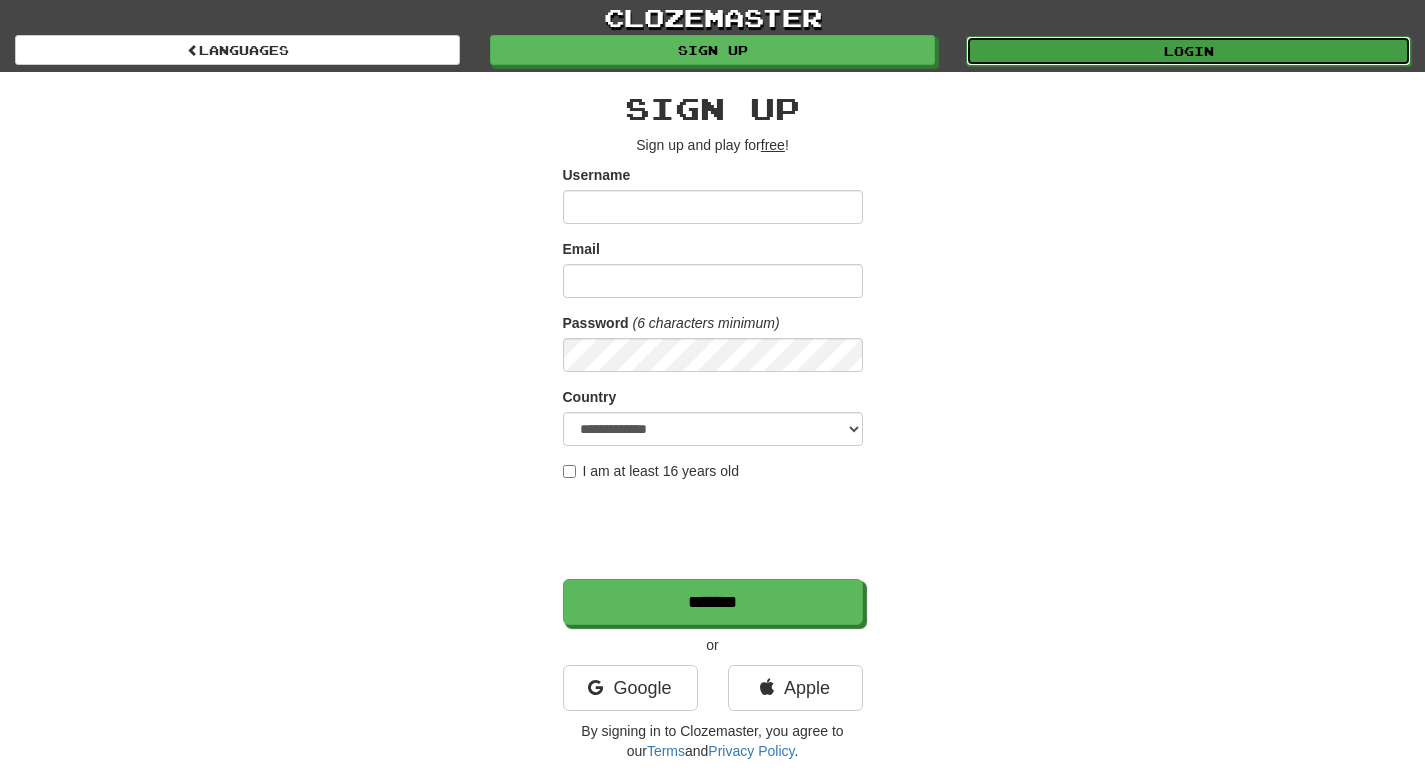 click on "Login" at bounding box center [1188, 51] 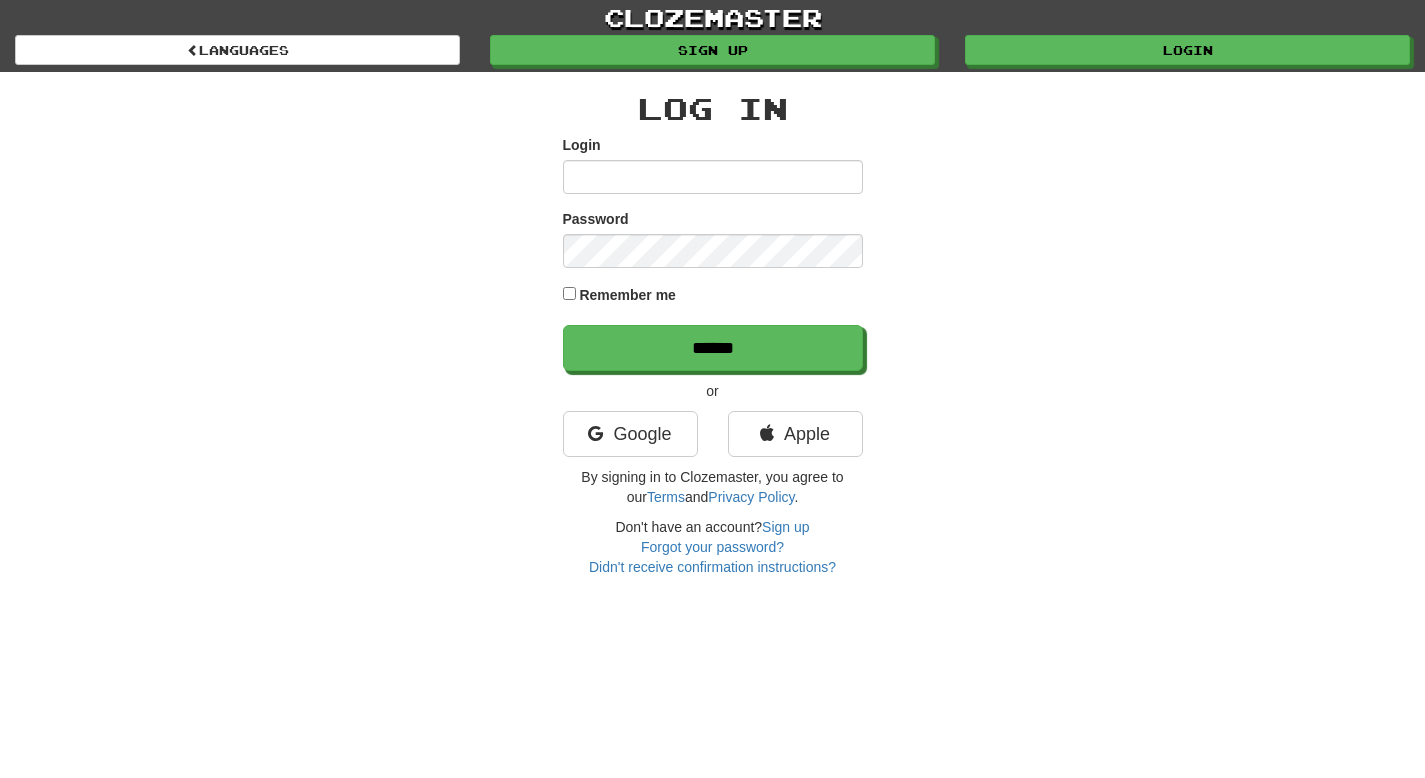 scroll, scrollTop: 0, scrollLeft: 0, axis: both 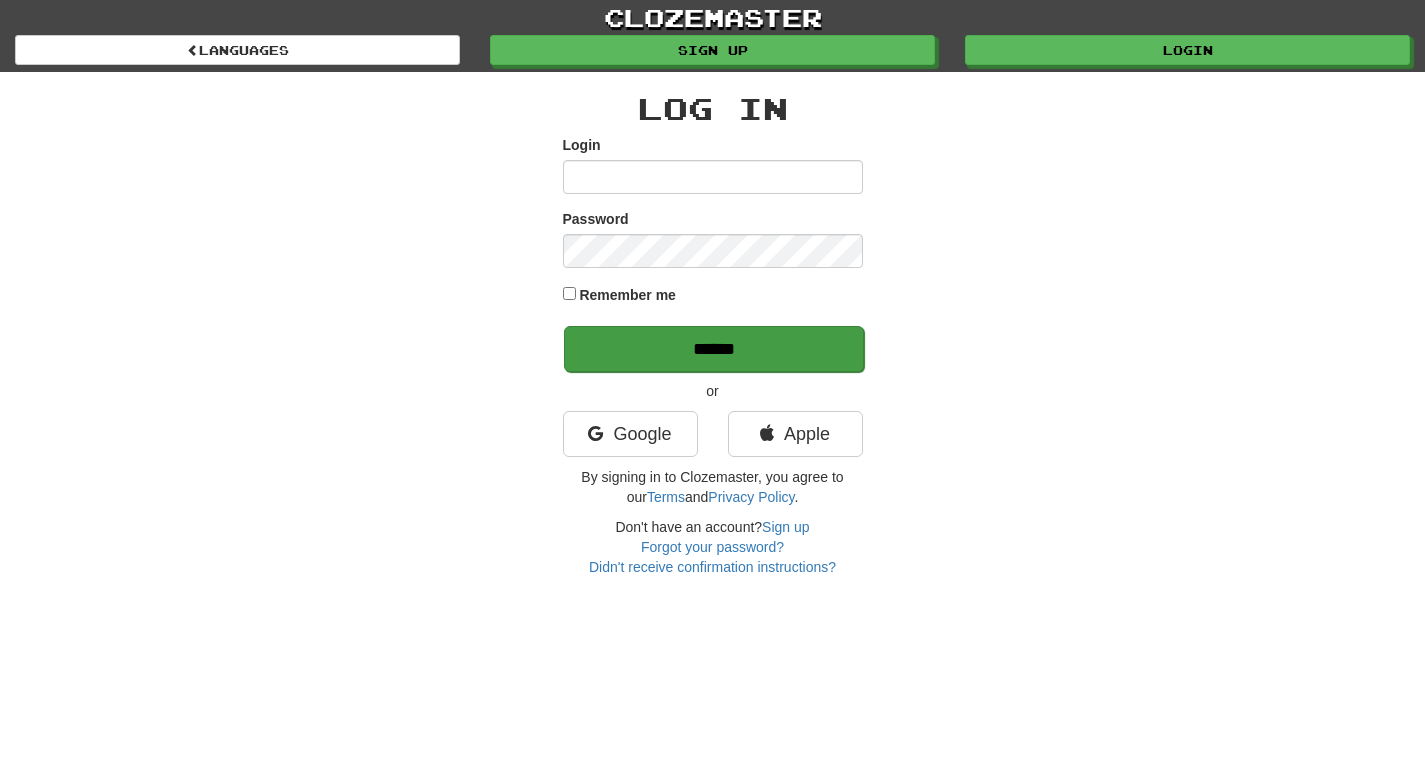 type on "*****" 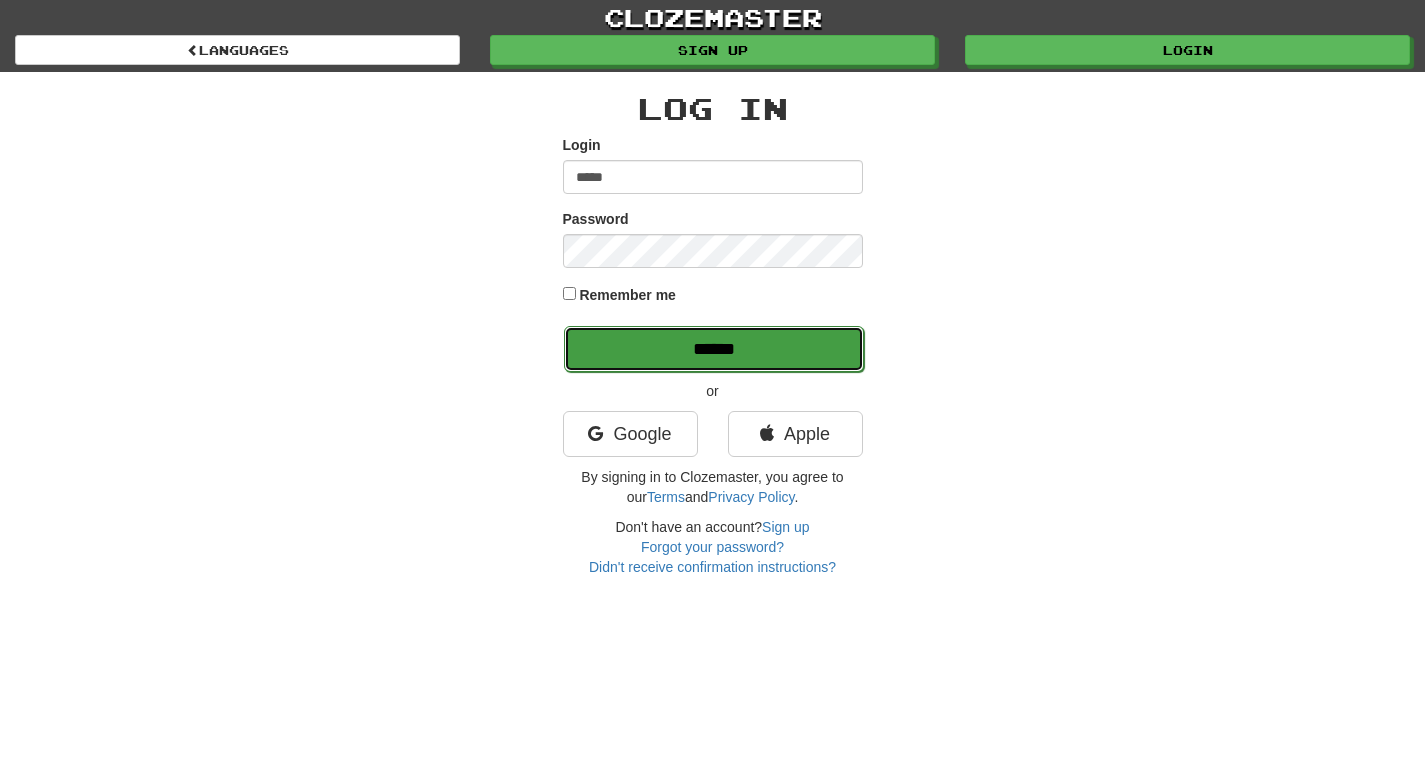 click on "******" at bounding box center [714, 349] 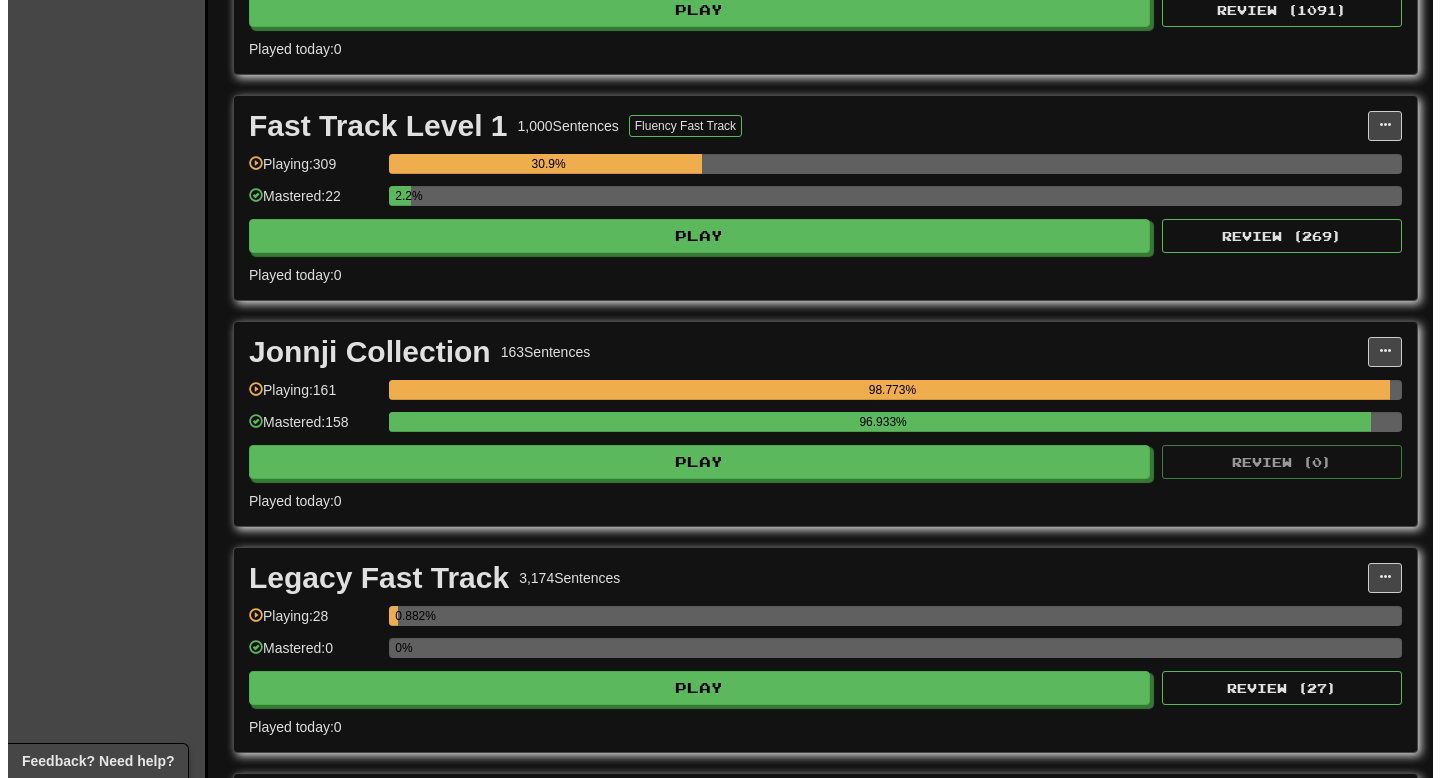 scroll, scrollTop: 1353, scrollLeft: 0, axis: vertical 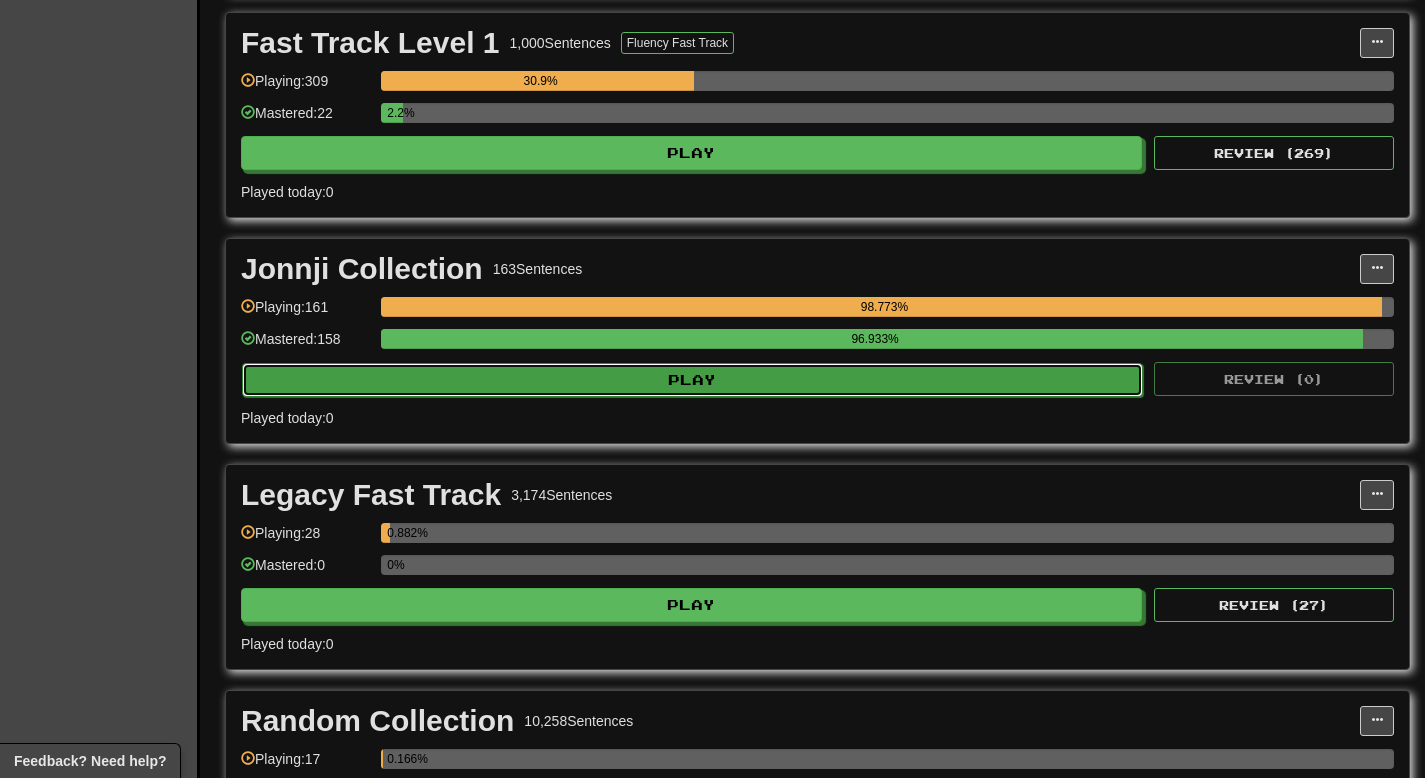 click on "Play" at bounding box center (692, 380) 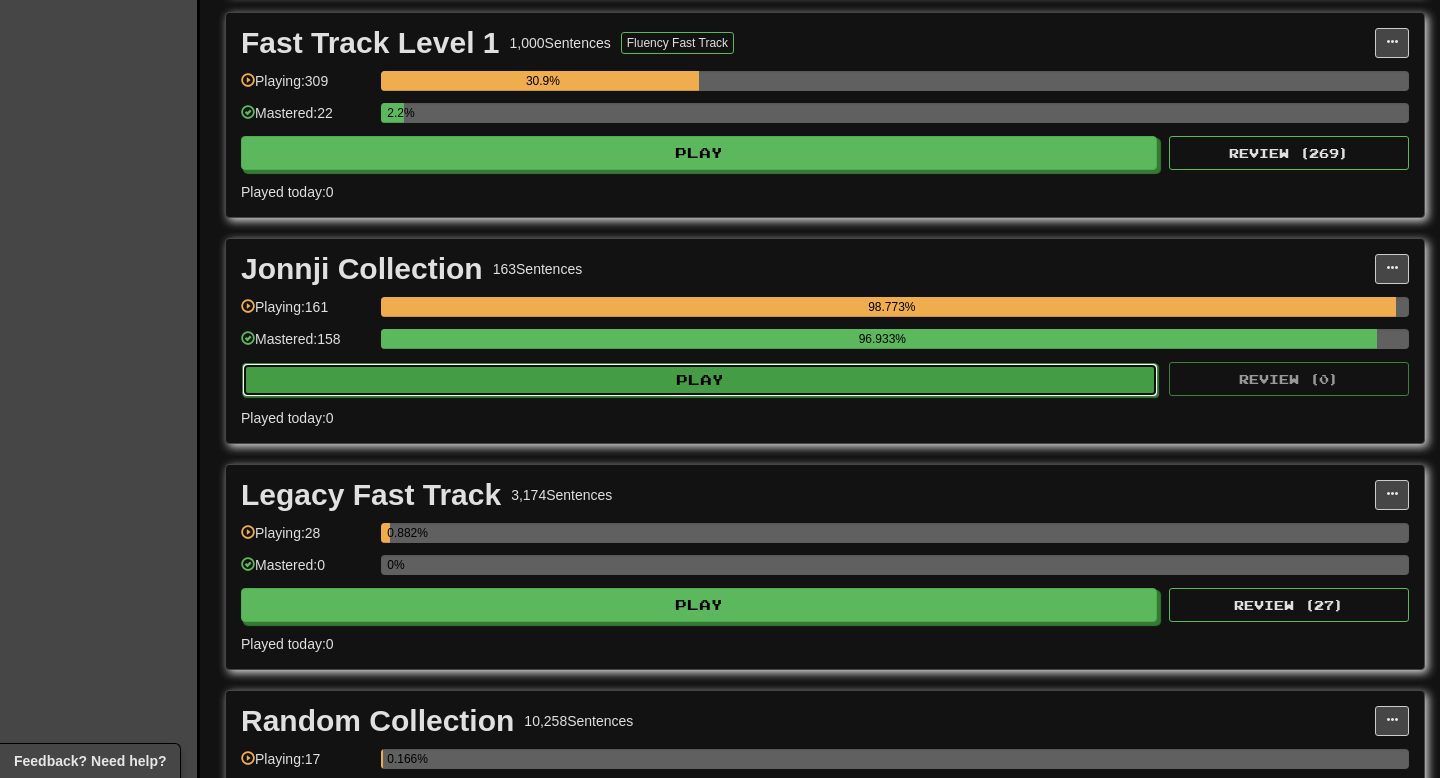 select on "**" 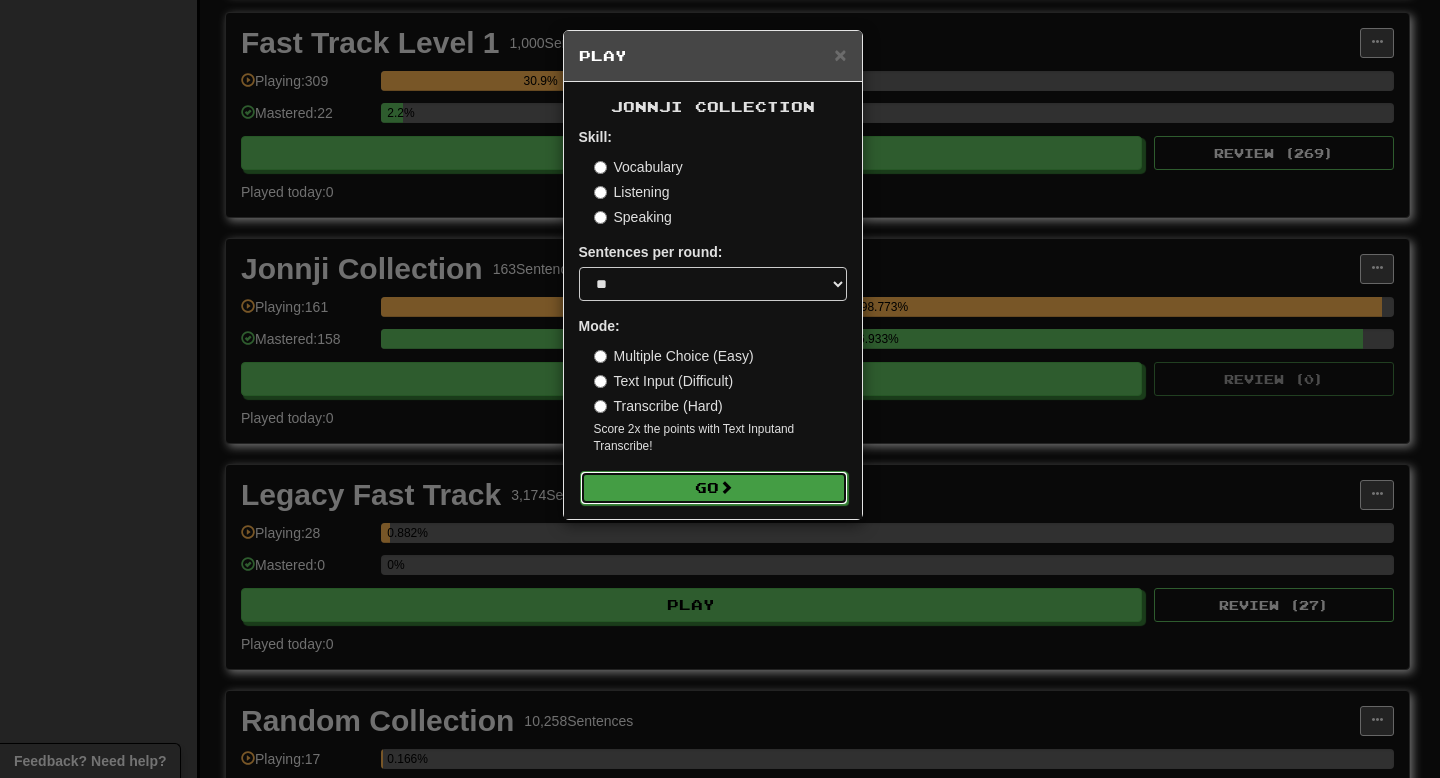 click on "Go" at bounding box center [714, 488] 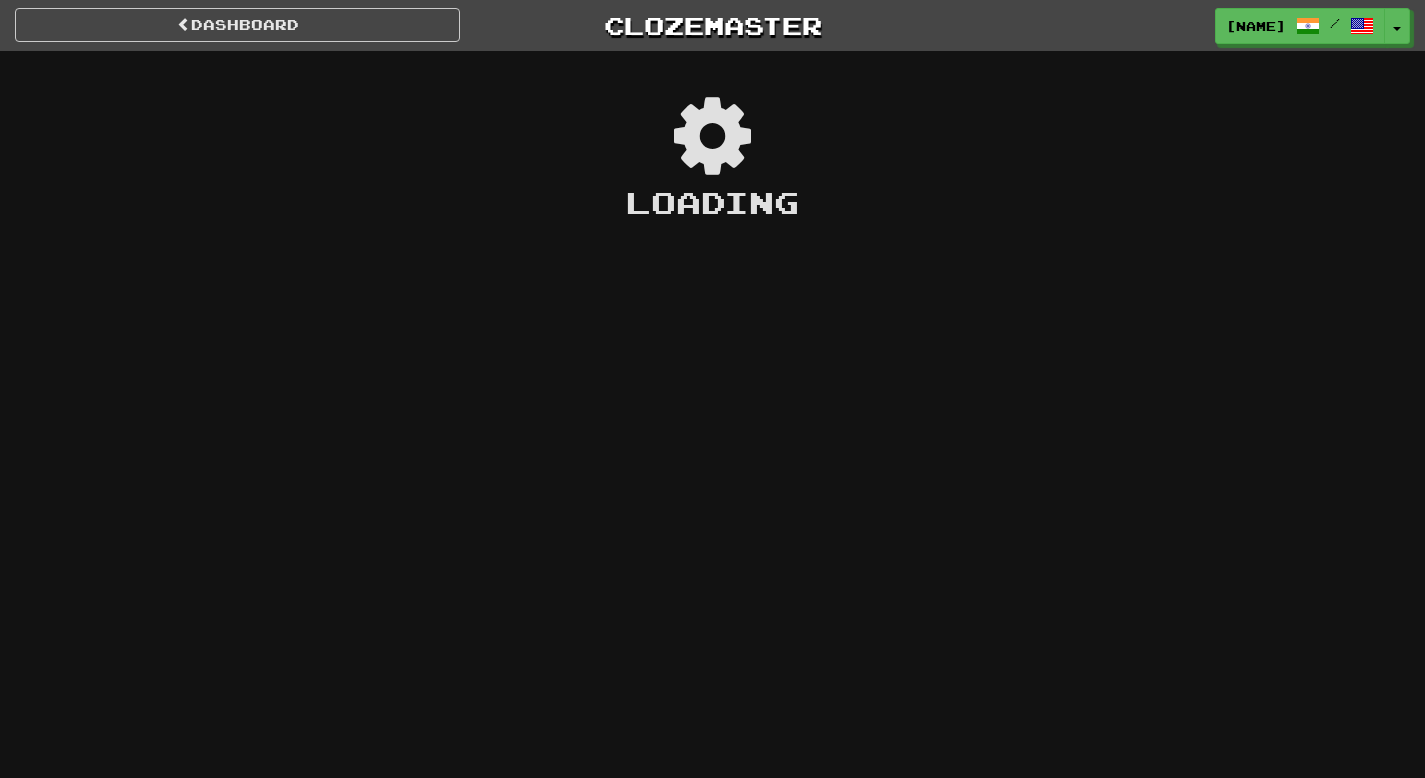 scroll, scrollTop: 0, scrollLeft: 0, axis: both 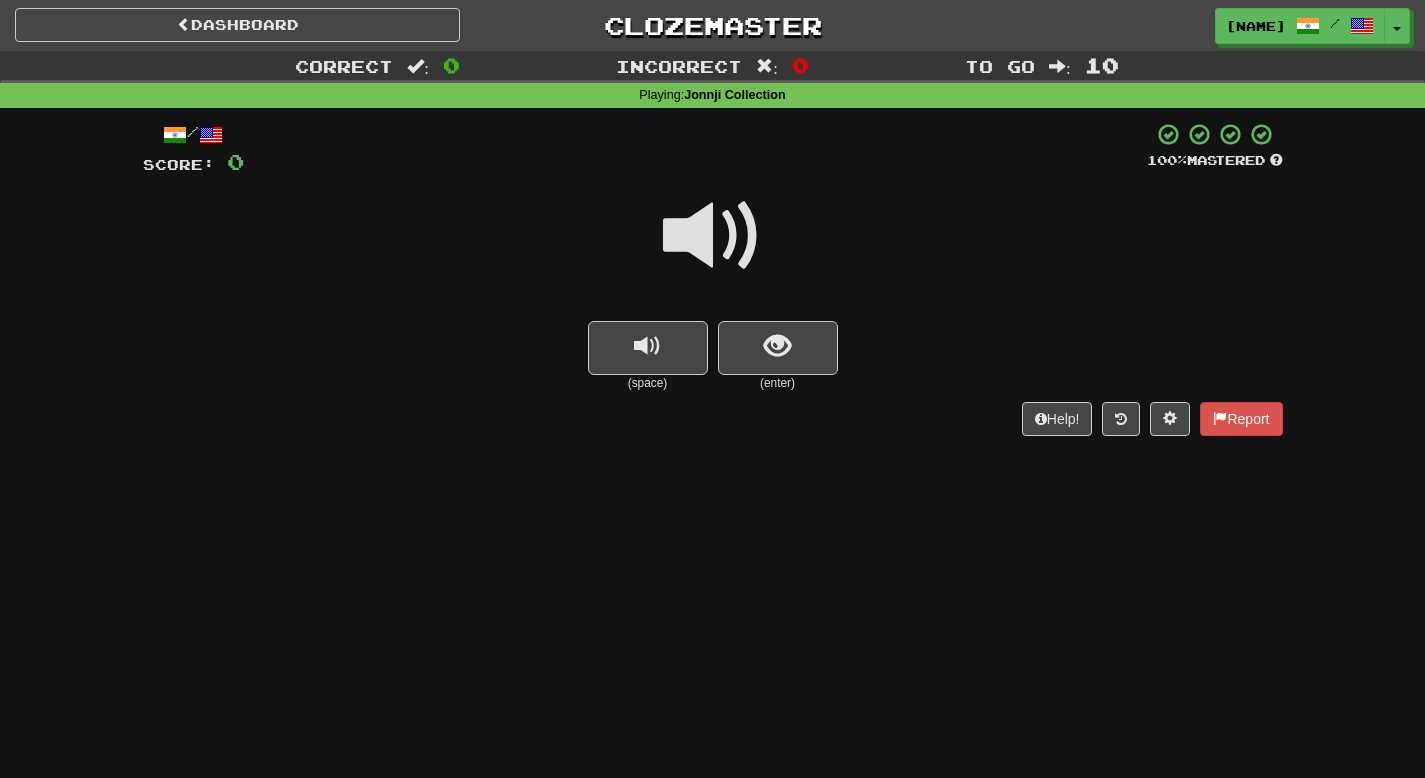 click at bounding box center (713, 236) 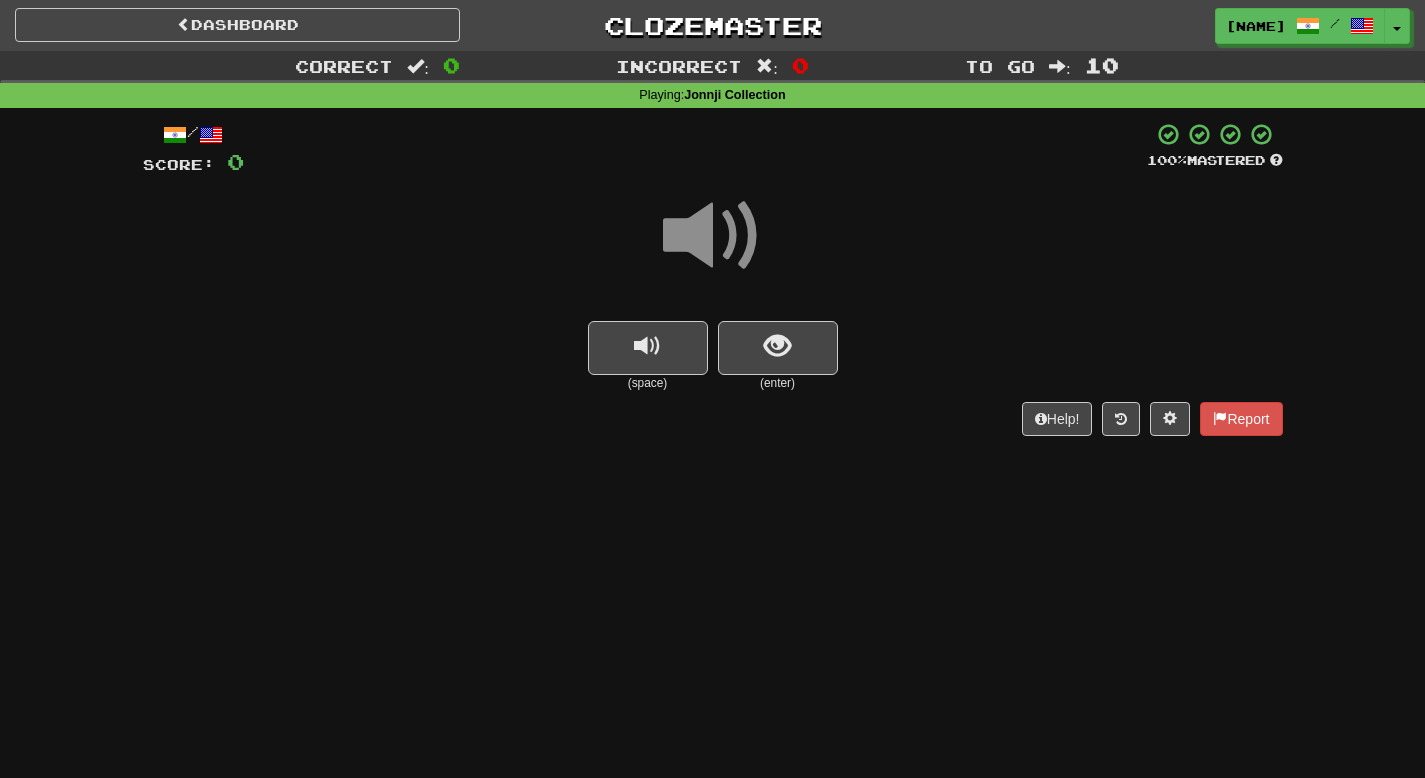 click at bounding box center [713, 236] 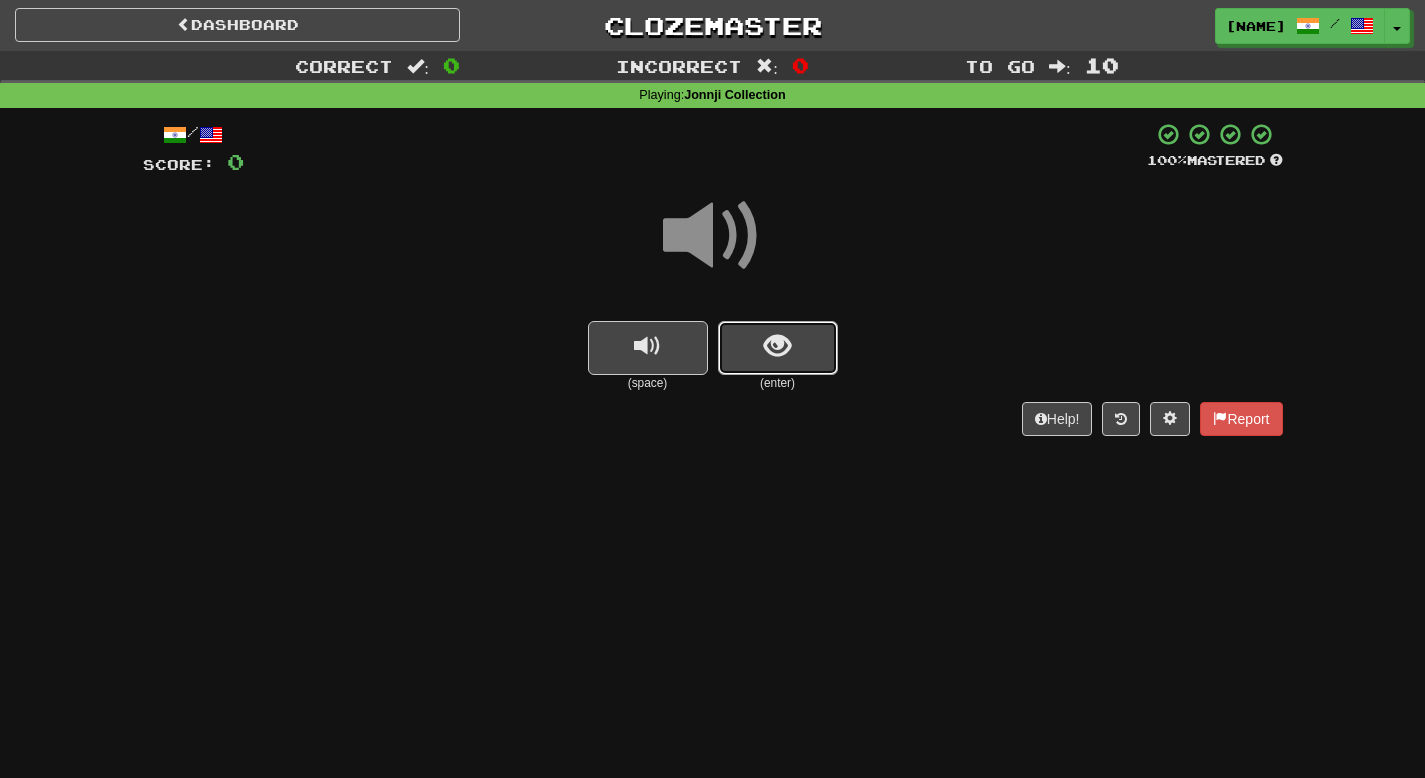 click at bounding box center [777, 346] 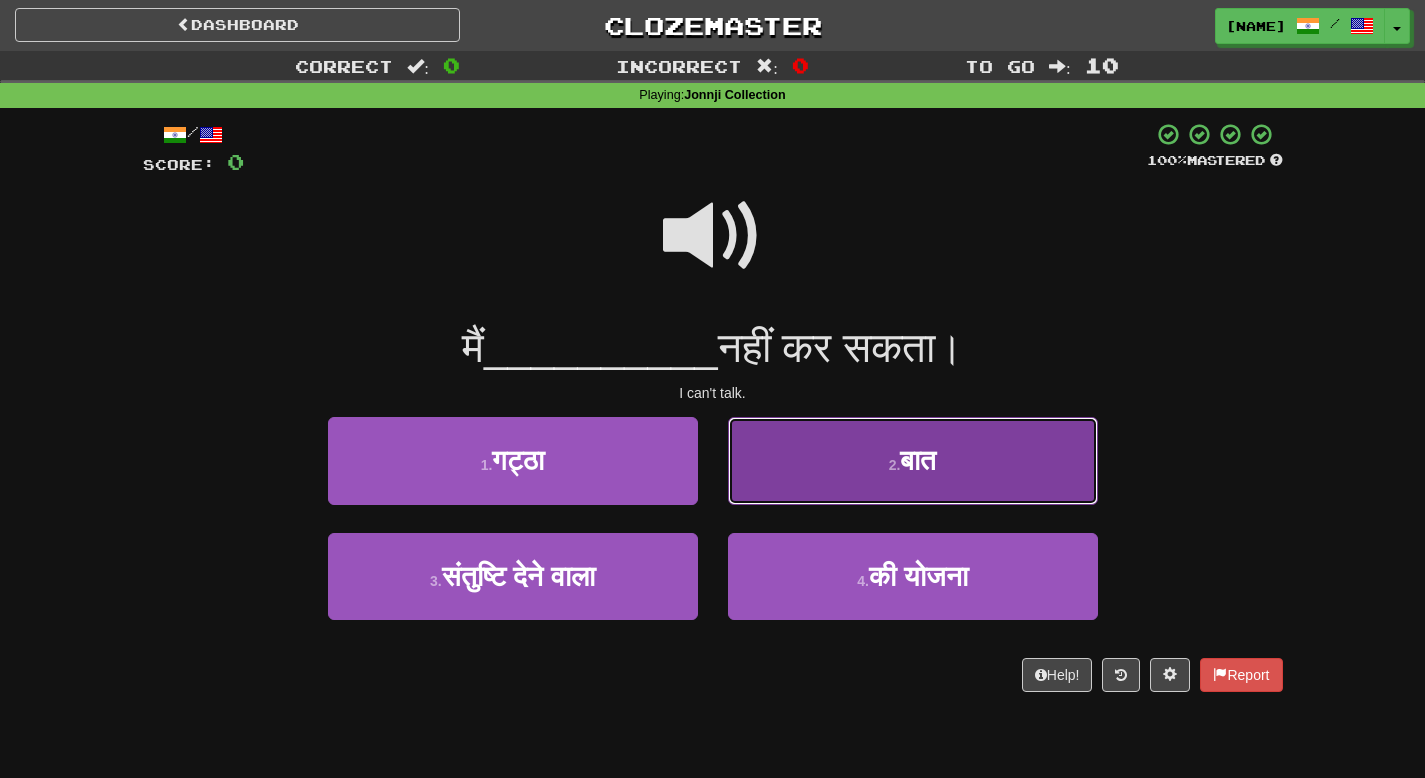click on "2 .  बात" at bounding box center [913, 460] 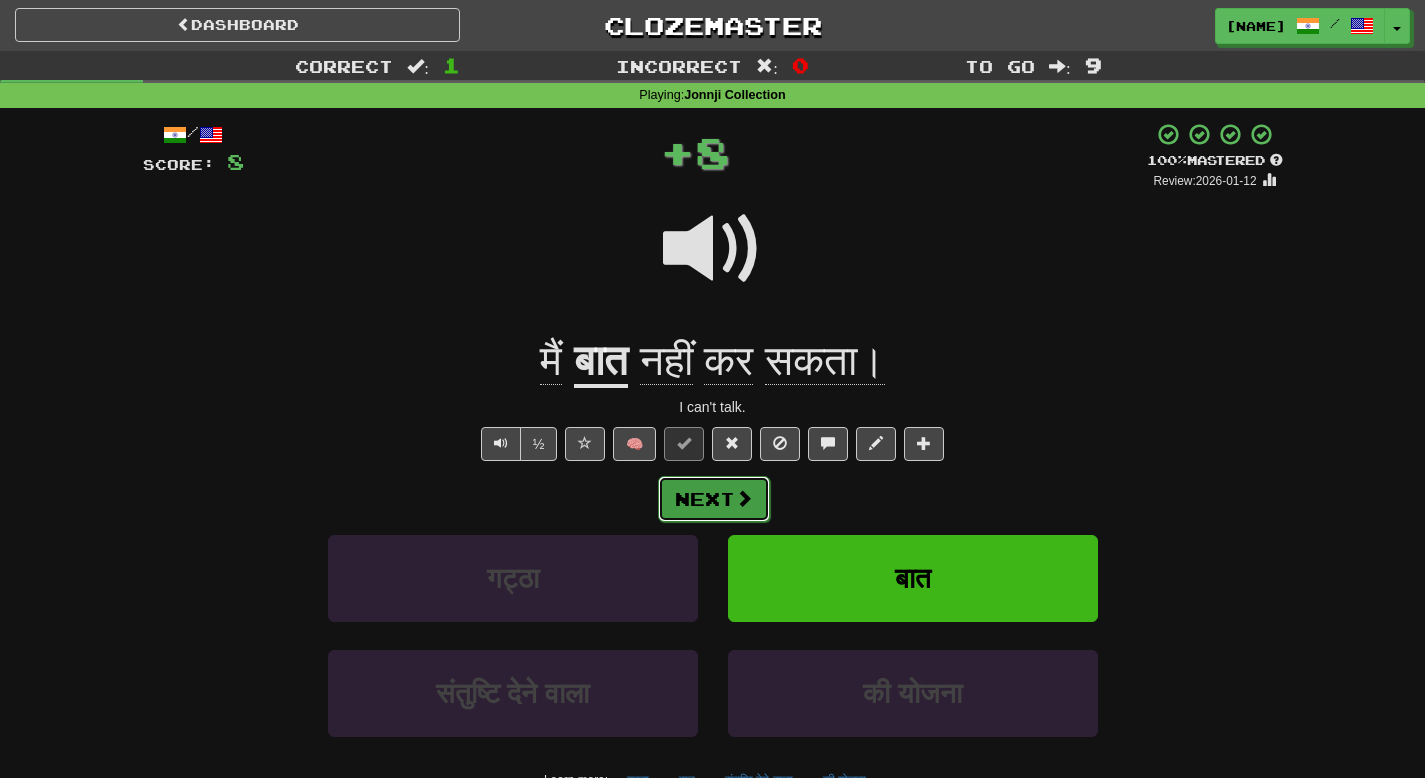 click on "Next" at bounding box center (714, 499) 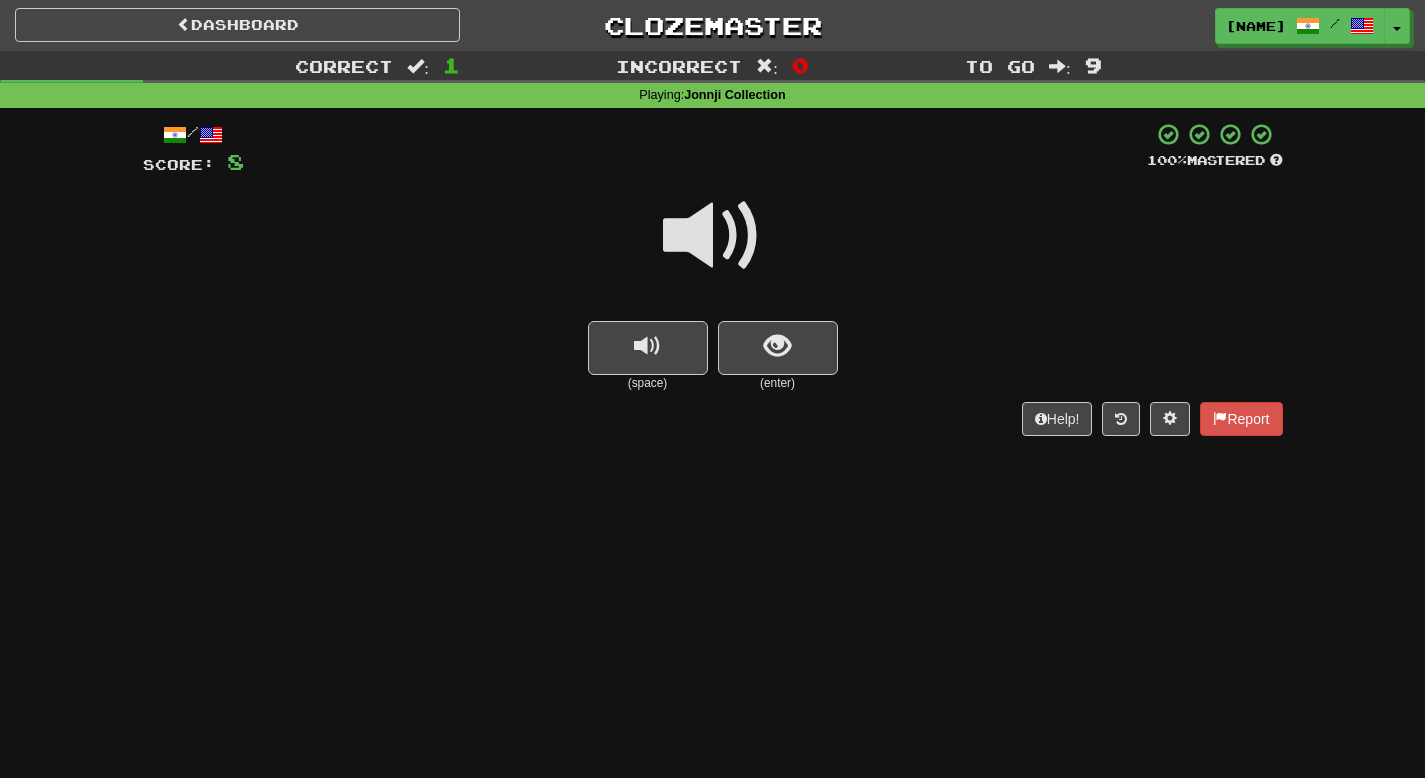 click at bounding box center [713, 236] 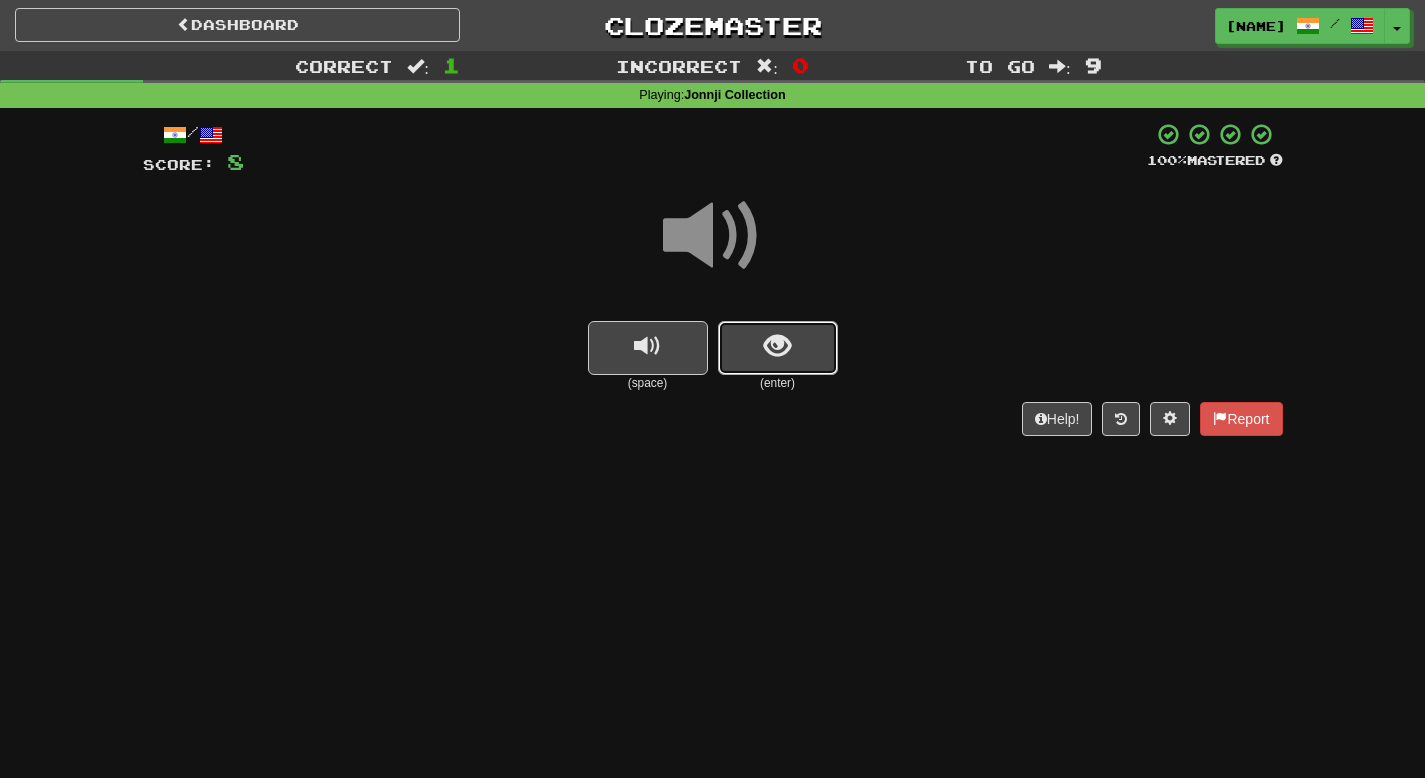 click at bounding box center [777, 346] 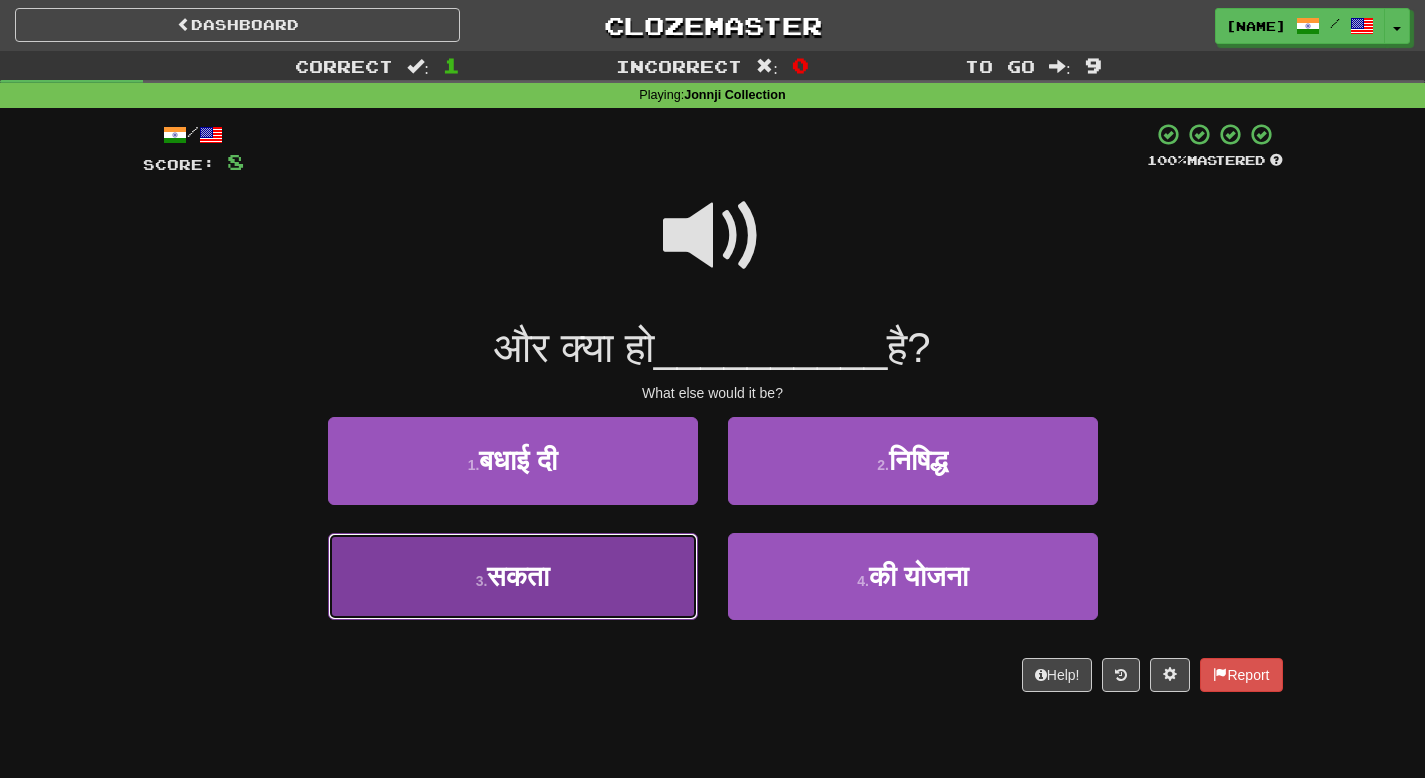 click on "3 .  सकता" at bounding box center (513, 576) 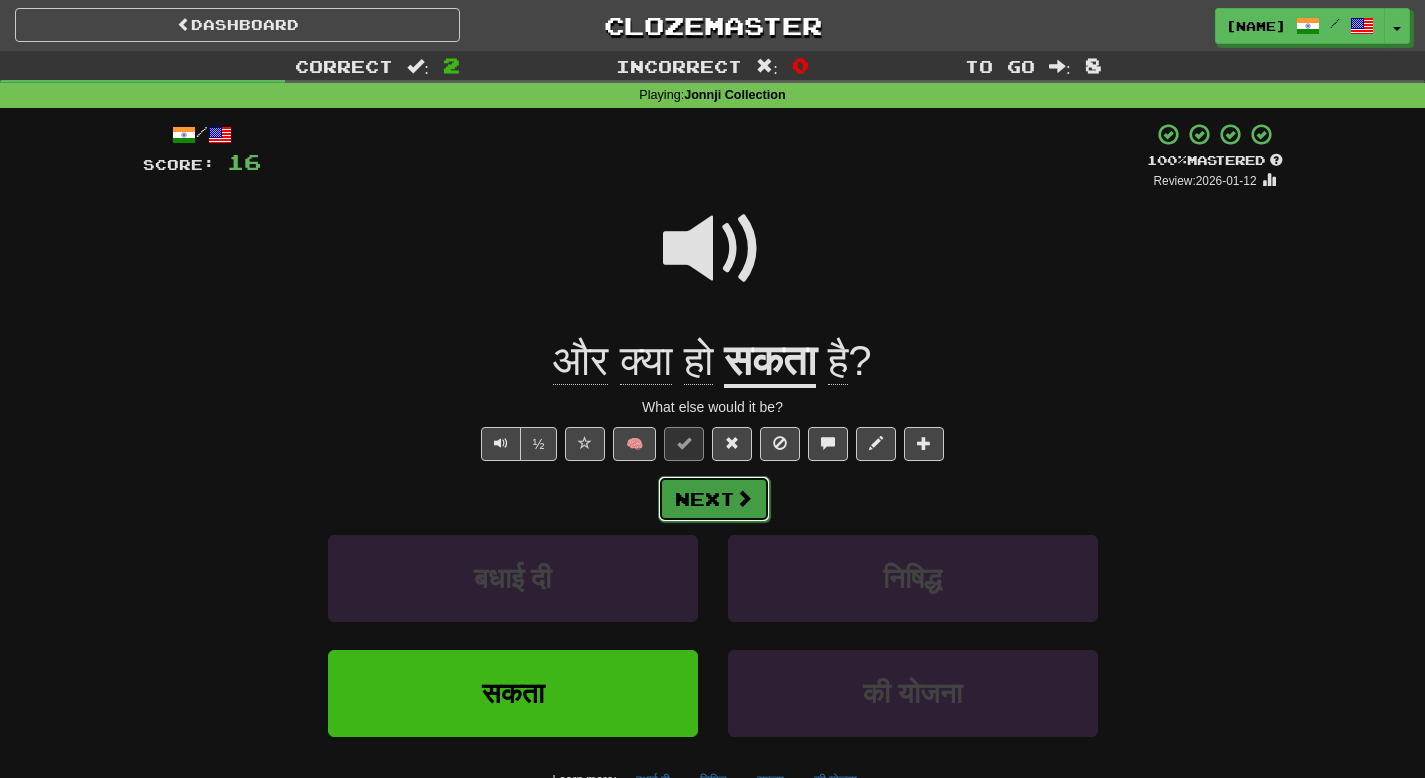 click on "Next" at bounding box center [714, 499] 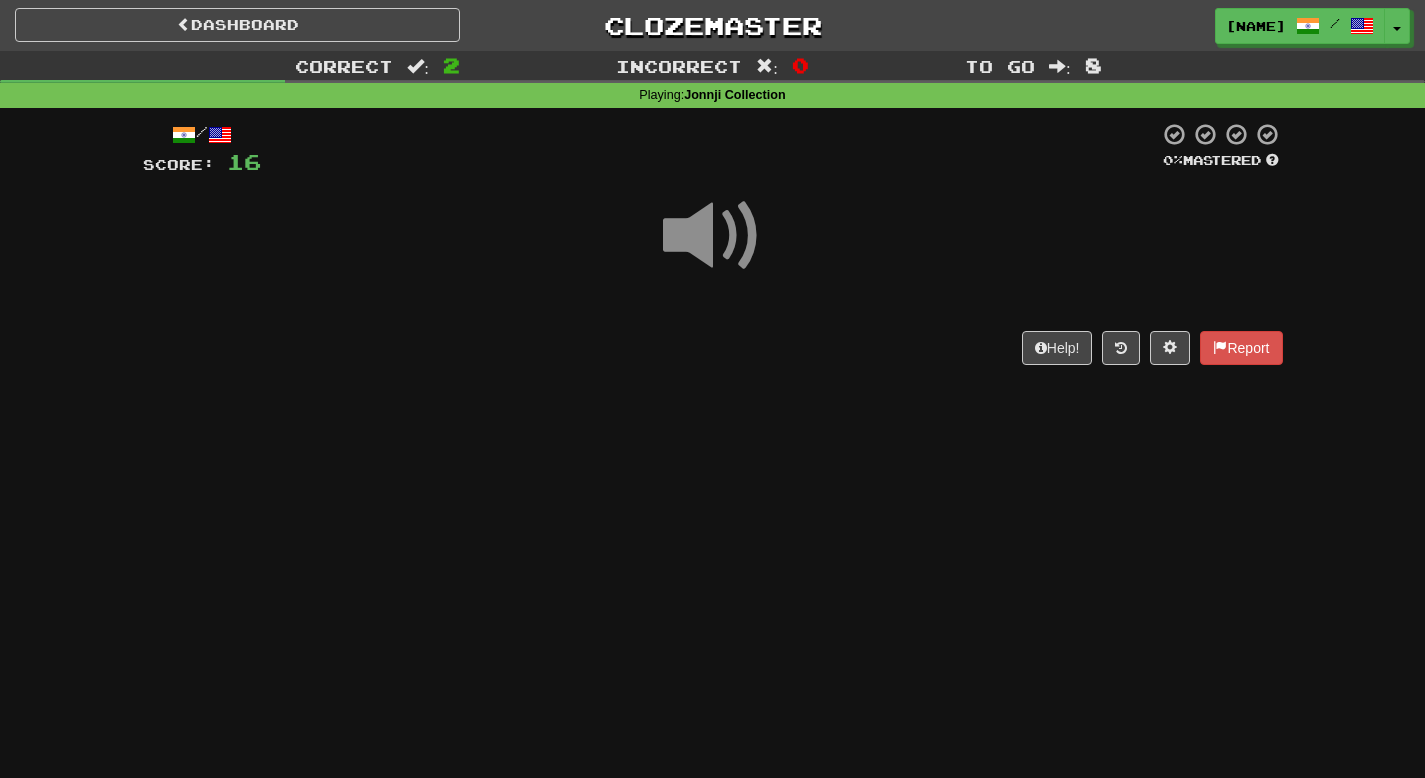 click at bounding box center [713, 236] 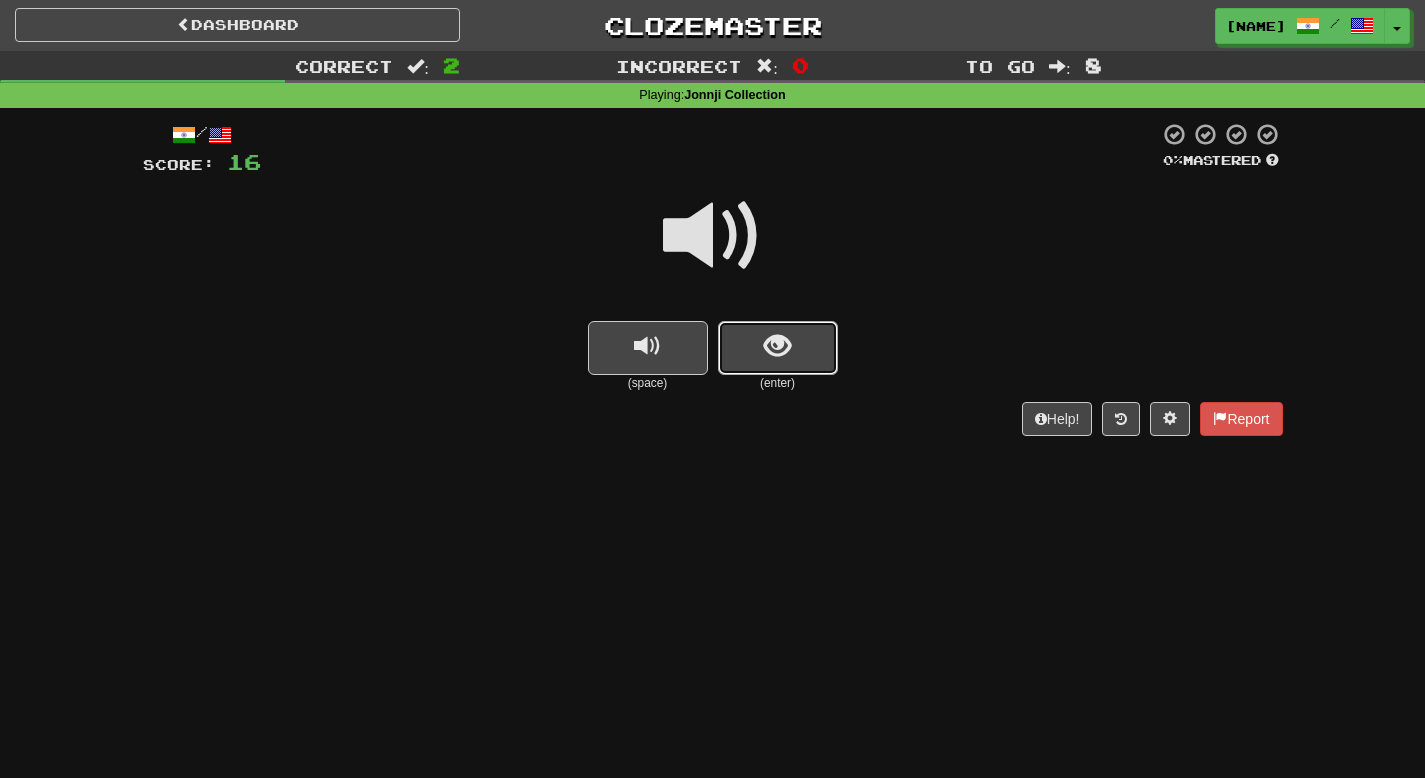 click at bounding box center (778, 348) 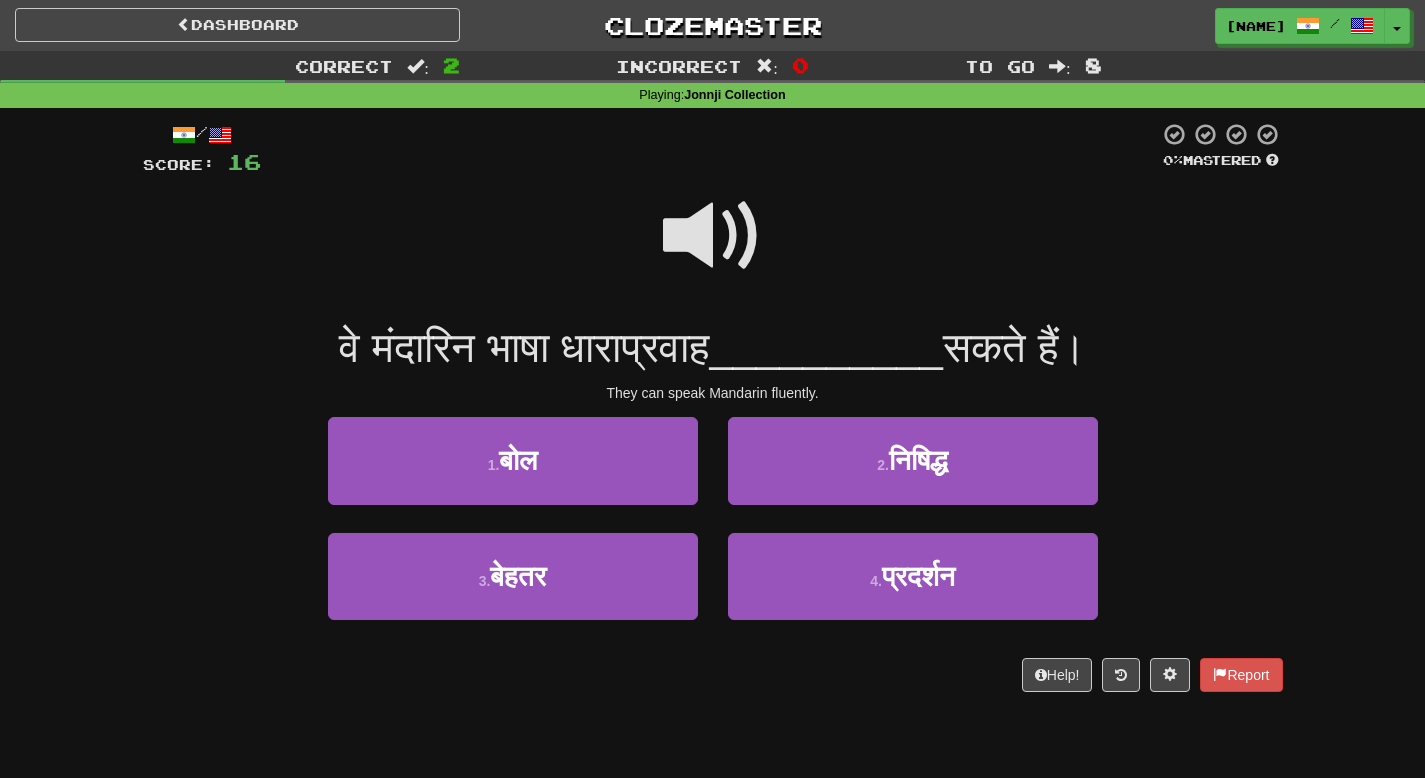 click at bounding box center (713, 236) 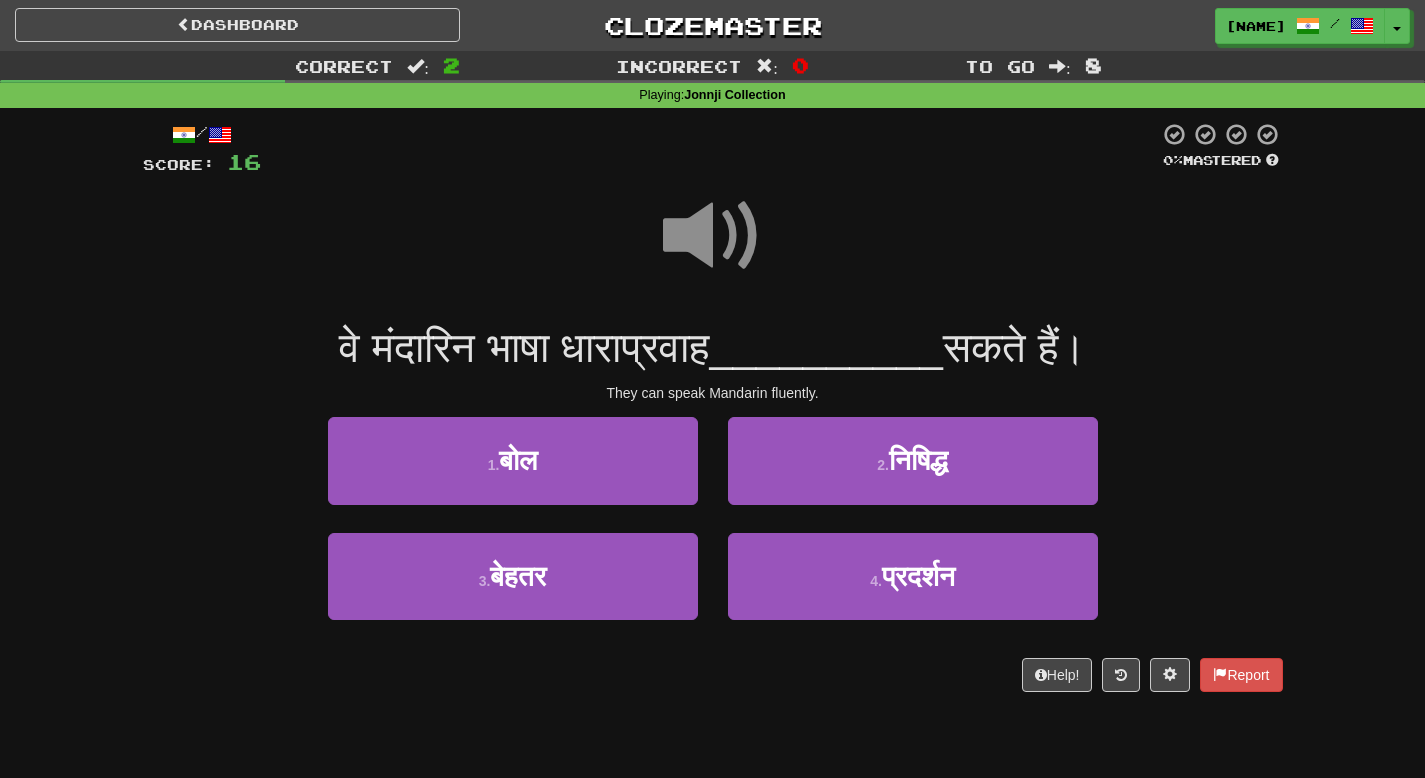 click at bounding box center (713, 236) 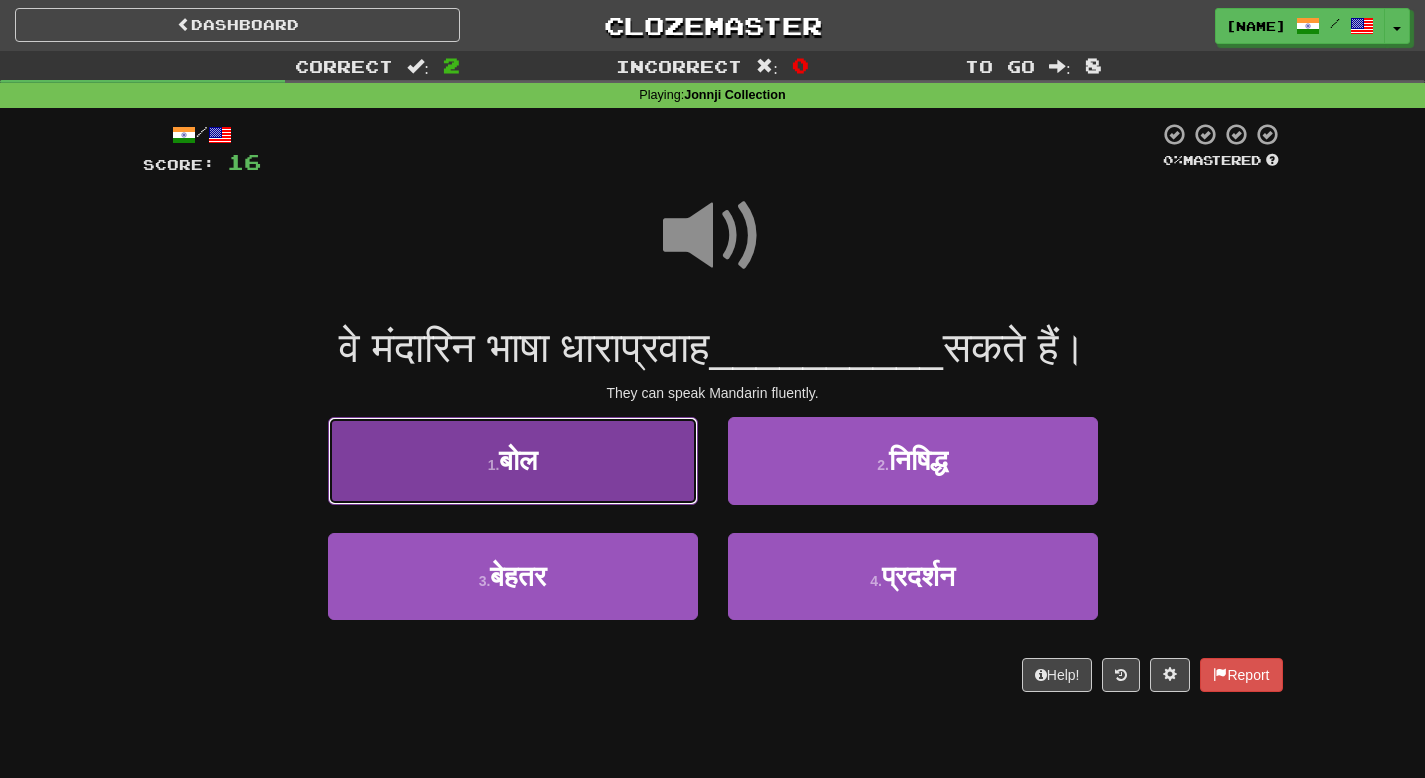 click on "बोल" at bounding box center [518, 460] 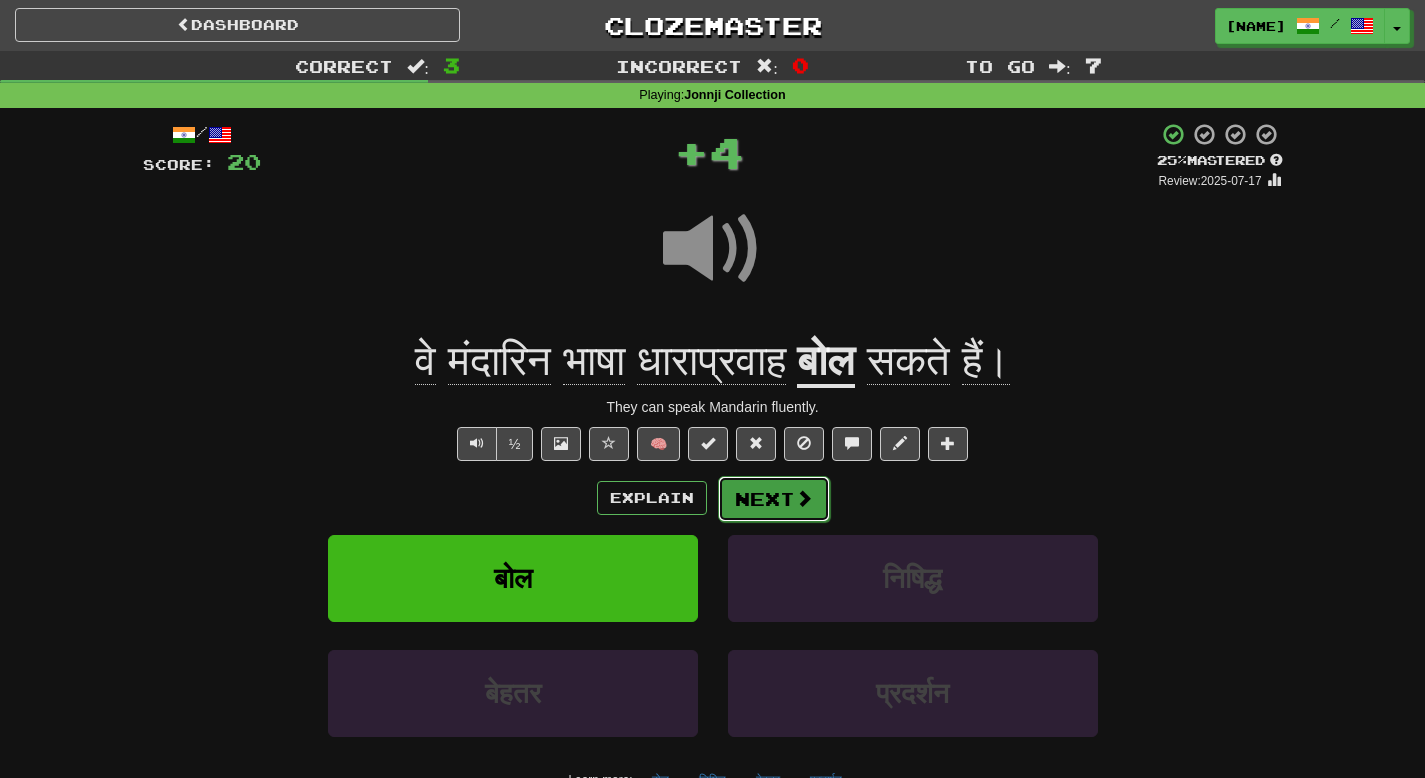 click at bounding box center (804, 498) 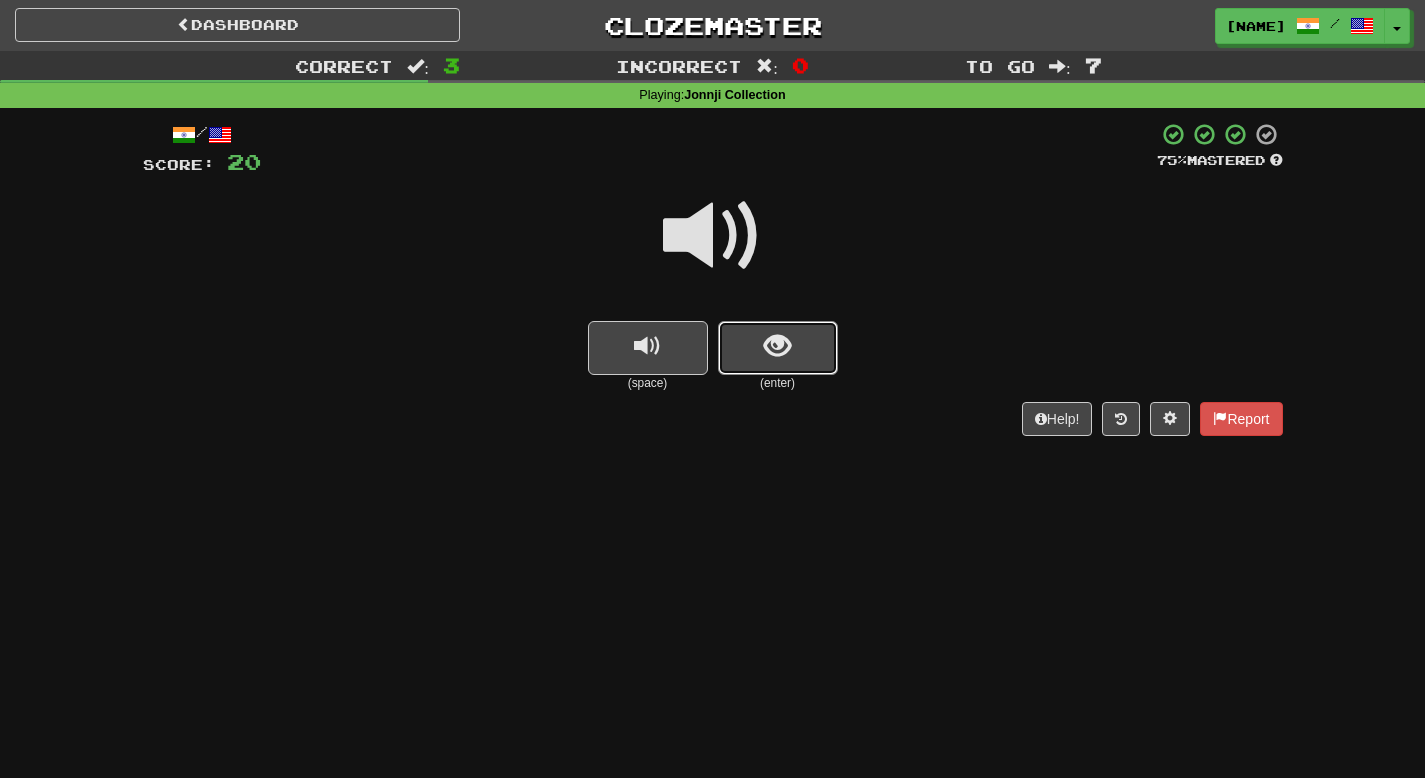 click at bounding box center (778, 348) 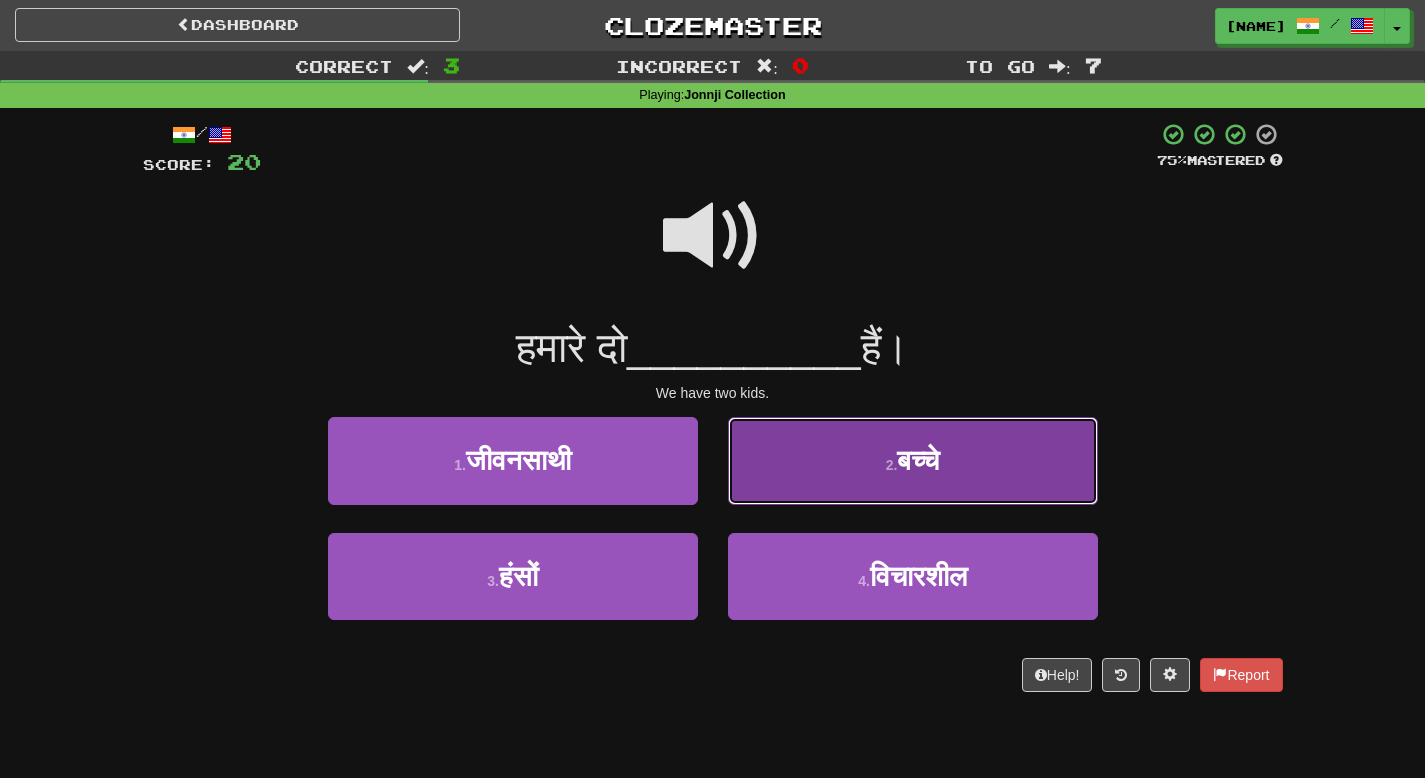 click on "2 .  बच्चे" at bounding box center [913, 460] 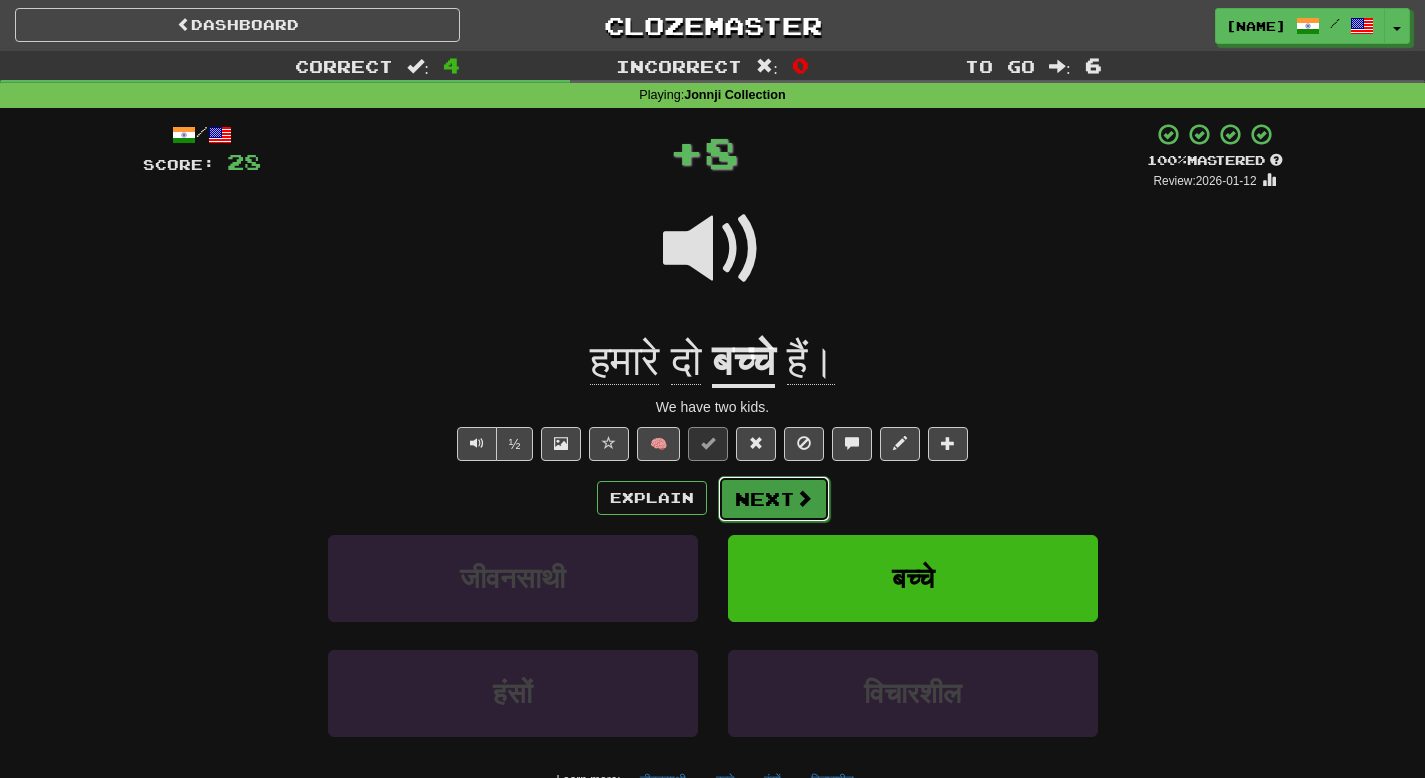 click on "Next" at bounding box center (774, 499) 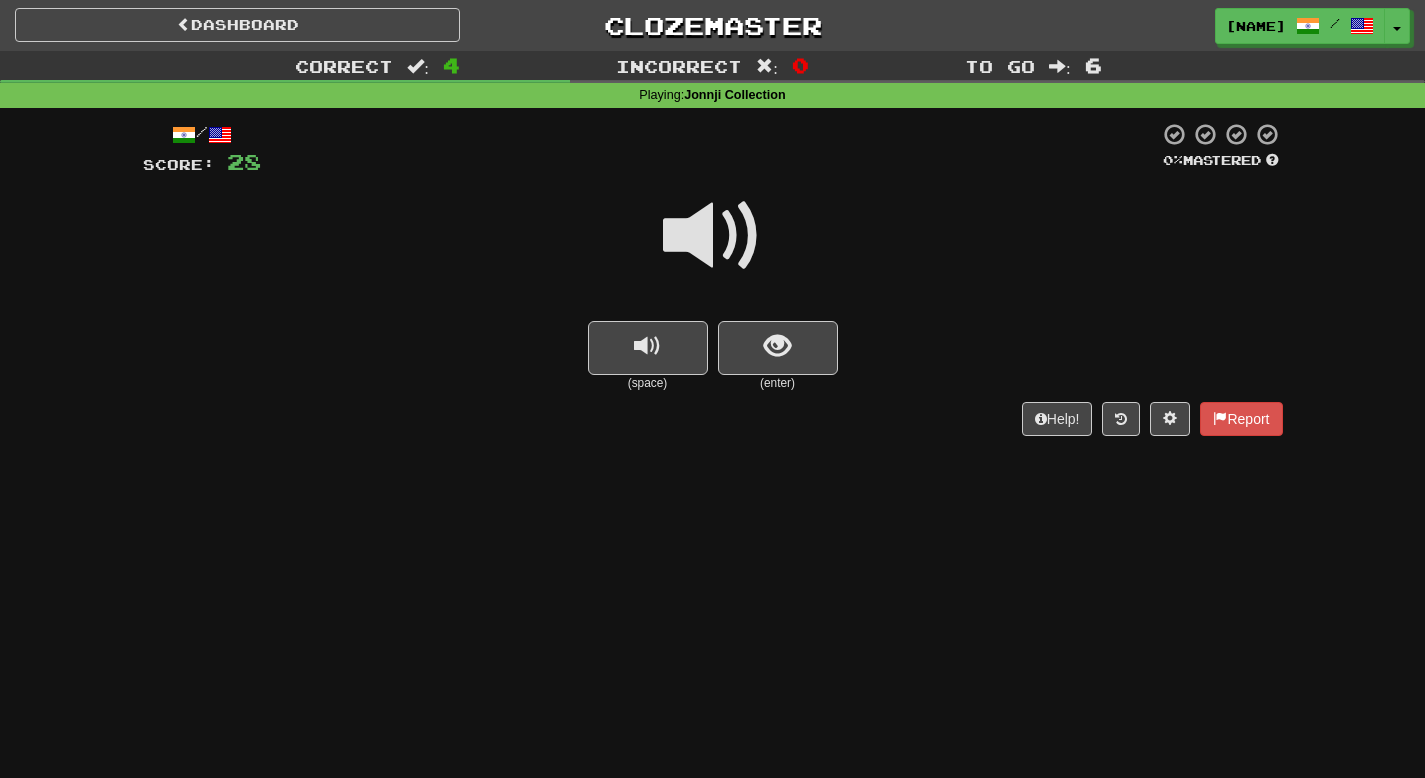 click at bounding box center [713, 236] 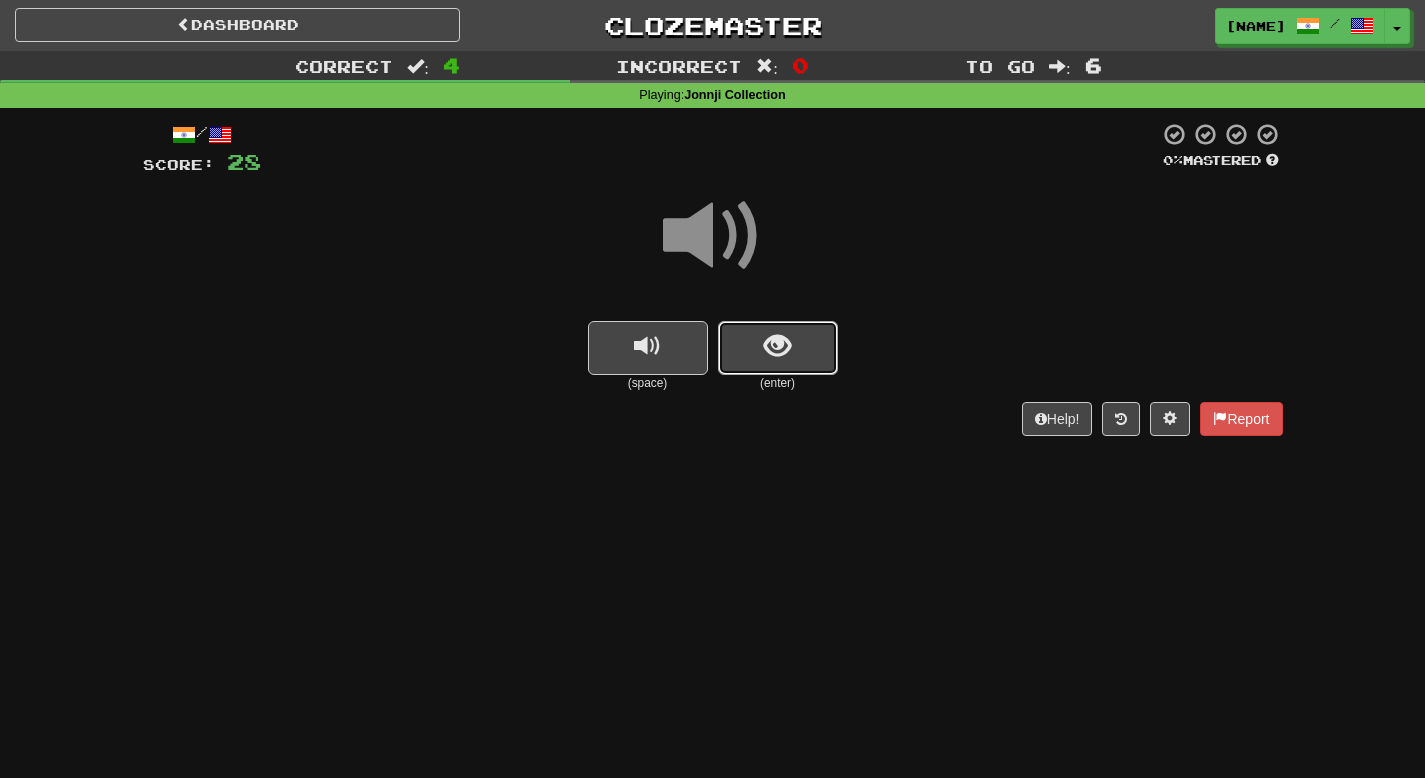 click at bounding box center (778, 348) 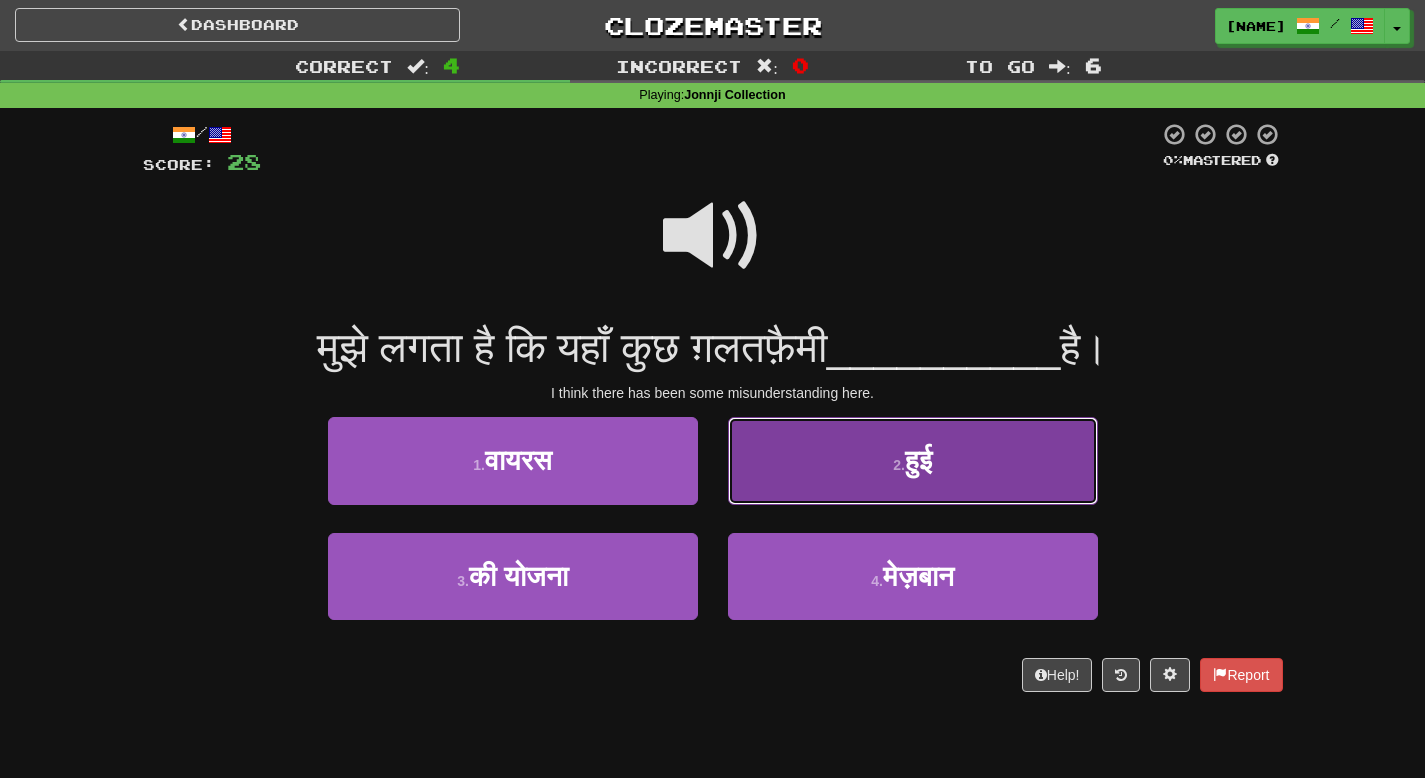 click on "2 .  हुई" at bounding box center [913, 460] 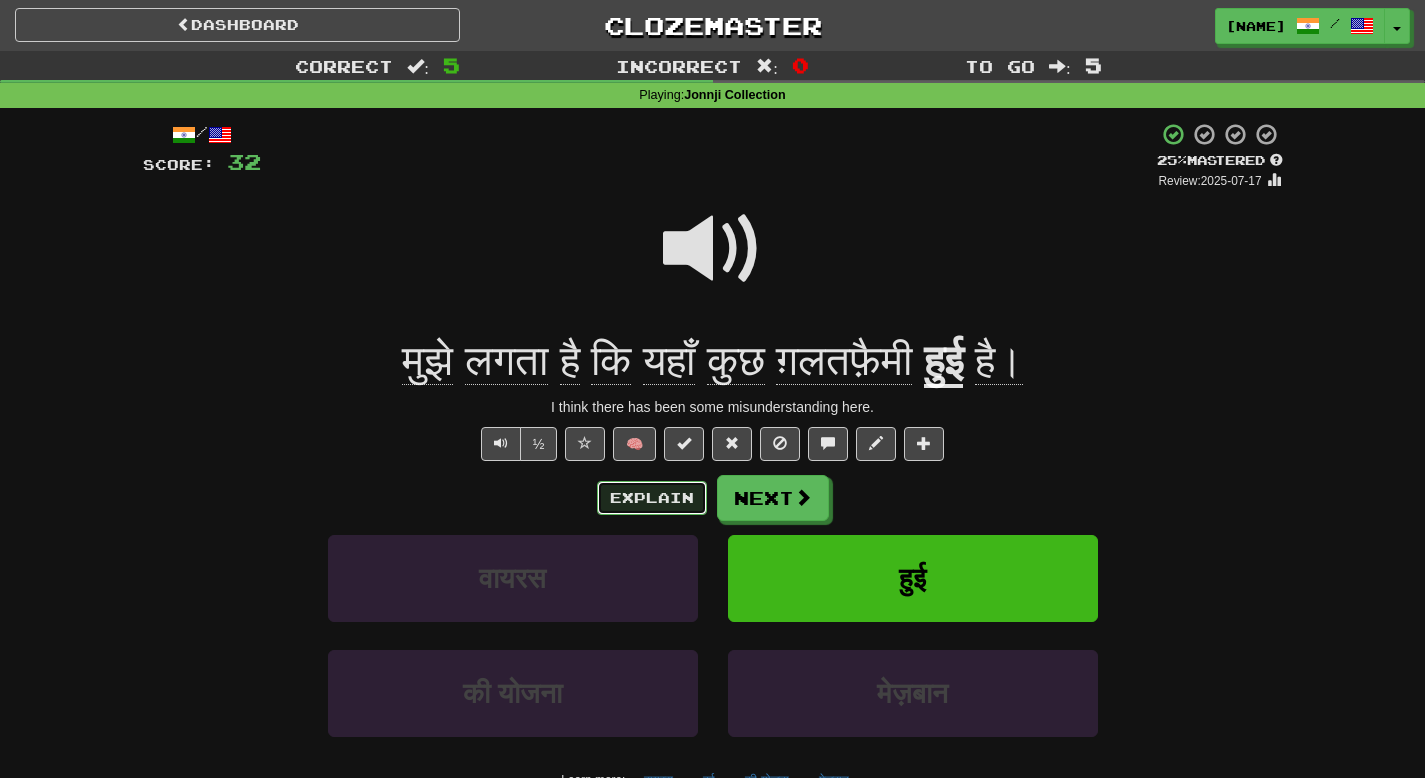 click on "Explain" at bounding box center [652, 498] 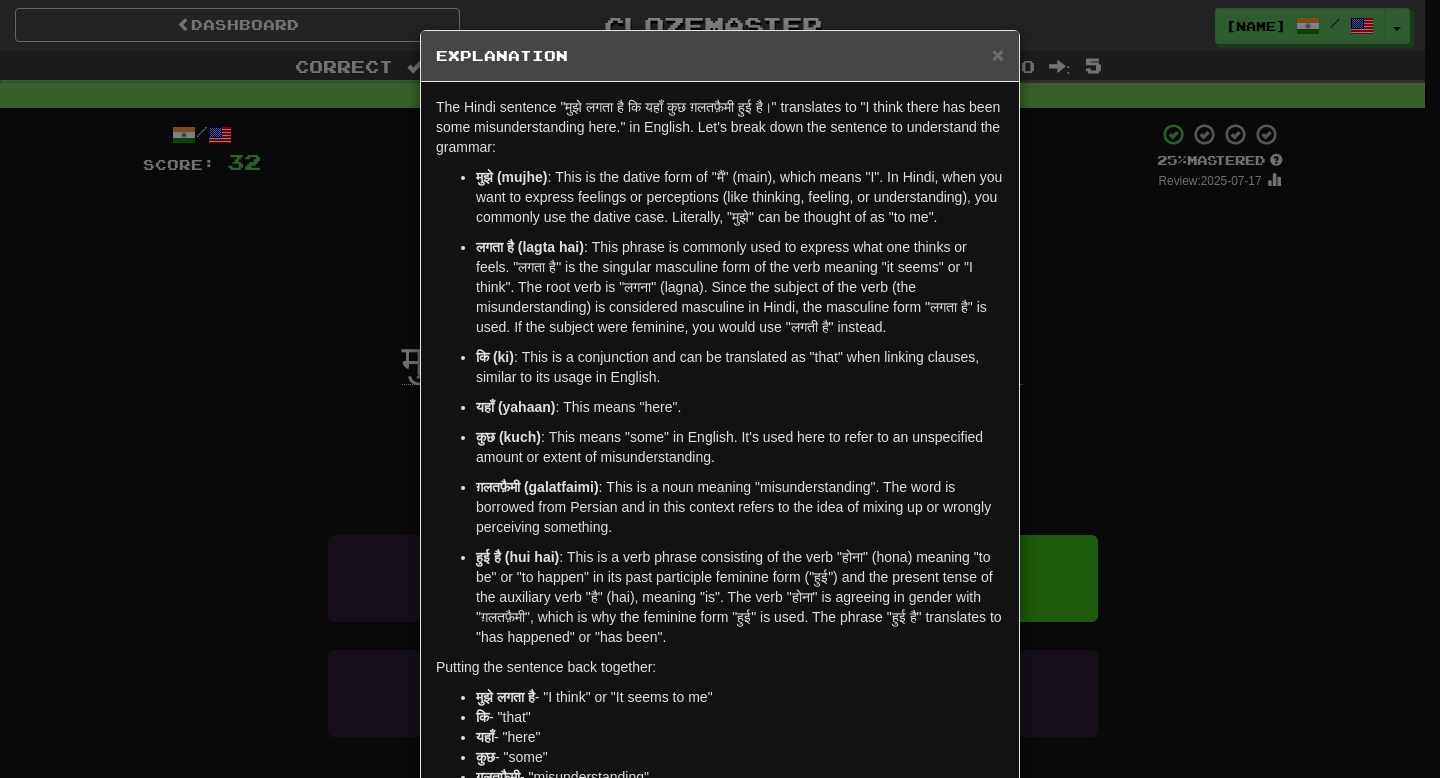 click on "× Explanation The Hindi sentence "मुझे लगता है कि यहाँ कुछ ग़लतफ़ैमी हुई है।" translates to "I think there has been some misunderstanding here." in English. Let's break down the sentence to understand the grammar:
मुझे (mujhe) : This is the dative form of "मैं" (main), which means "I". In Hindi, when you want to express feelings or perceptions (like thinking, feeling, or understanding), you commonly use the dative case. Literally, "मुझे" can be thought of as "to me".
लगता है (lagta hai)
कि (ki) : This is a conjunction and can be translated as "that" when linking clauses, similar to its usage in English.
यहाँ (yahaan) : This means "here".
कुछ (kuch) : This means "some" in English. It's used here to refer to an unspecified amount or extent of misunderstanding.
ग़लतफ़ैमी (galatfaimi)
हुई है (hui hai)
कि" at bounding box center (720, 389) 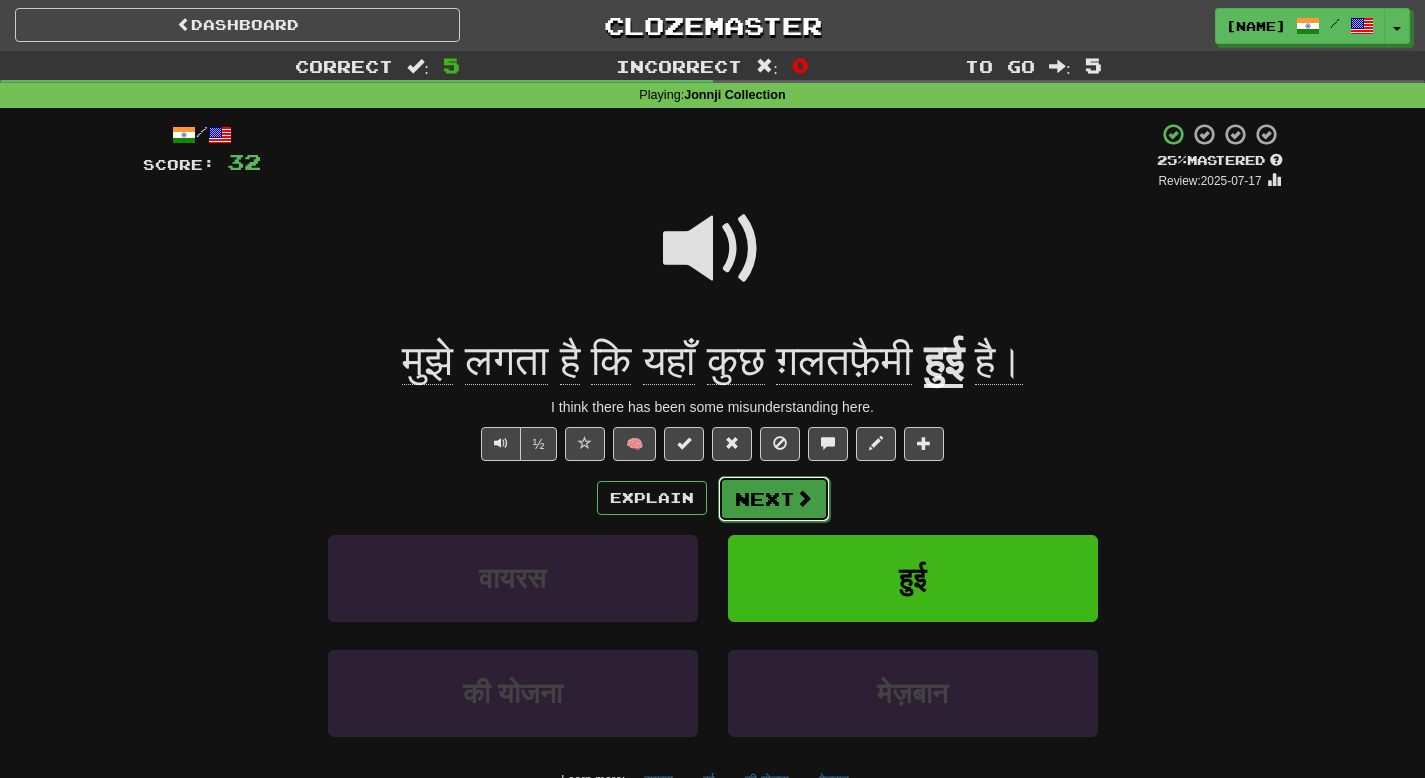 click on "Next" at bounding box center (774, 499) 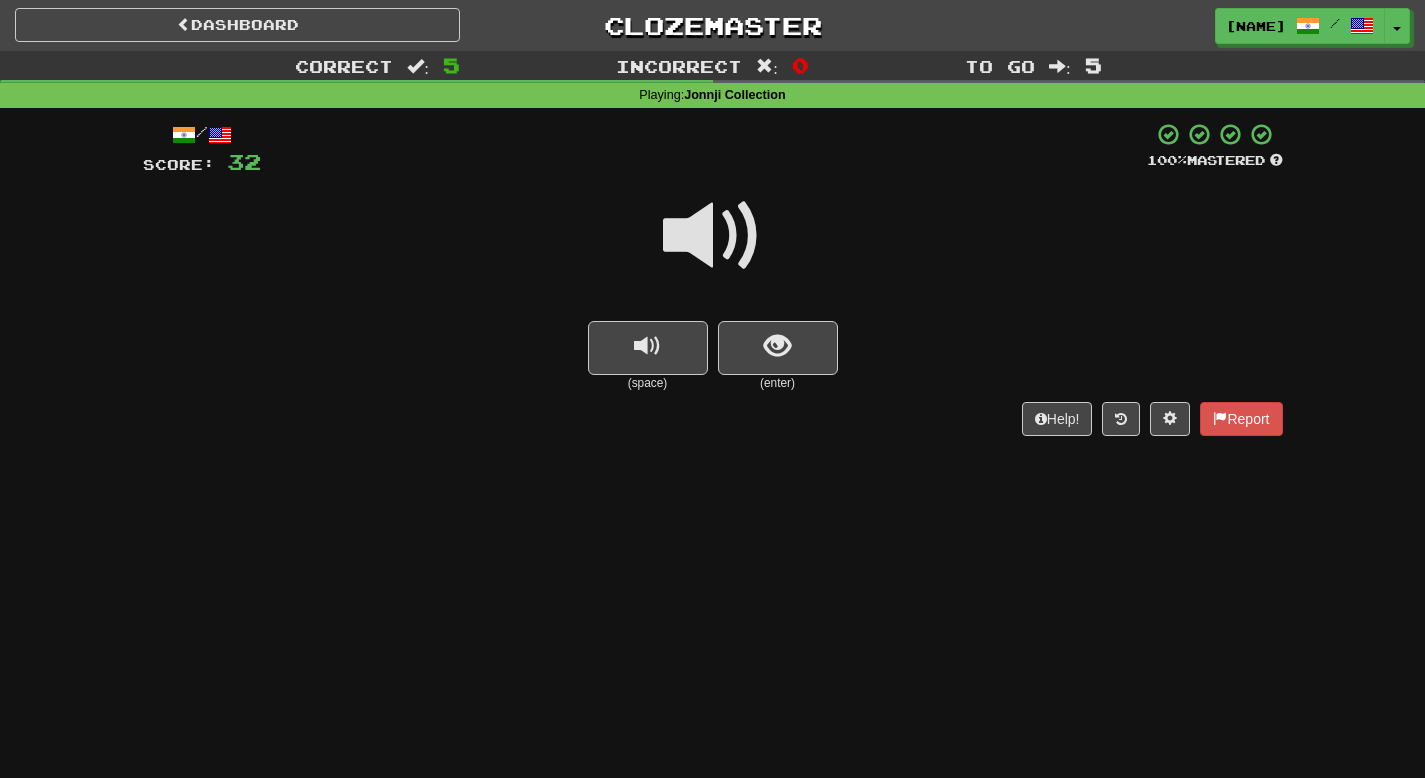 click at bounding box center (713, 236) 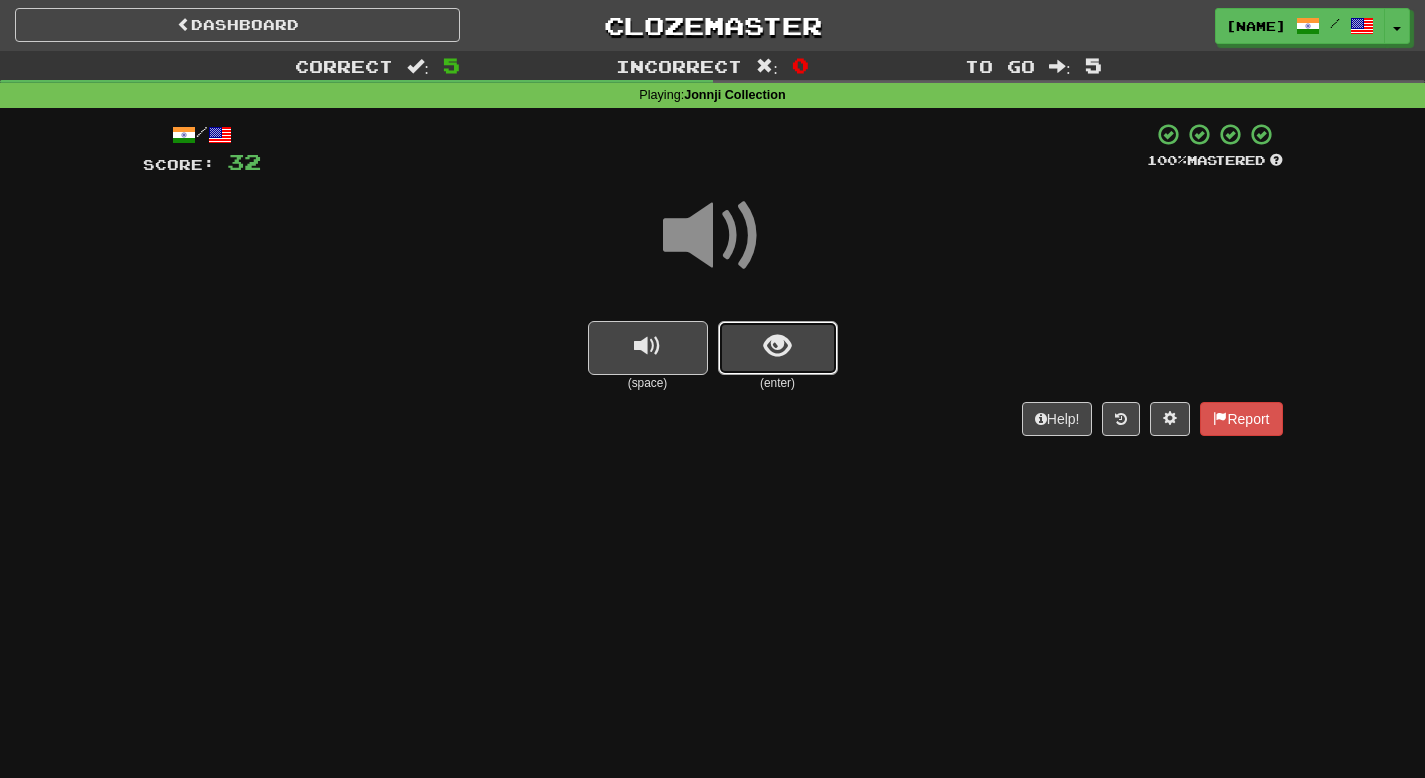 click at bounding box center (777, 346) 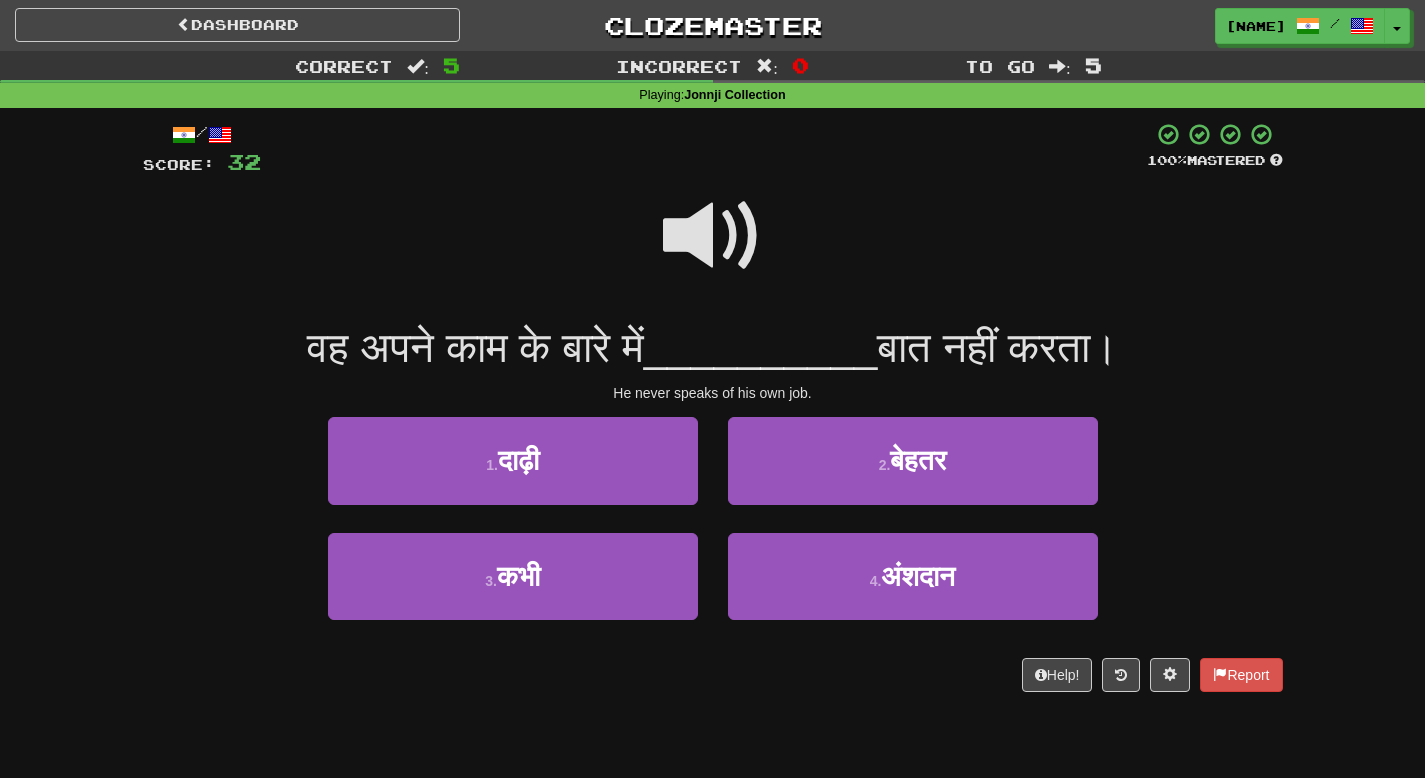 click at bounding box center (713, 236) 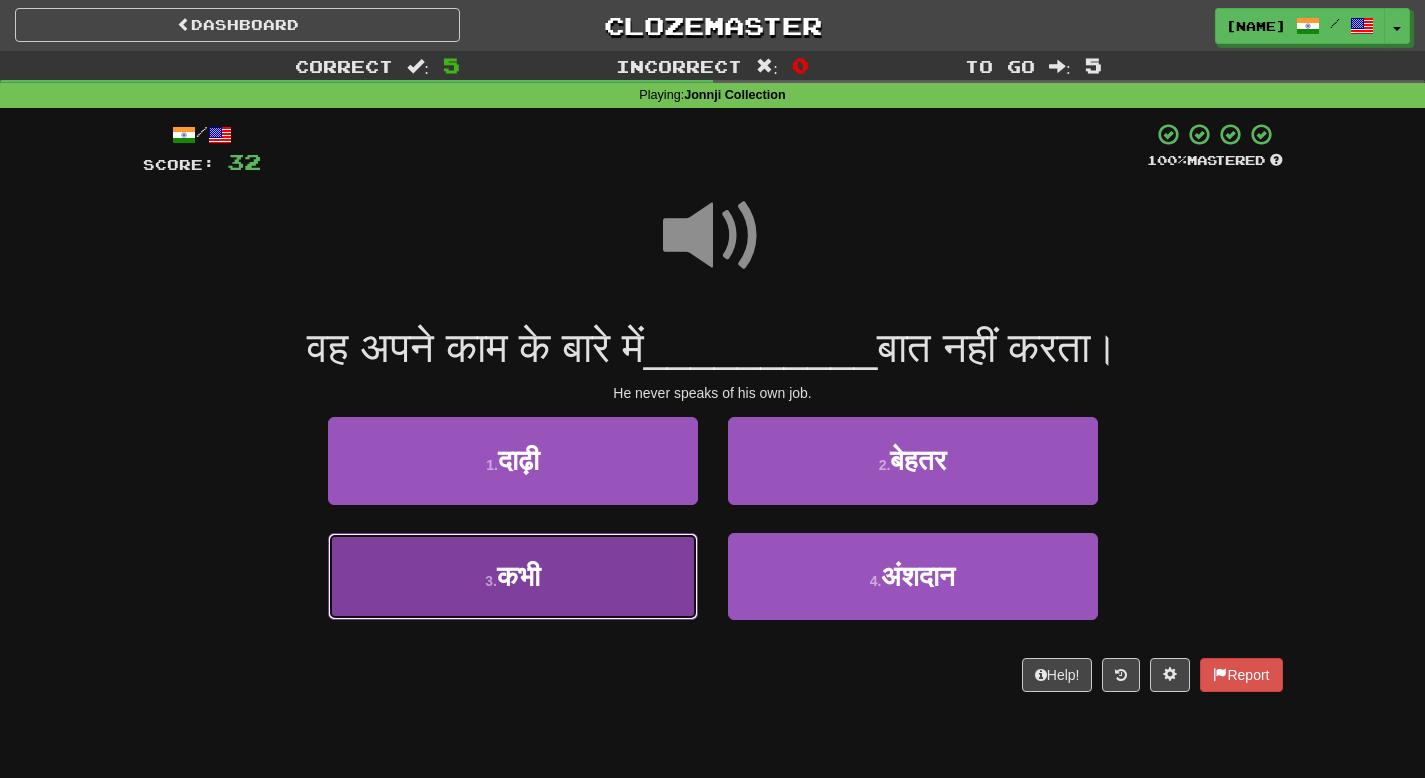 click on "3 .  कभी" at bounding box center (513, 576) 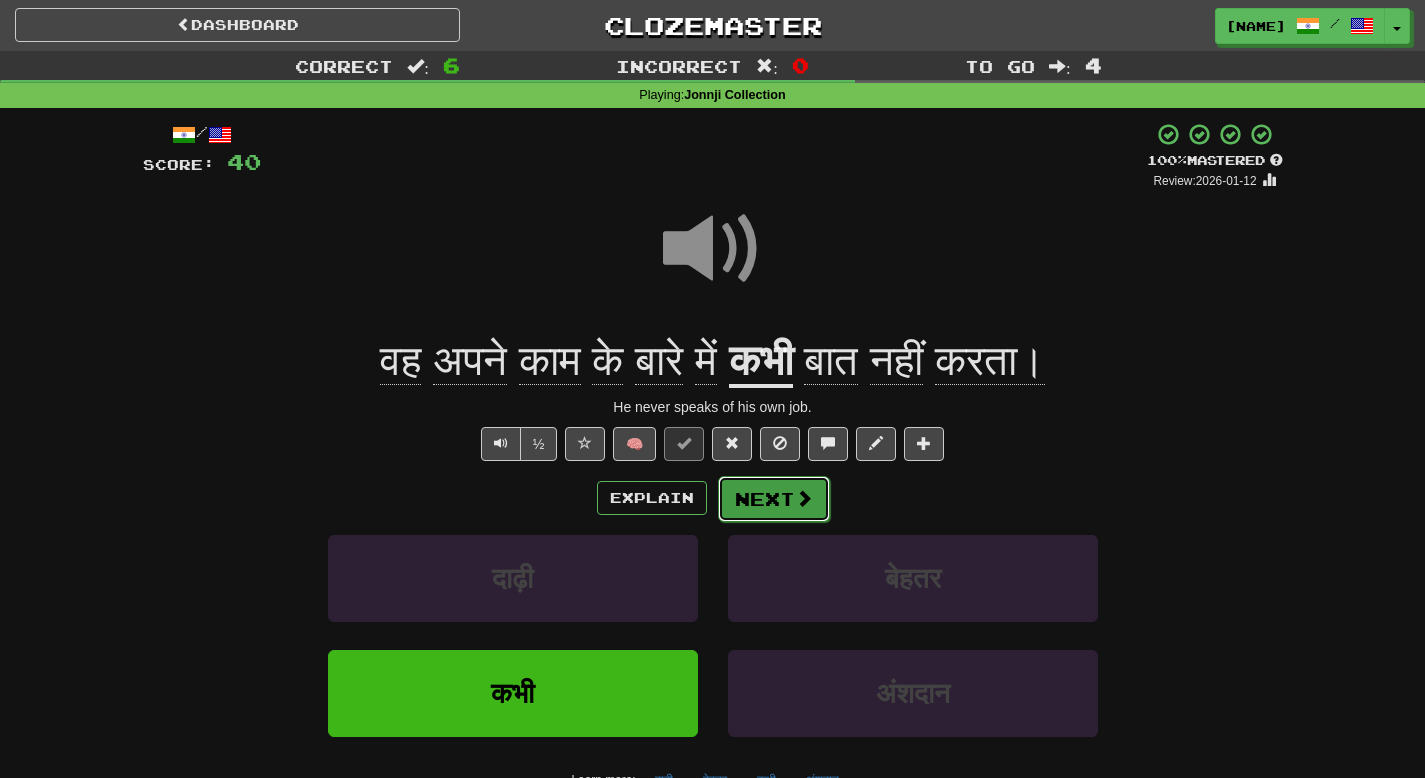 click on "Next" at bounding box center [774, 499] 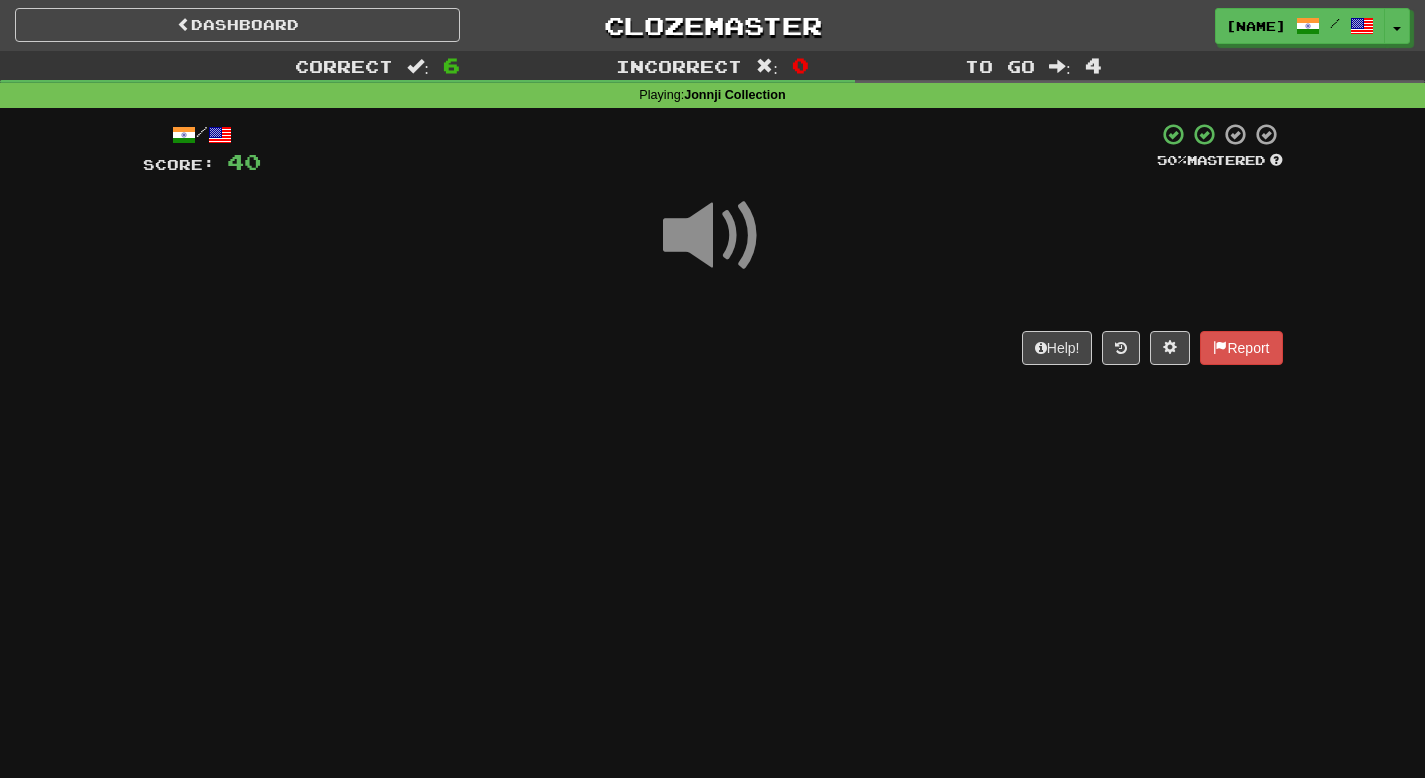 click at bounding box center [713, 236] 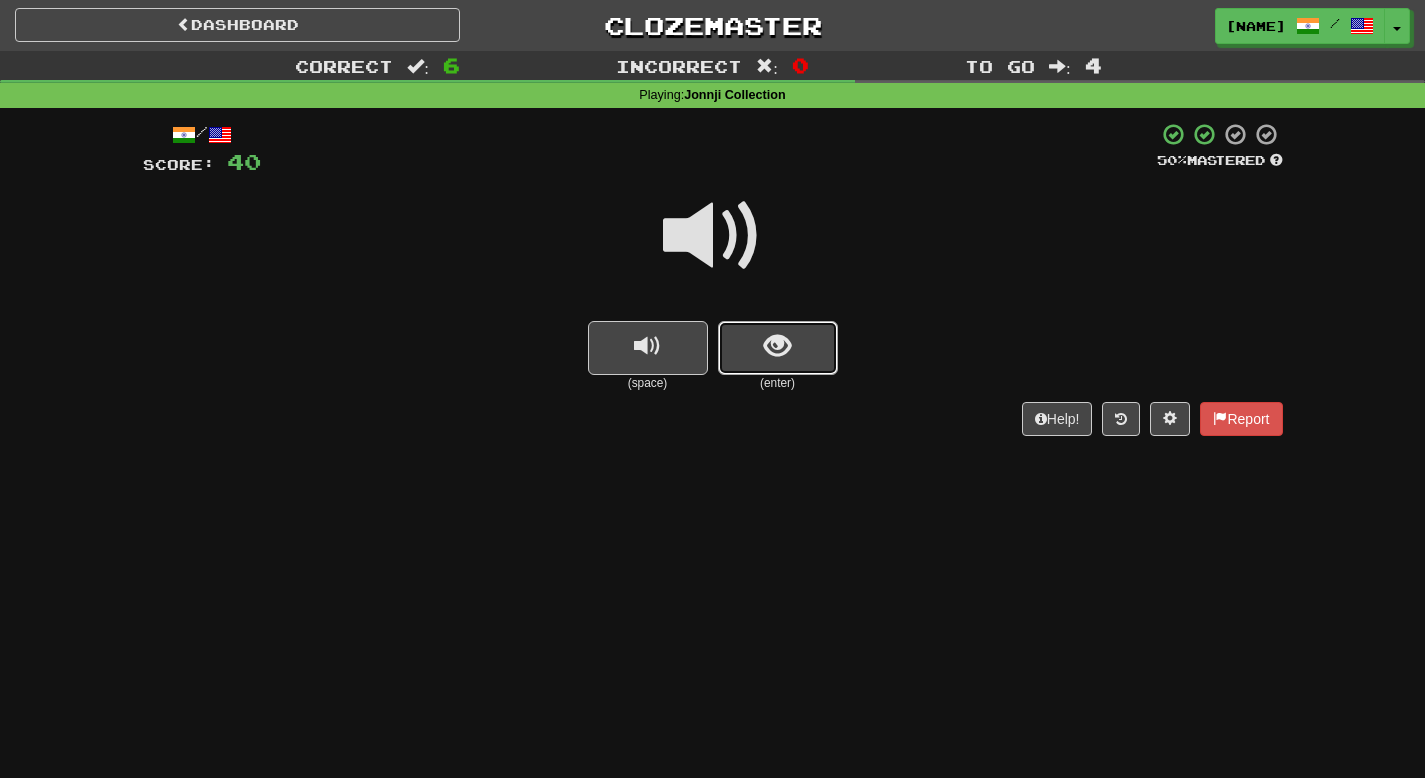 click at bounding box center [777, 346] 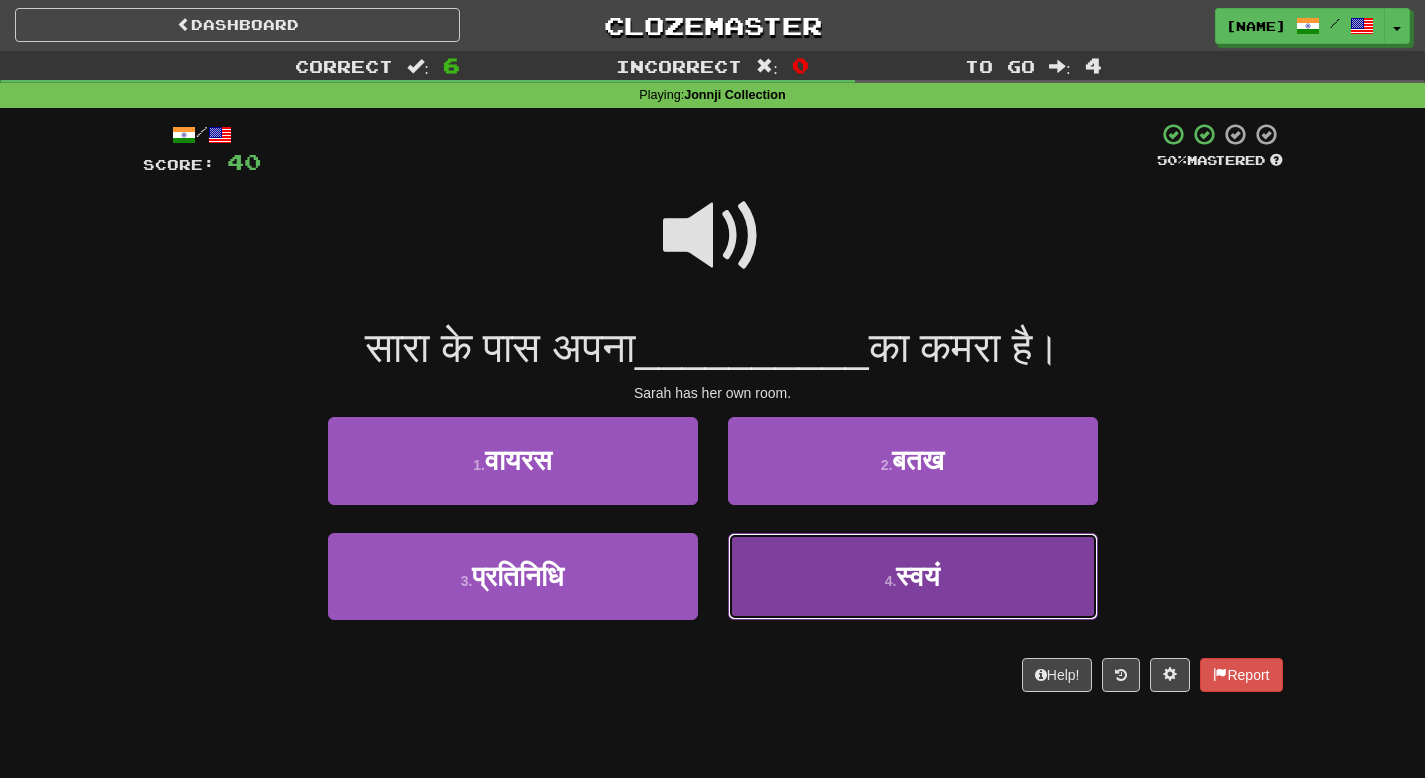 click on "4 .  स्वयं" at bounding box center [913, 576] 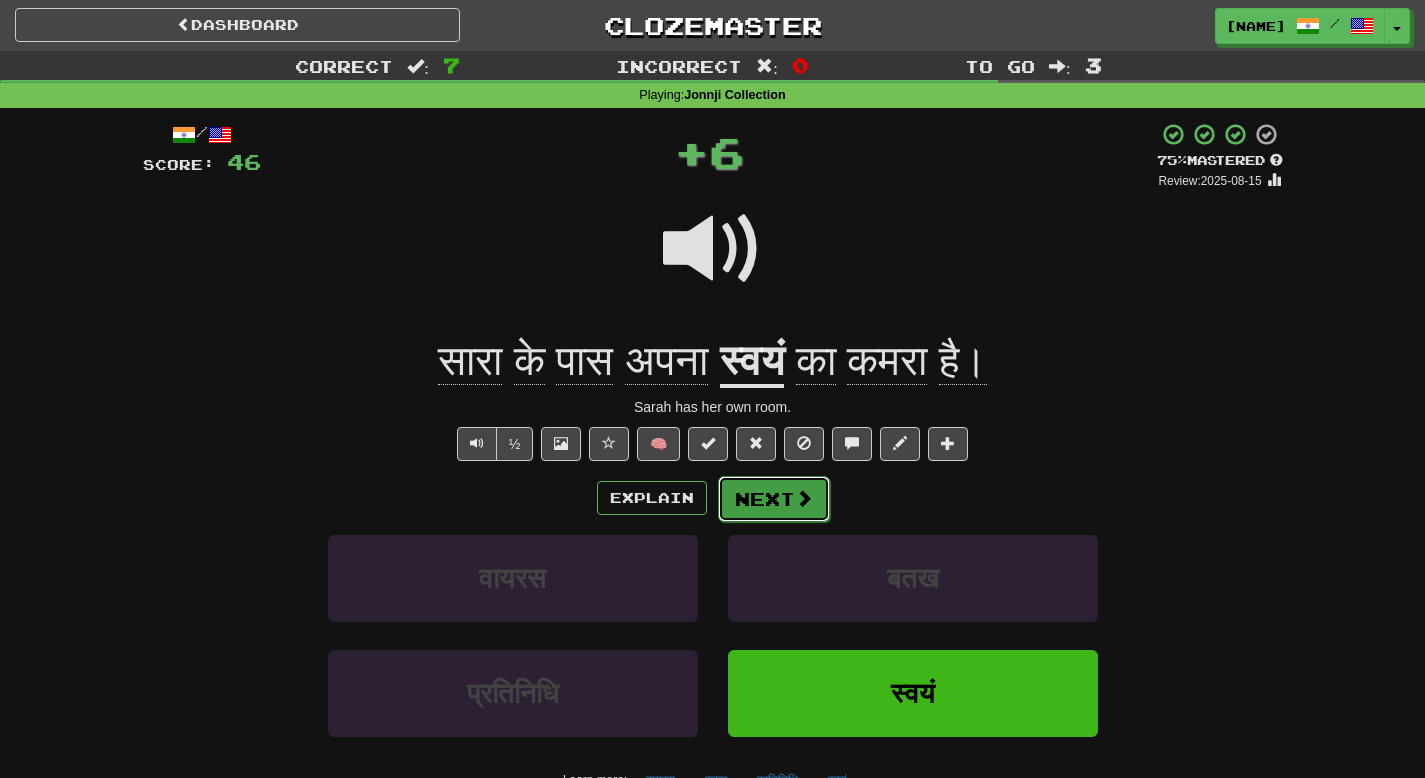 click on "Next" at bounding box center [774, 499] 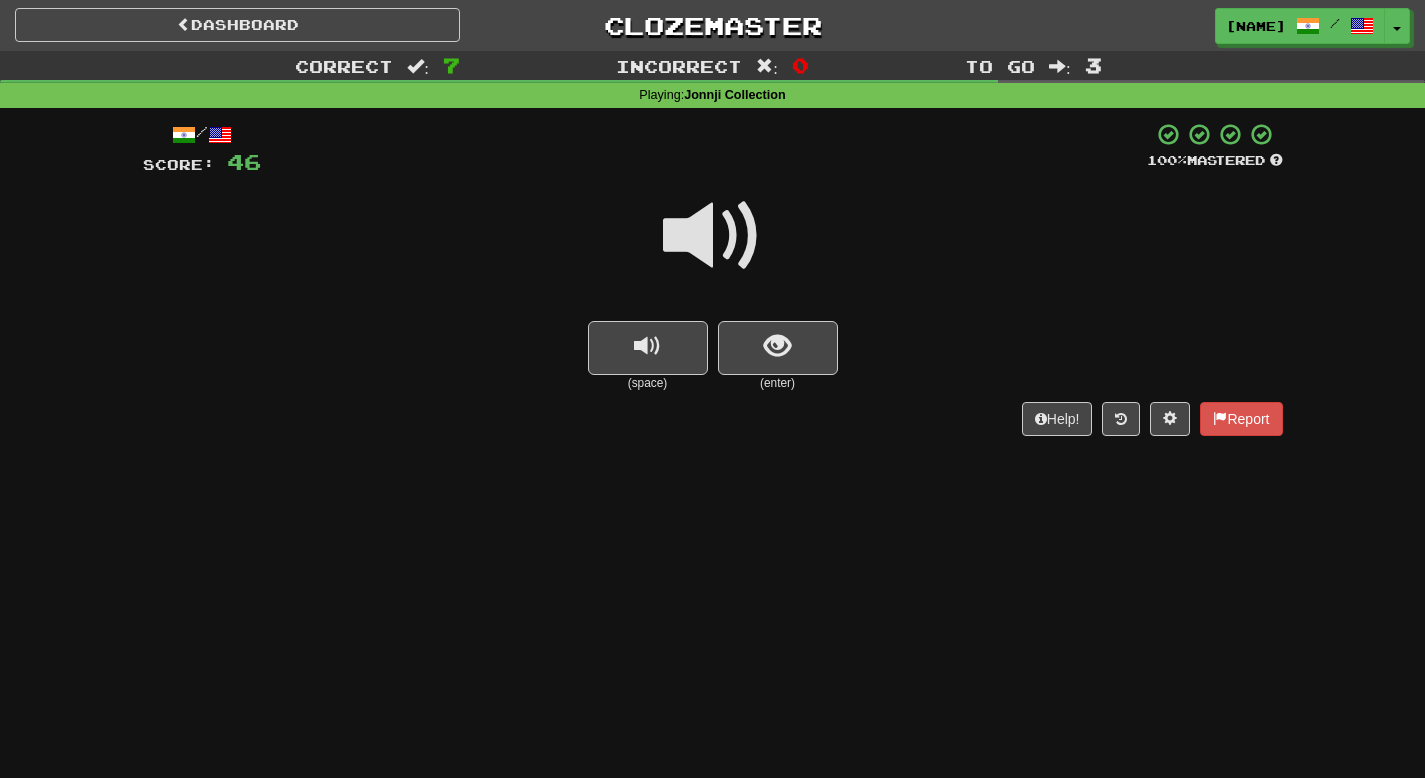 click at bounding box center (713, 236) 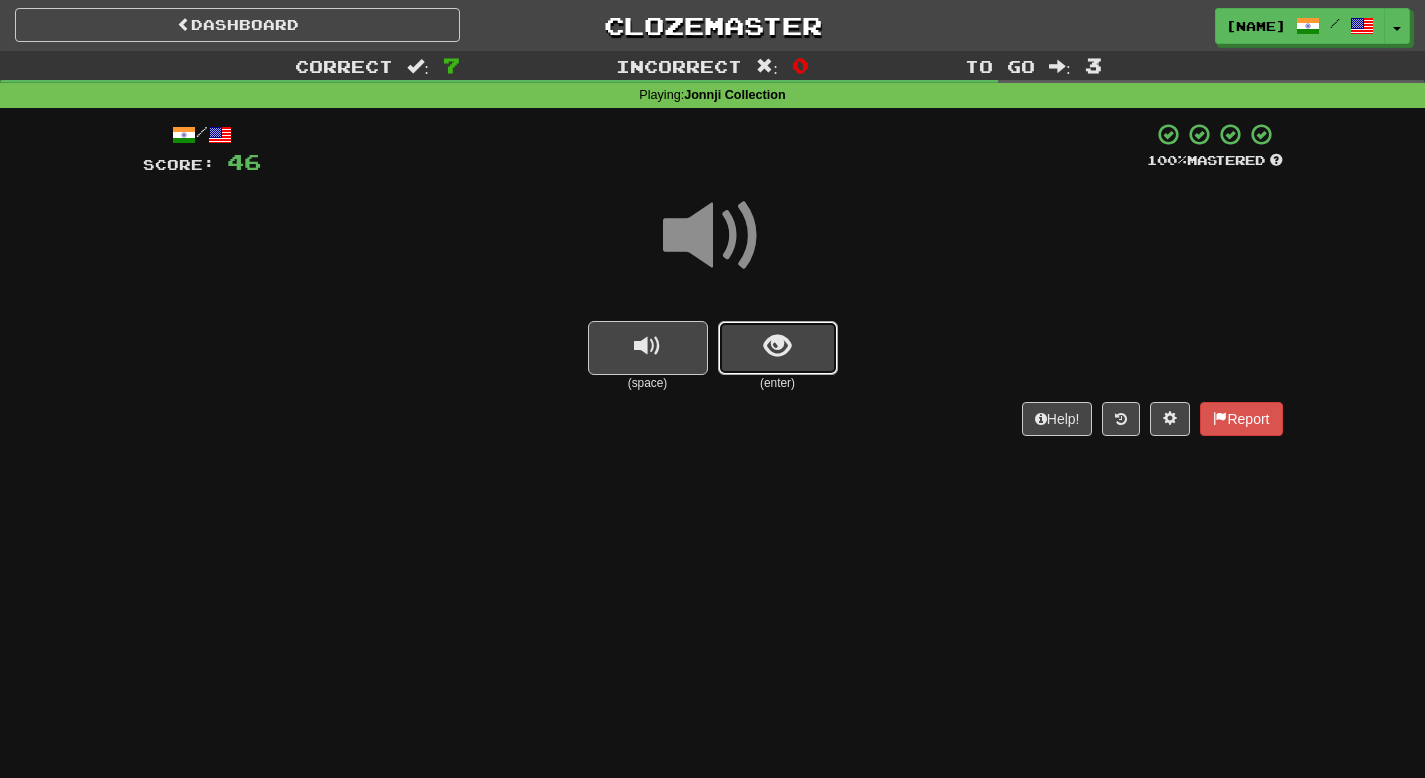 click at bounding box center (778, 348) 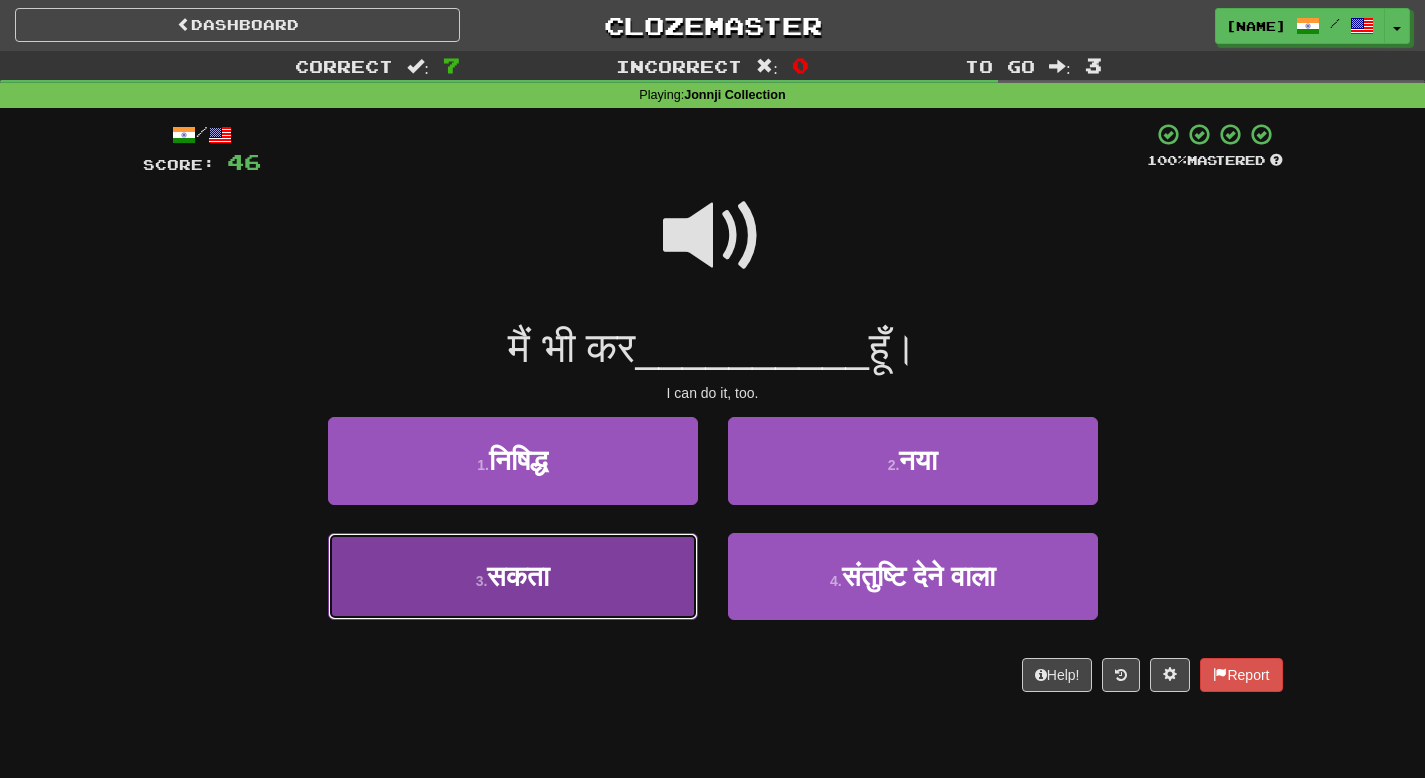 click on "3 .  सकता" at bounding box center (513, 576) 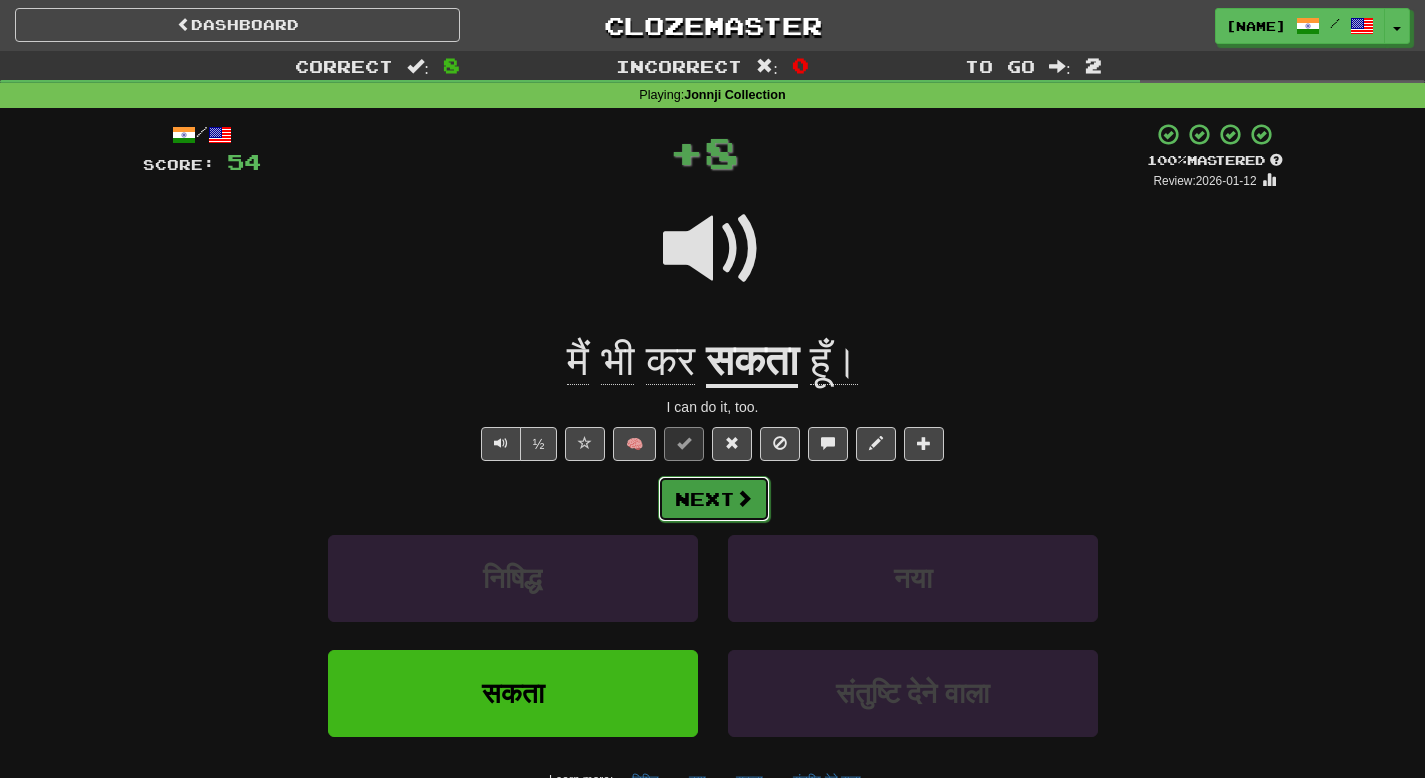 click on "Next" at bounding box center [714, 499] 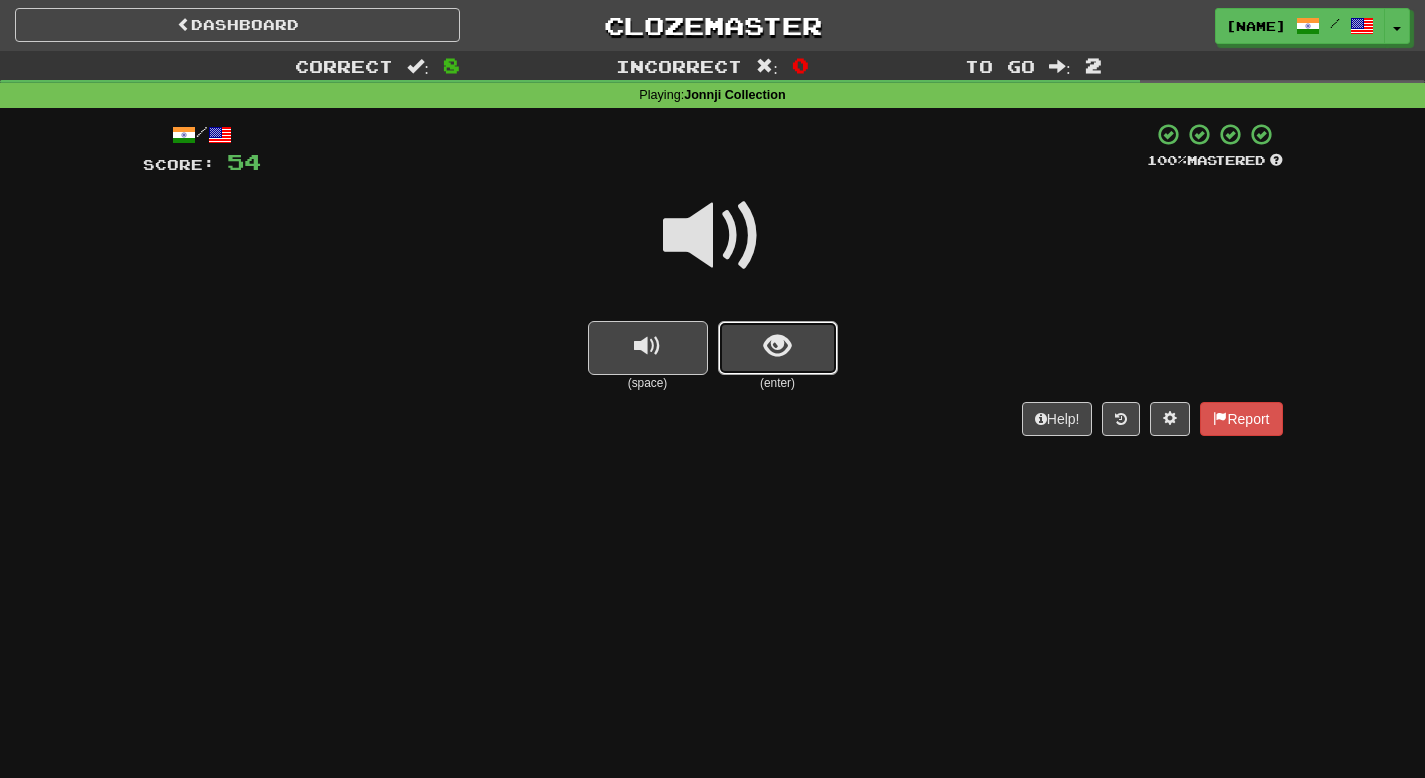 click at bounding box center [777, 346] 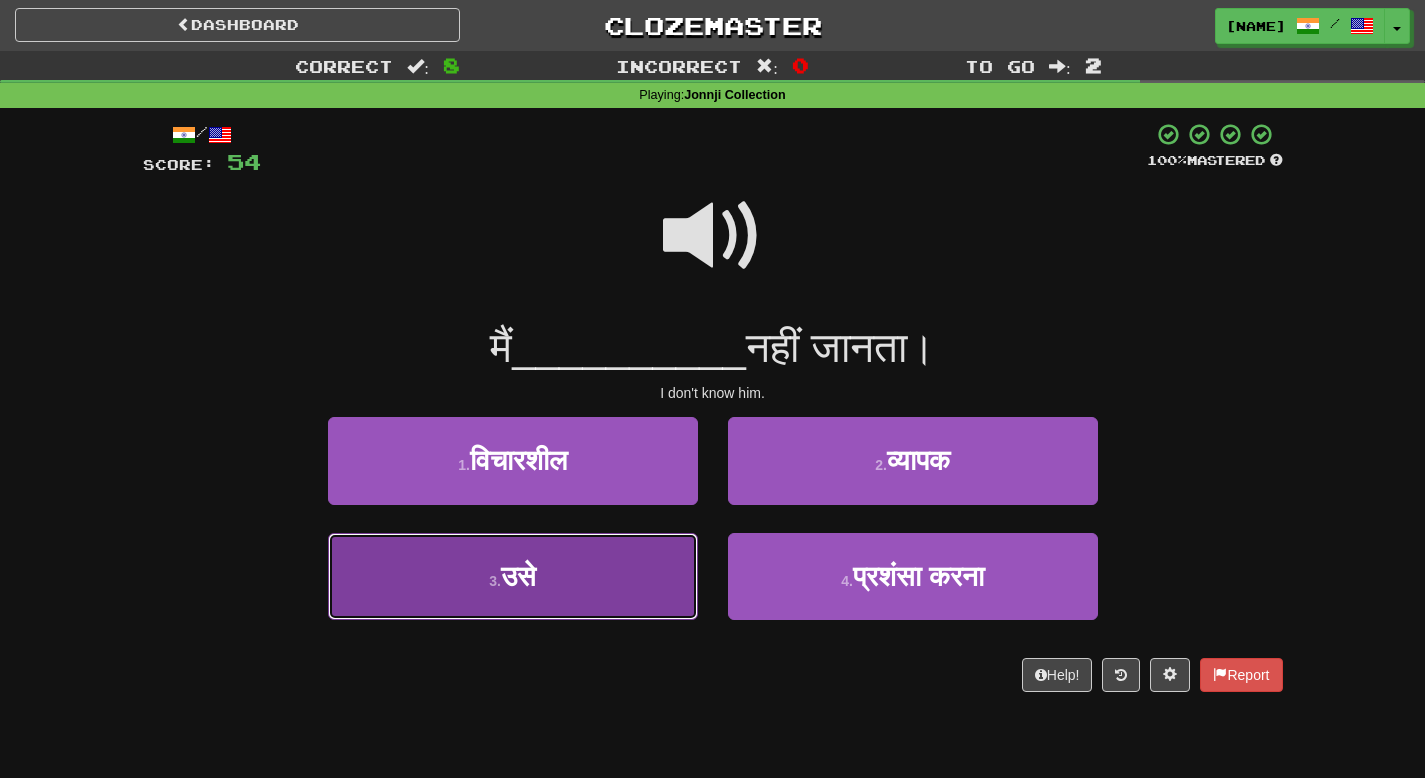 click on "3 .  उसे" at bounding box center (513, 576) 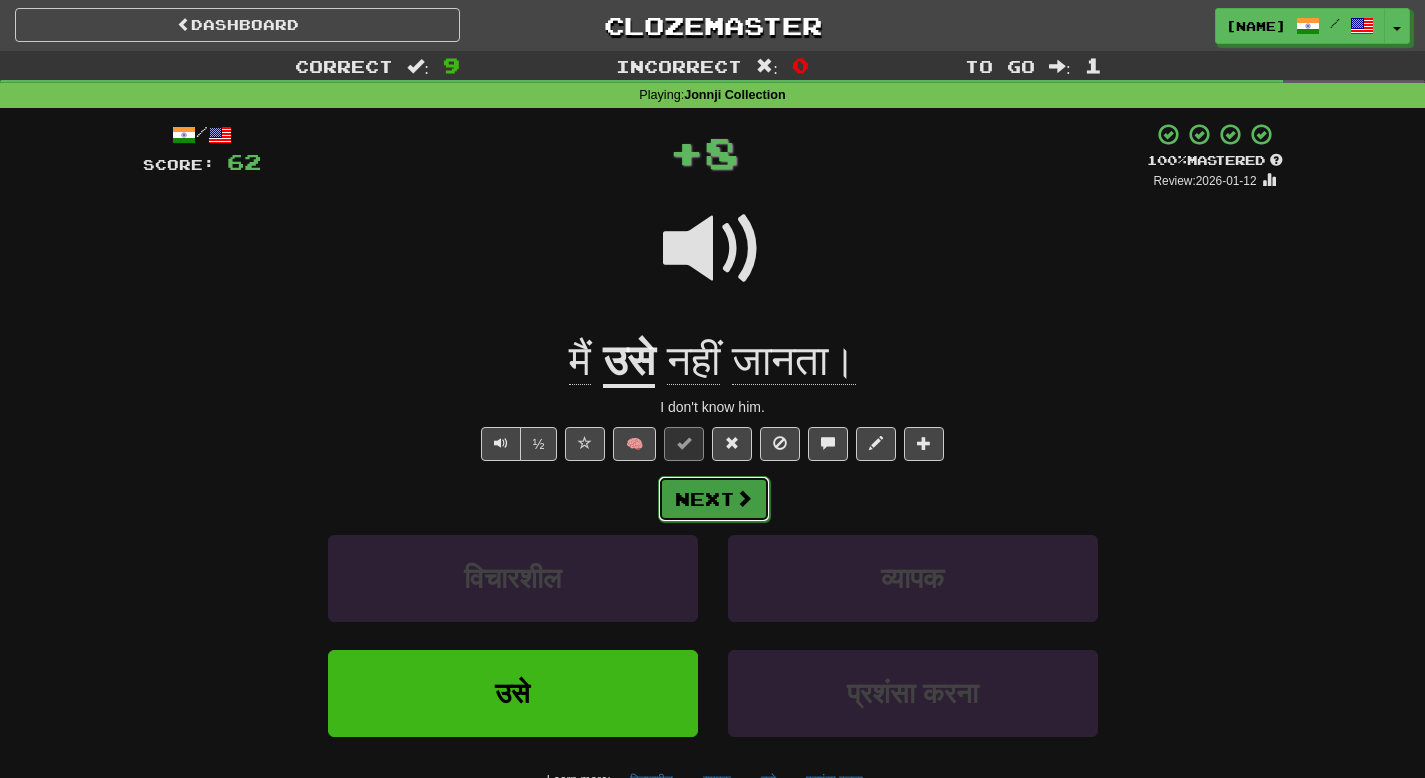 click on "Next" at bounding box center (714, 499) 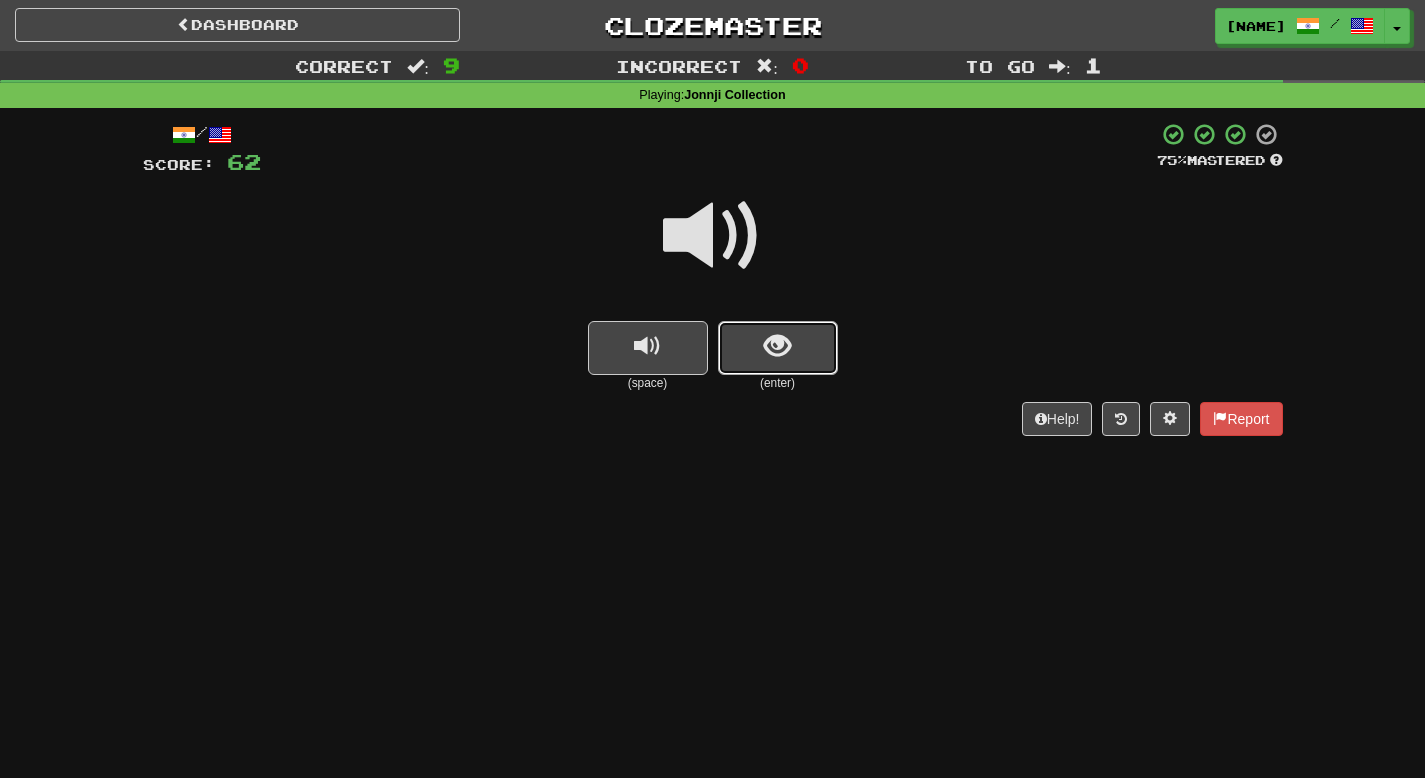click at bounding box center [777, 346] 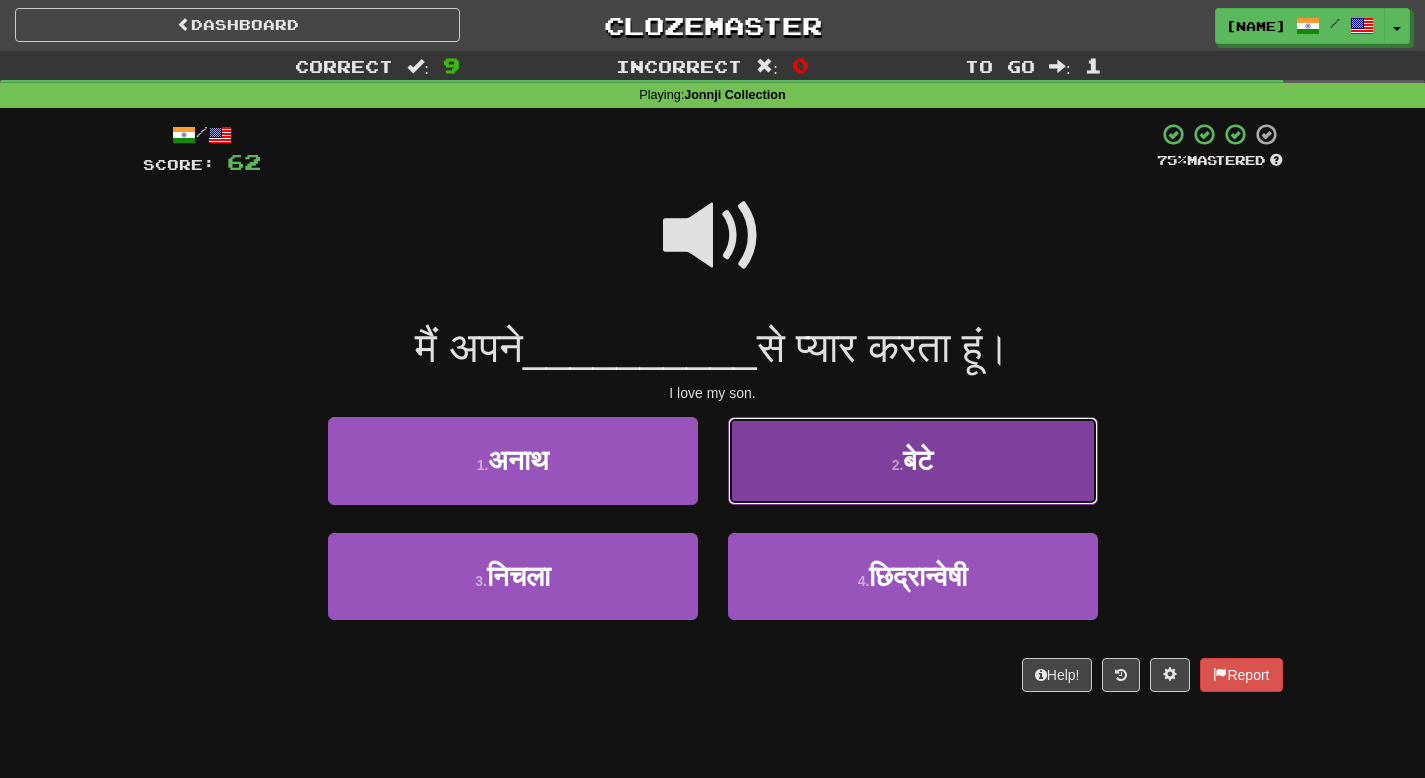 click on "2 .  बेटे" at bounding box center [913, 460] 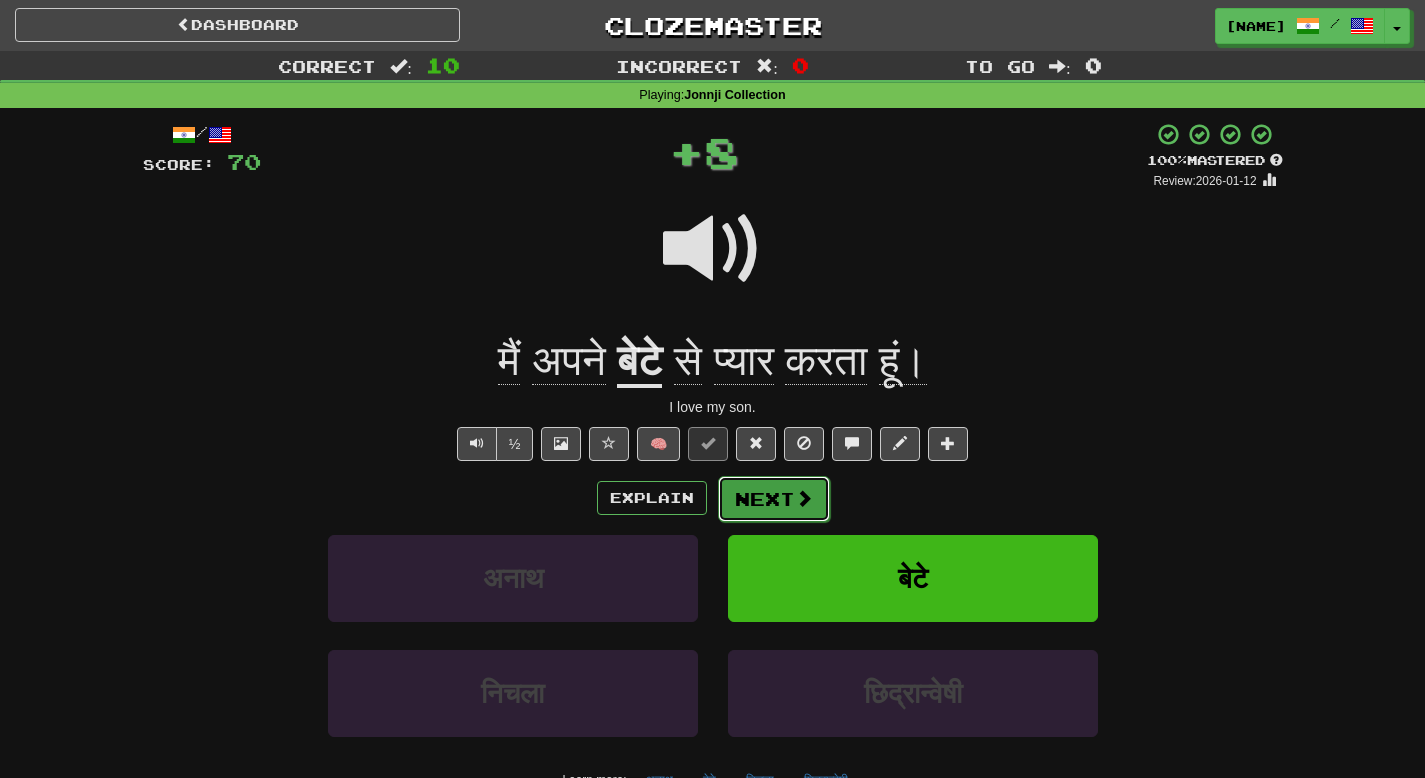 click at bounding box center [804, 498] 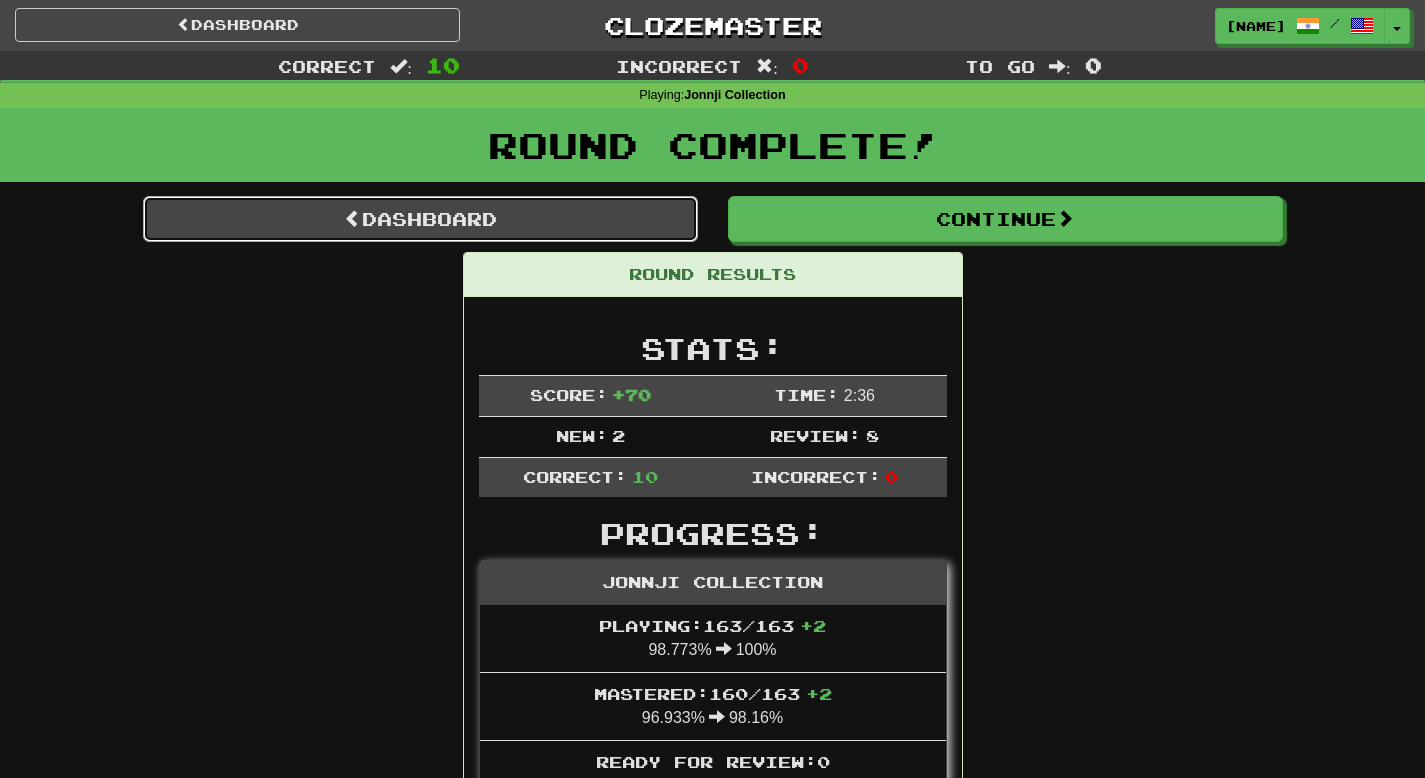 click on "Dashboard" at bounding box center (420, 219) 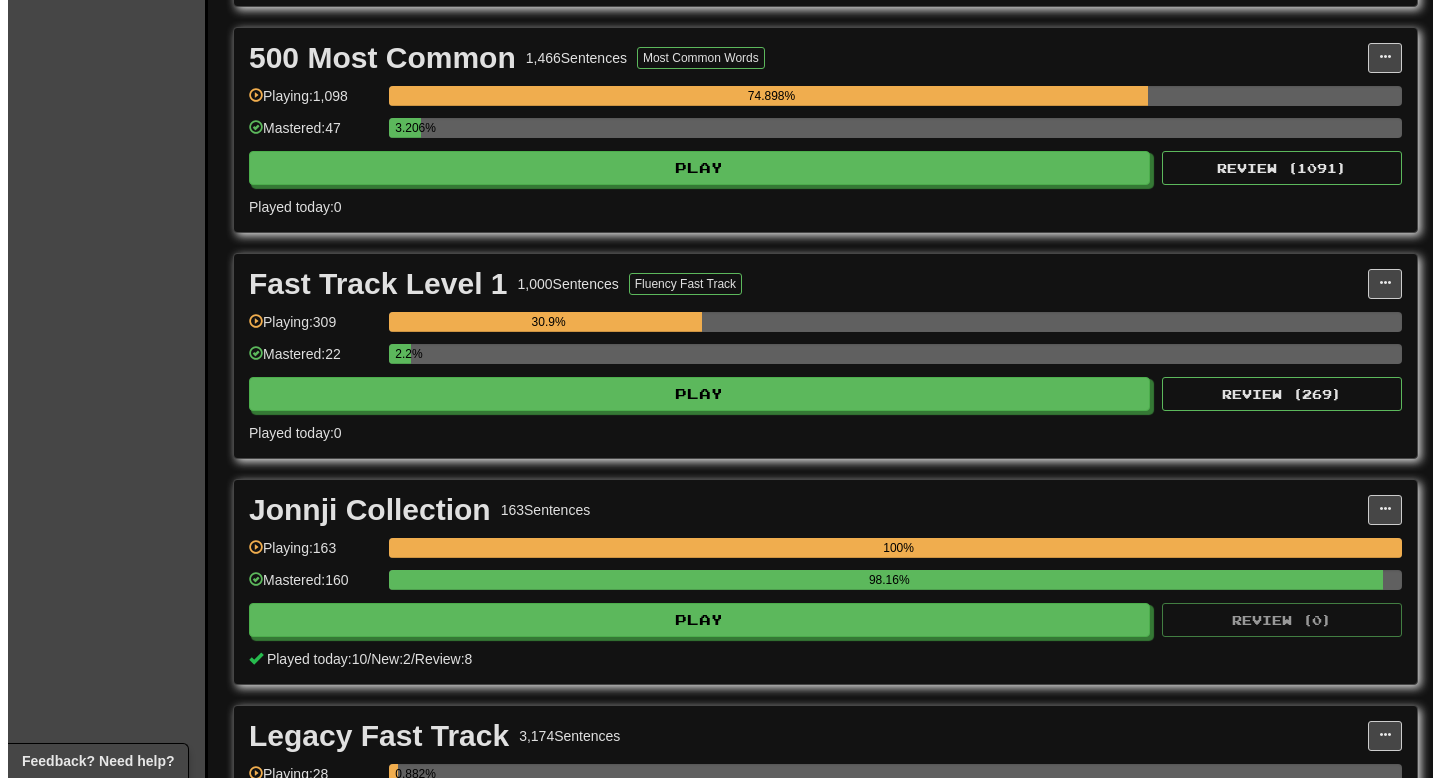 scroll, scrollTop: 1132, scrollLeft: 0, axis: vertical 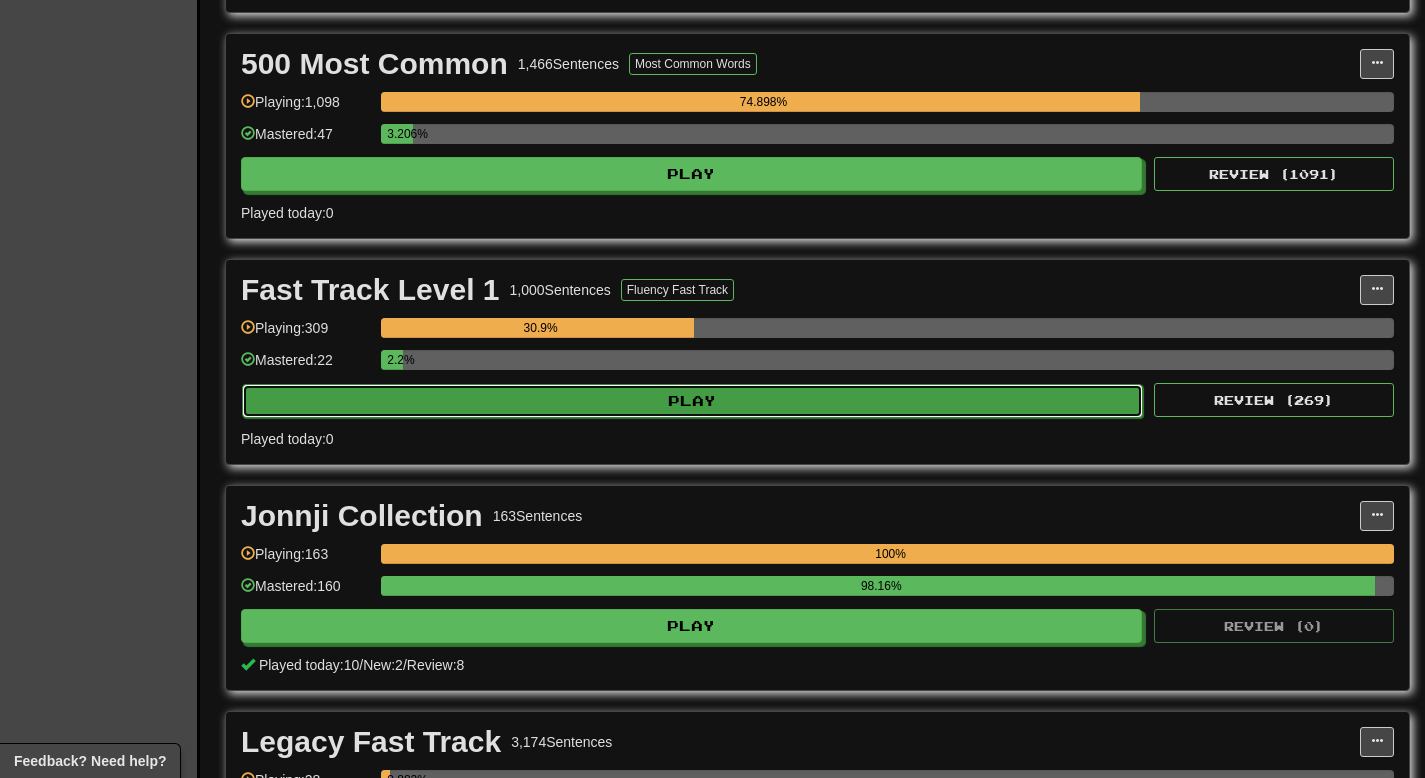 click on "Play" at bounding box center [692, 401] 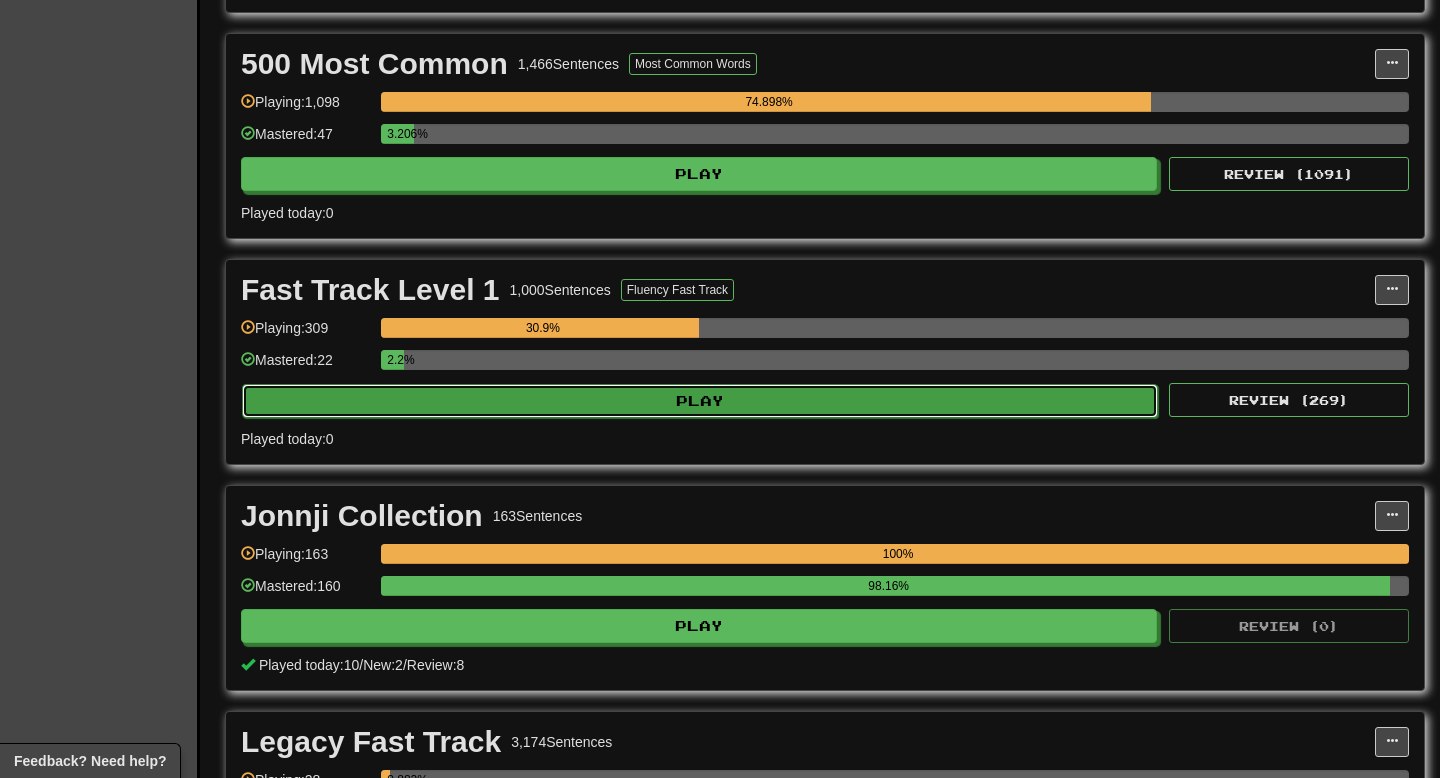 select on "**" 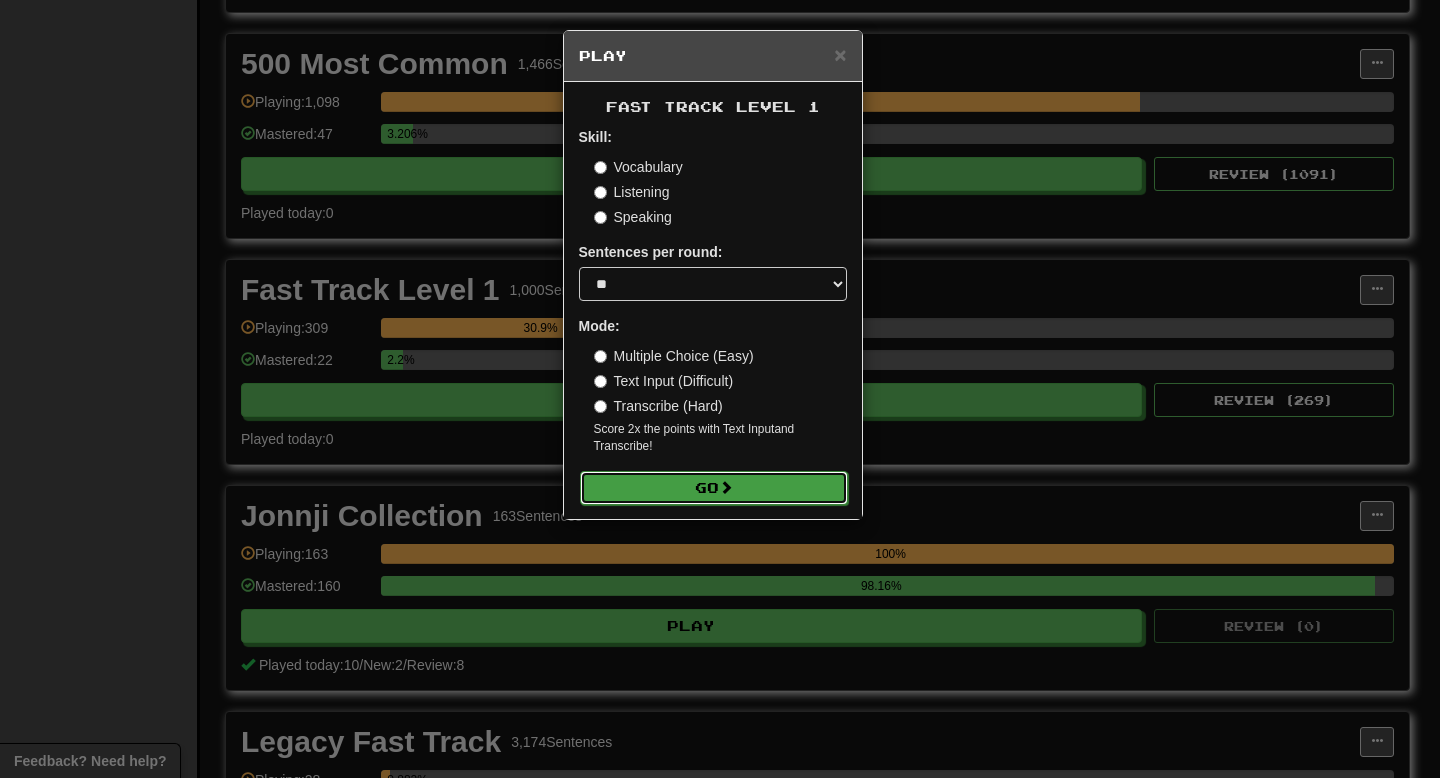 click on "Go" at bounding box center [714, 488] 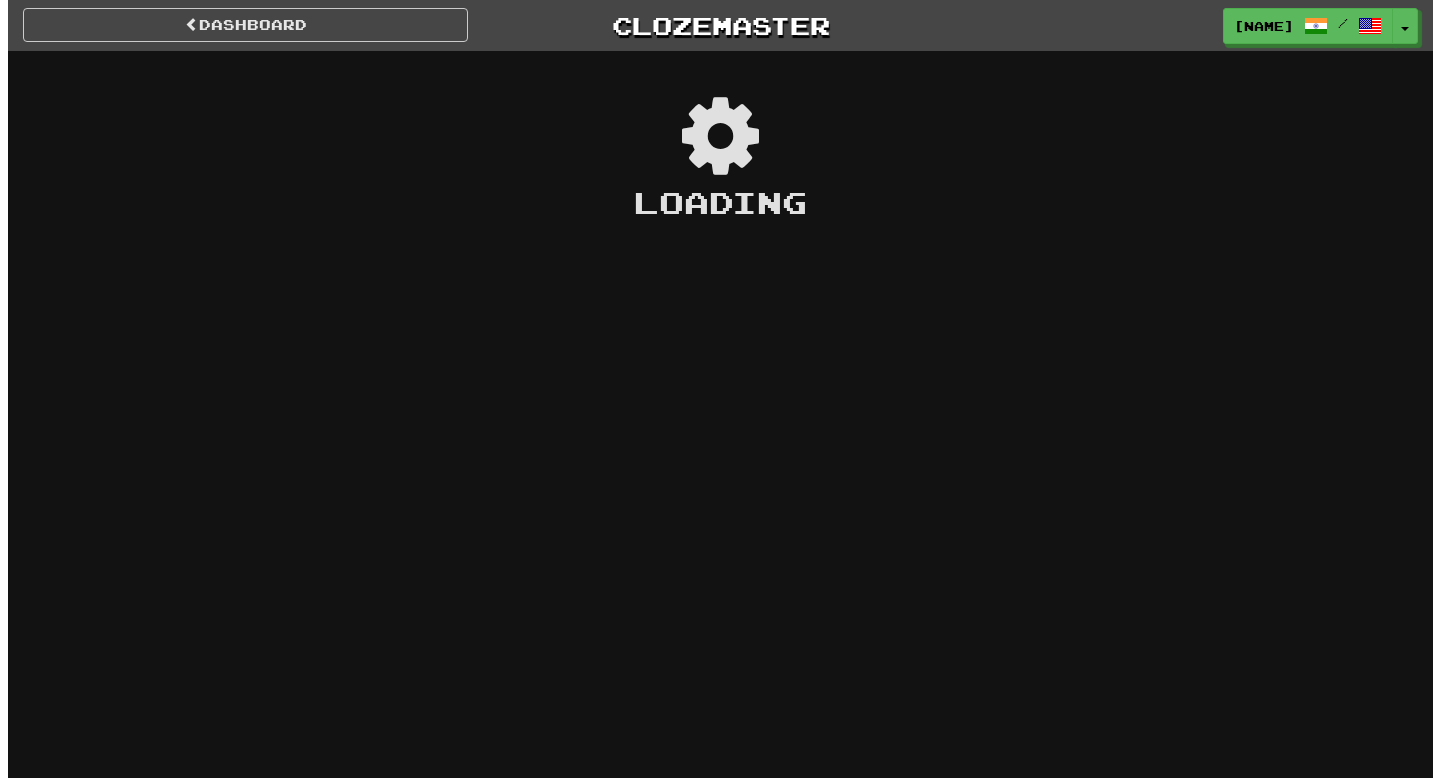 scroll, scrollTop: 0, scrollLeft: 0, axis: both 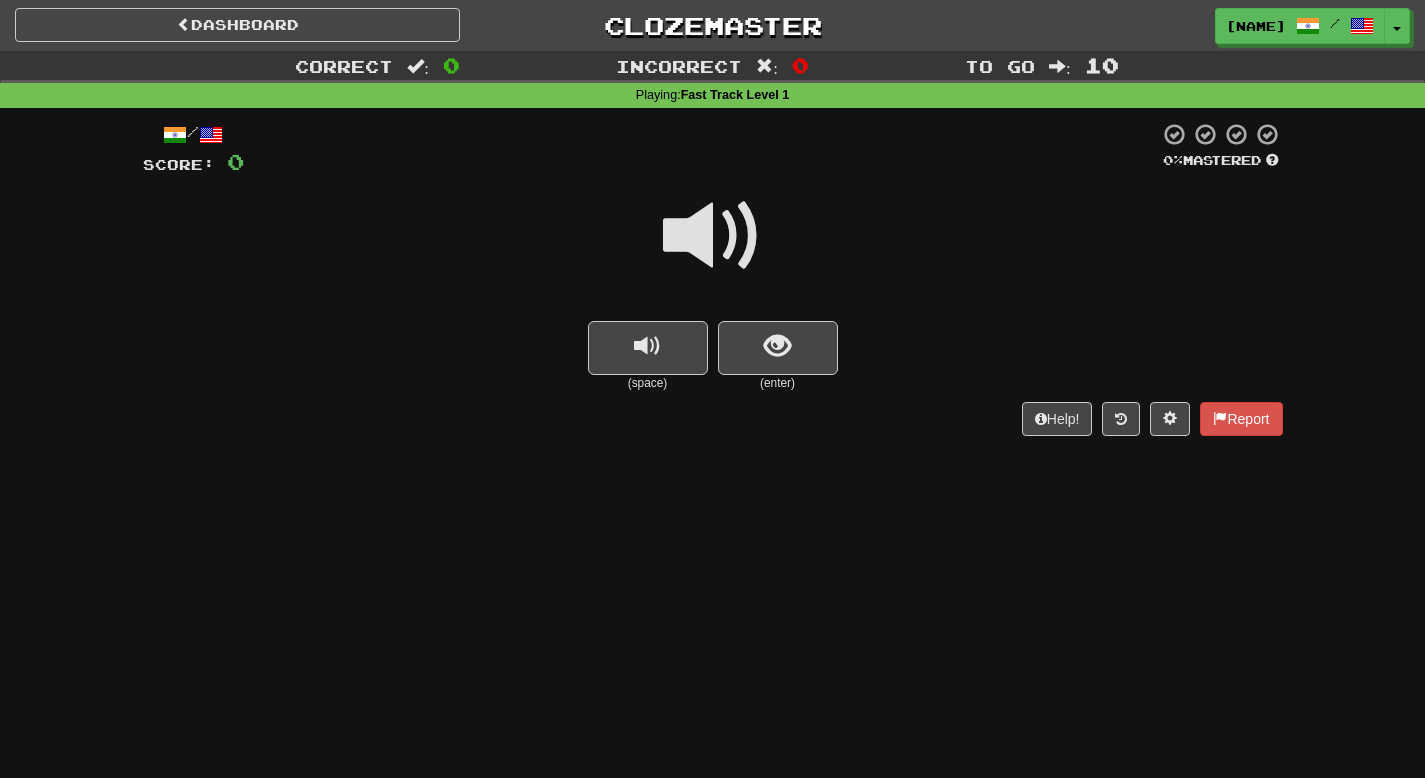 click at bounding box center [713, 236] 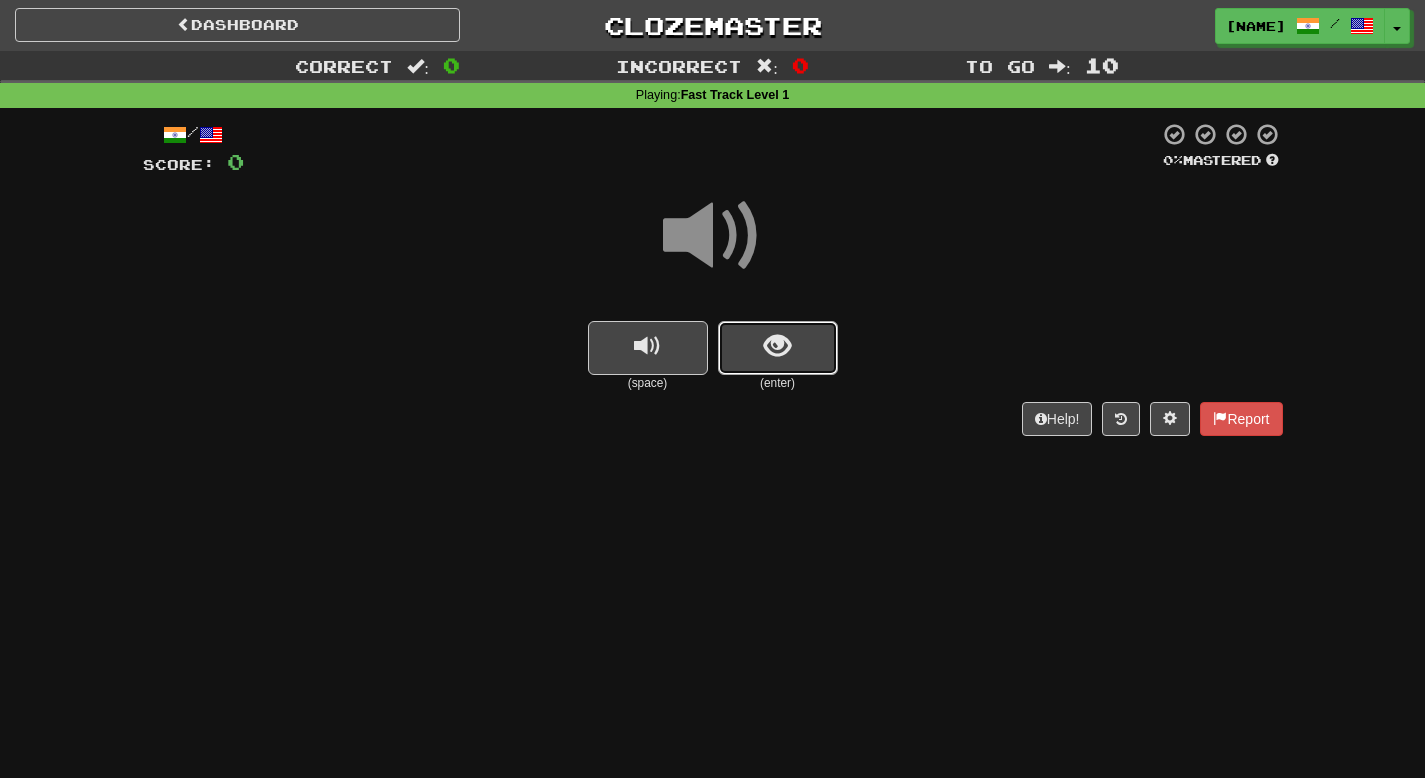 click at bounding box center [778, 348] 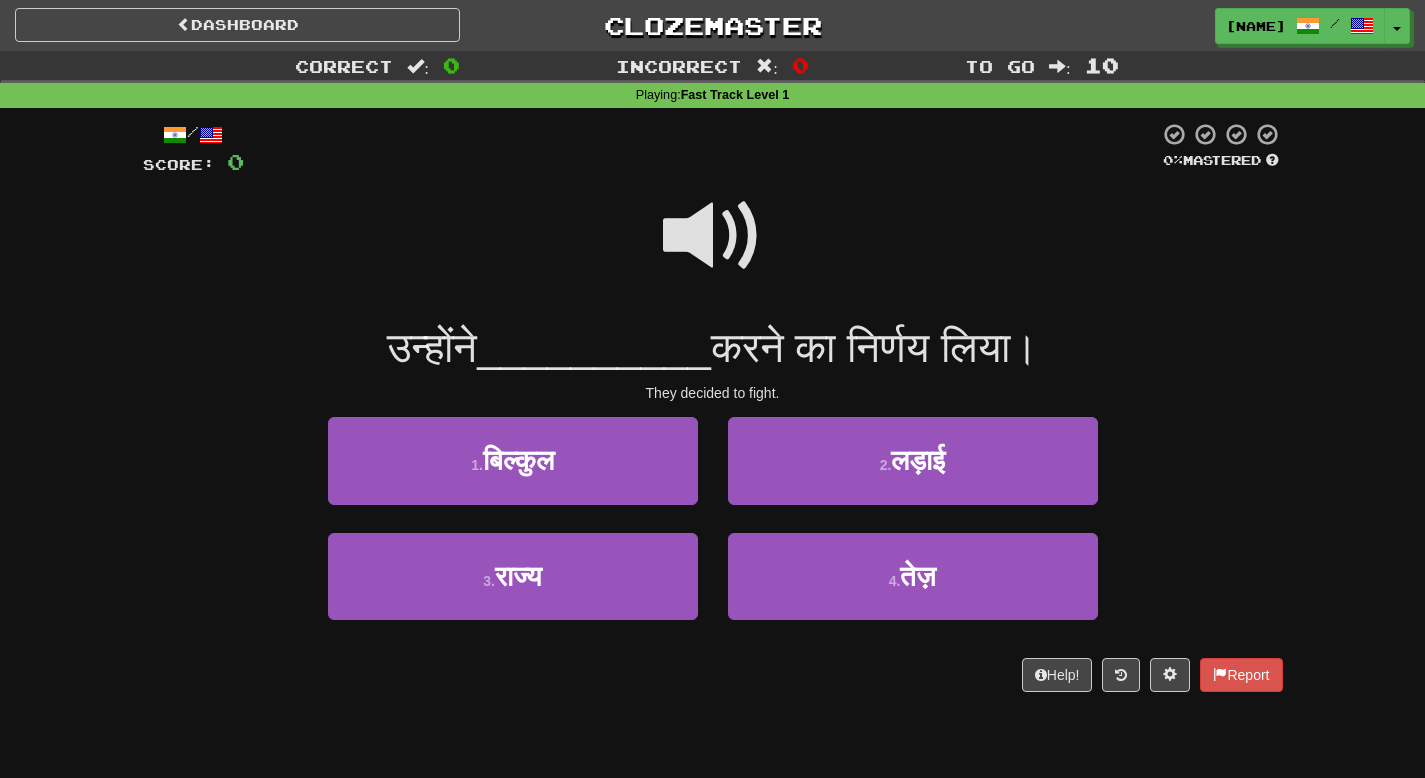 click at bounding box center [713, 236] 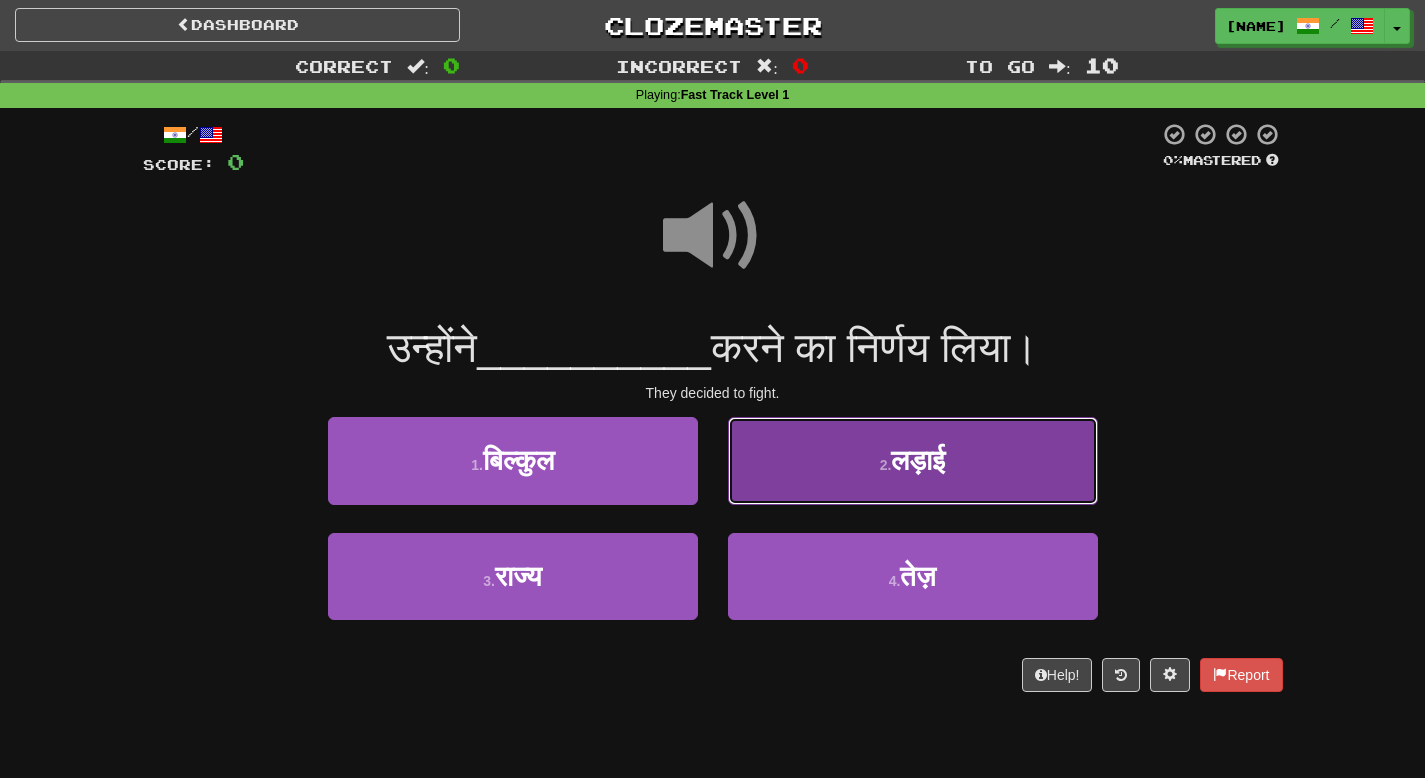 click on "लड़ाई" at bounding box center (918, 460) 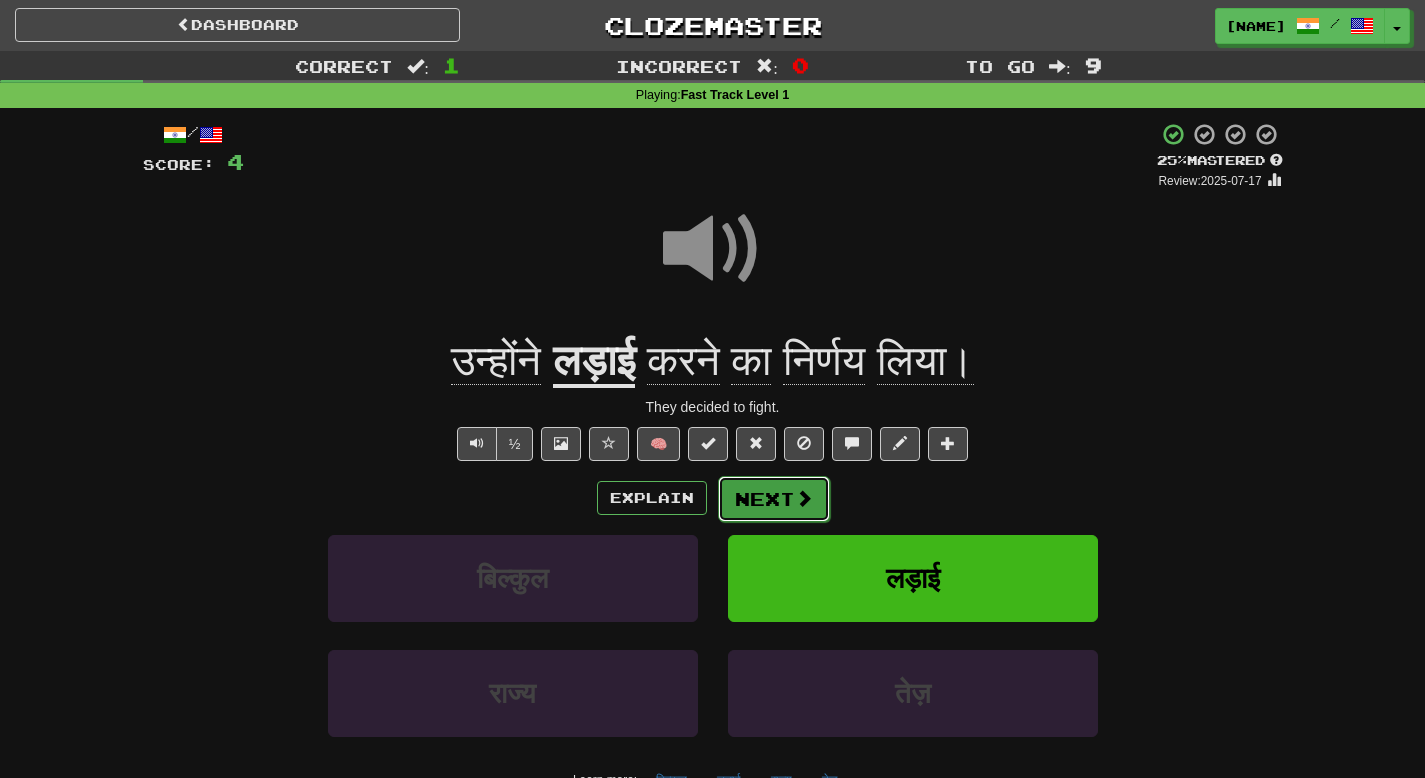 click on "Next" at bounding box center (774, 499) 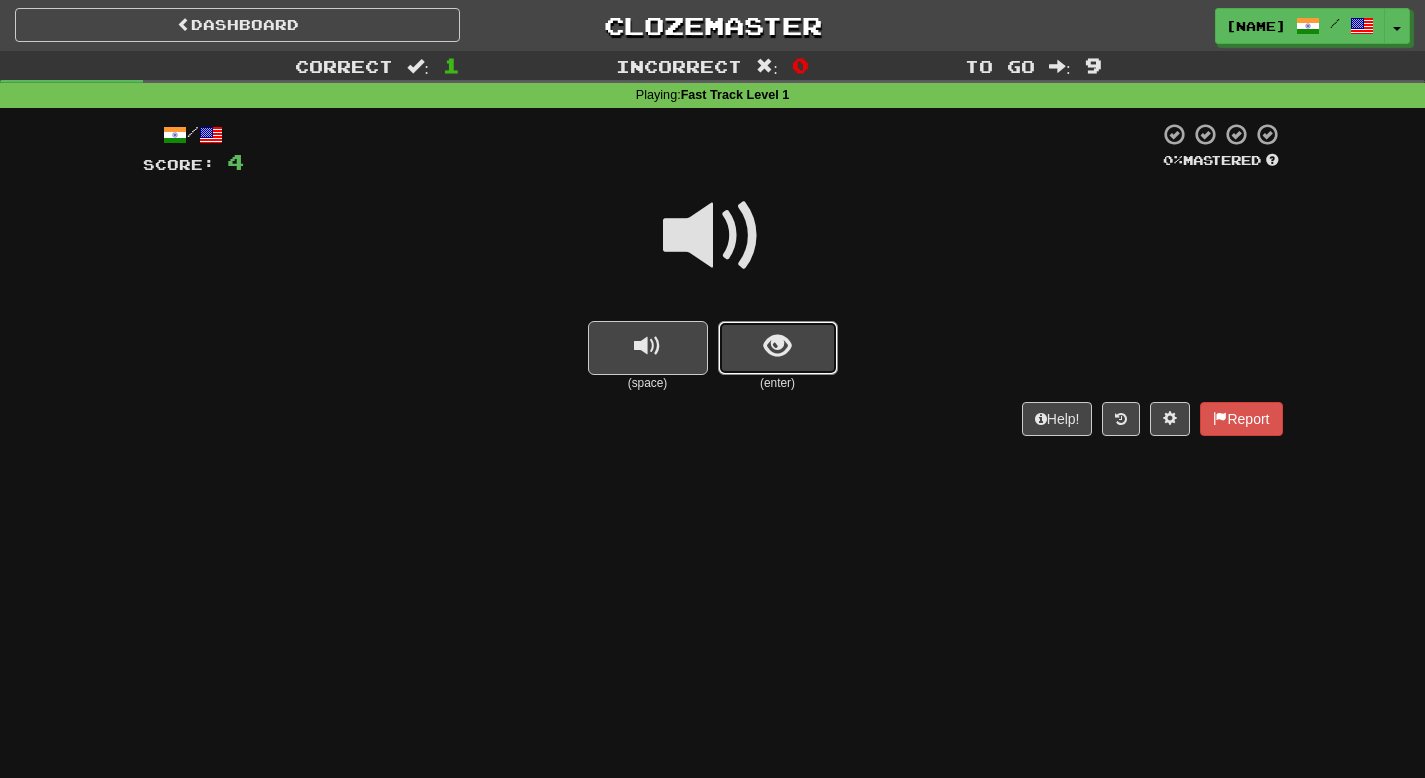 click at bounding box center (778, 348) 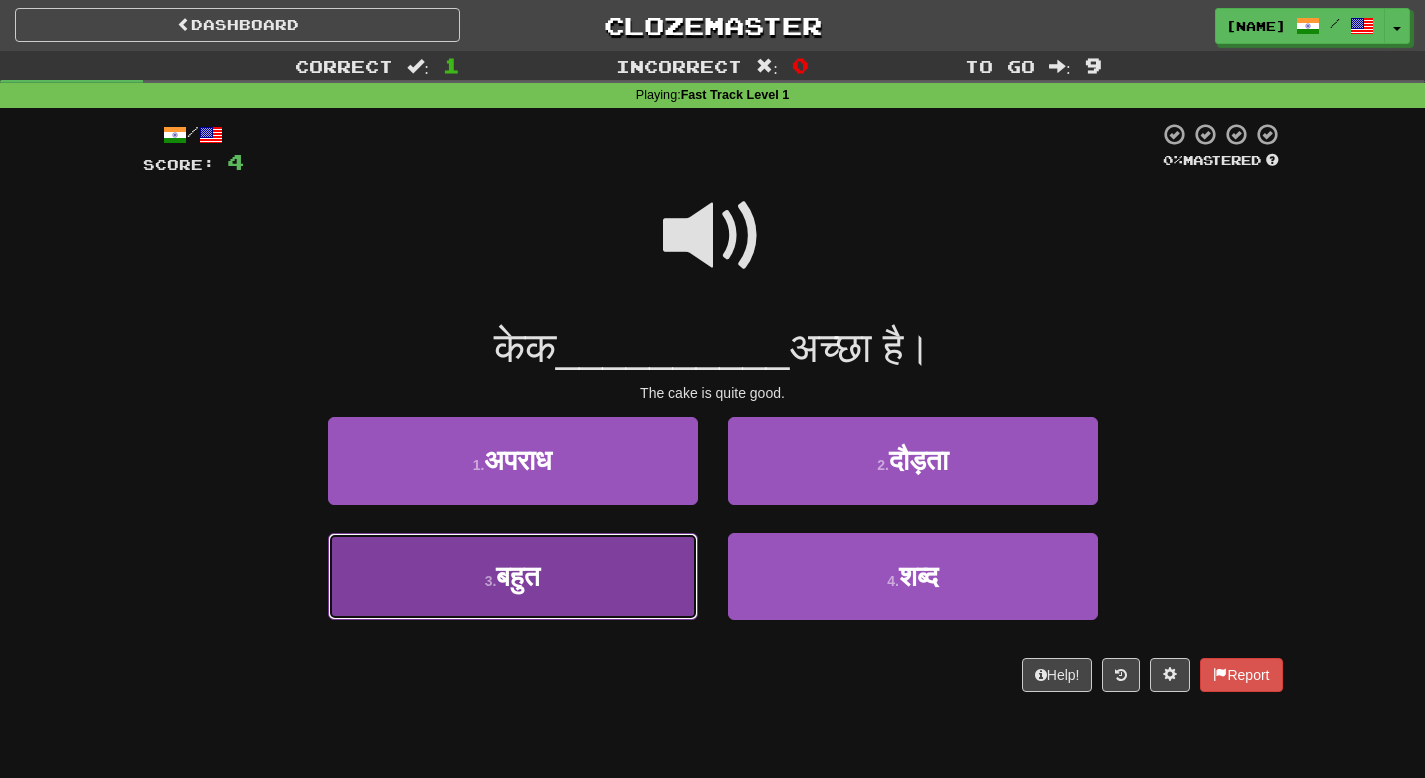 click on "3 .  बहुत" at bounding box center (513, 576) 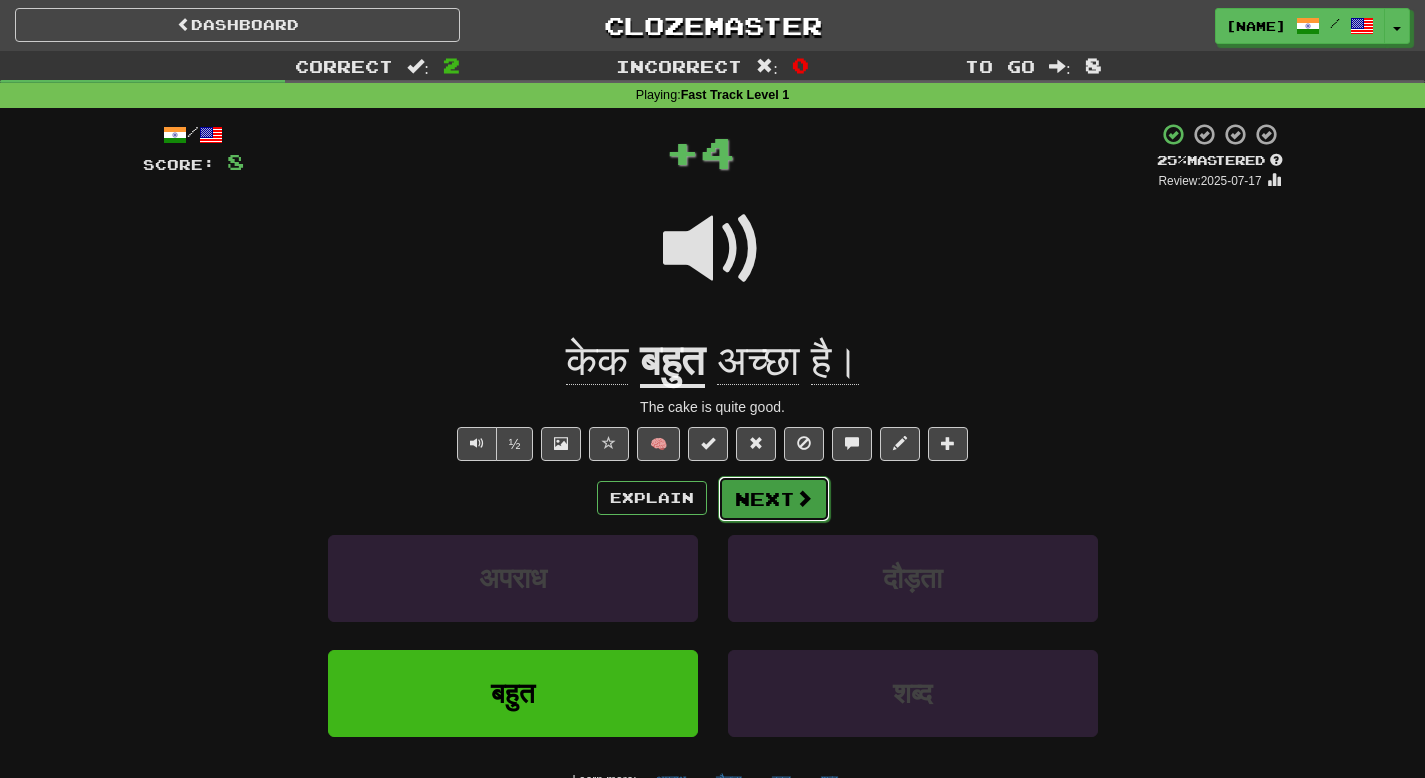 click on "Next" at bounding box center [774, 499] 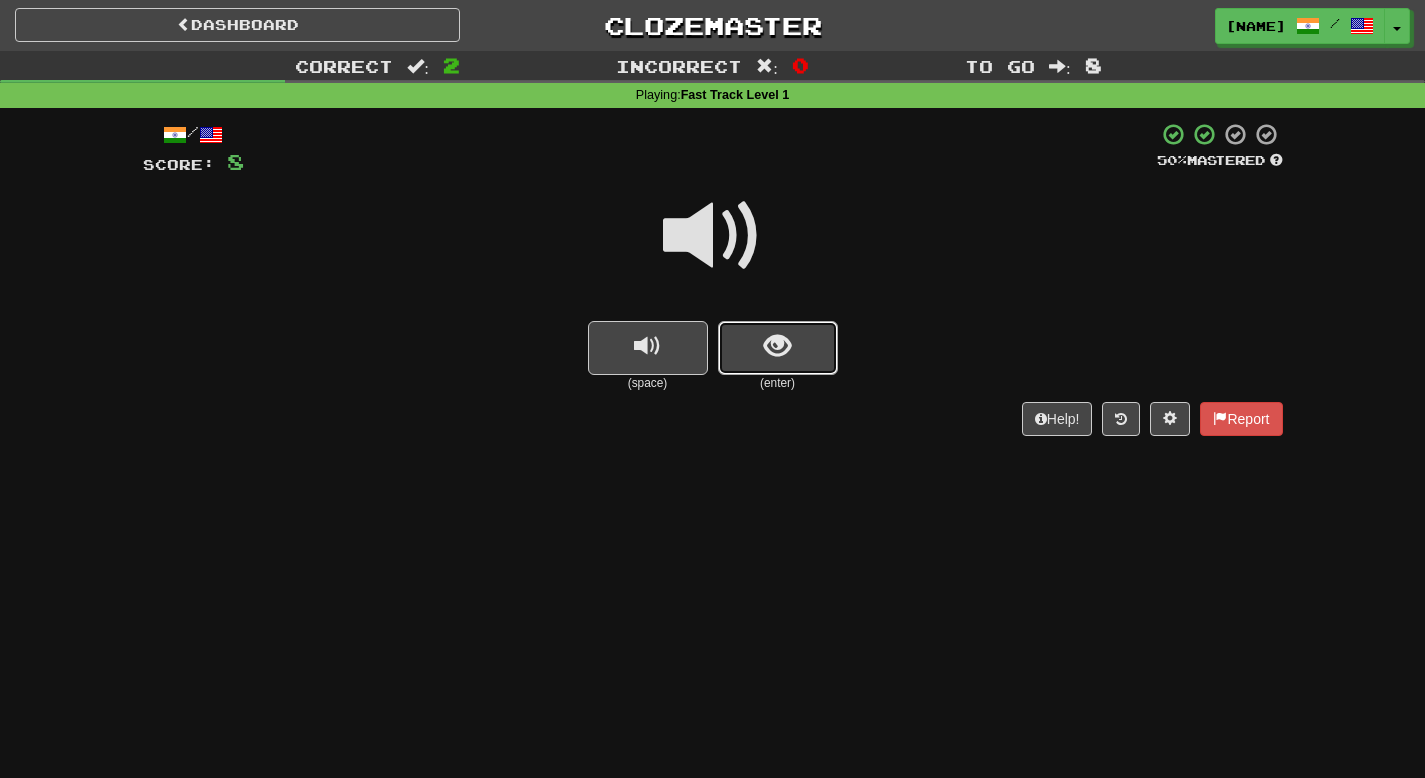 click at bounding box center [778, 348] 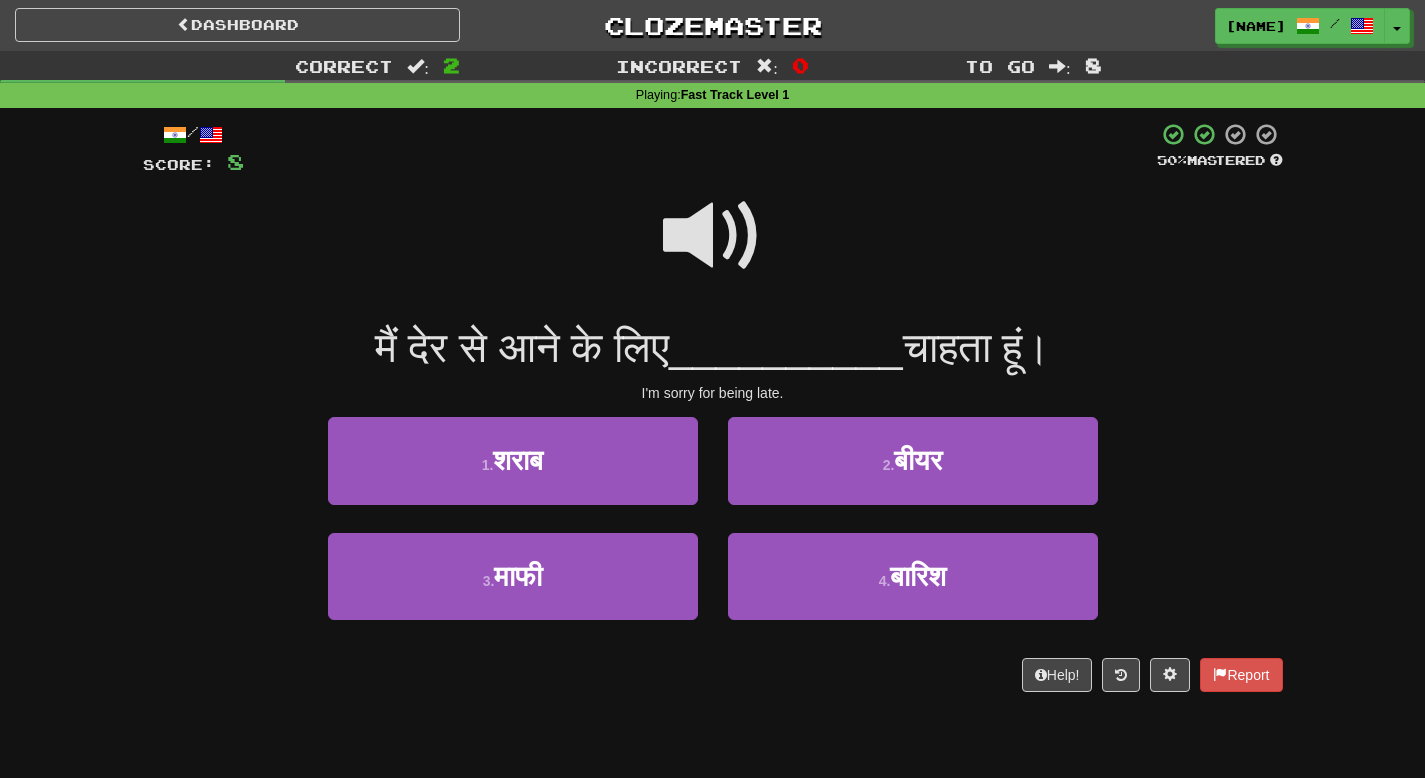 click at bounding box center (713, 236) 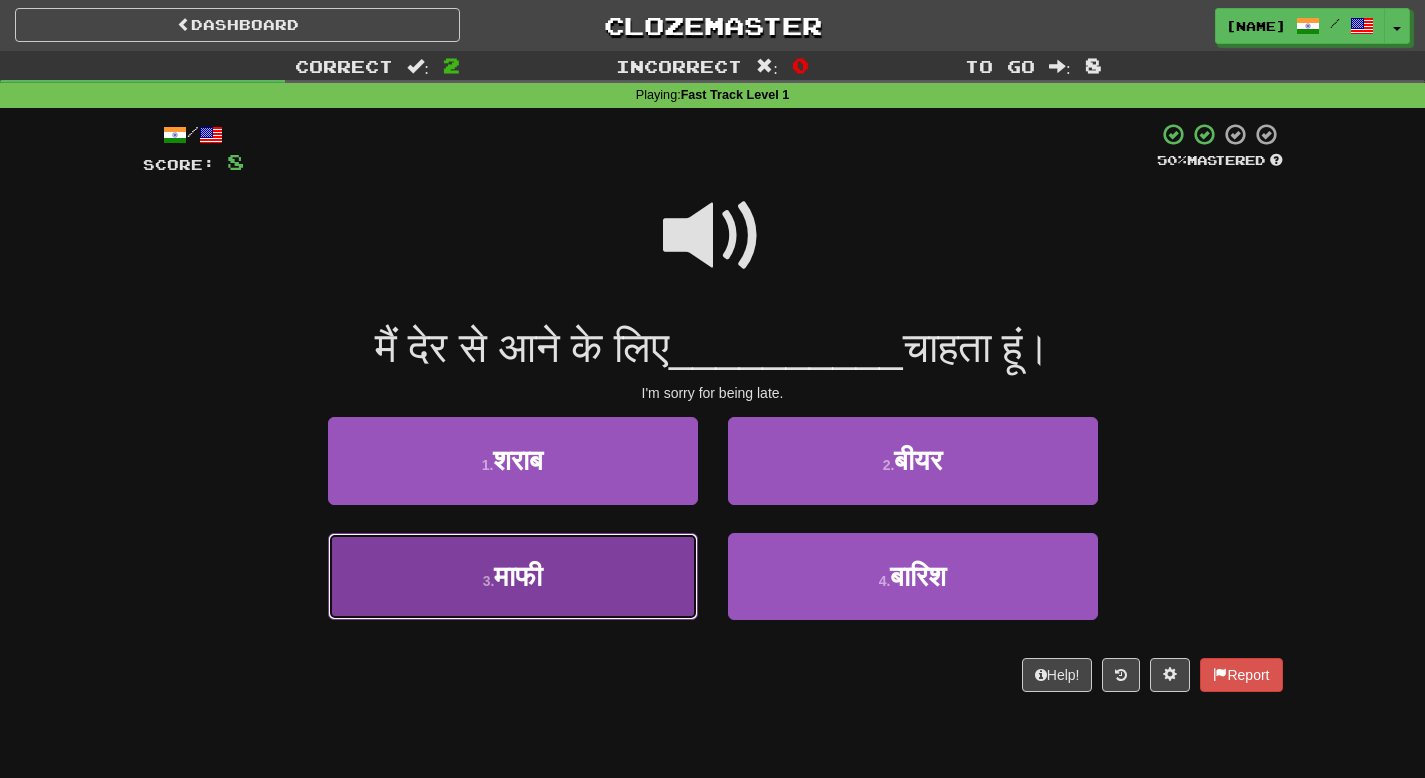 click on "माफी" at bounding box center (518, 576) 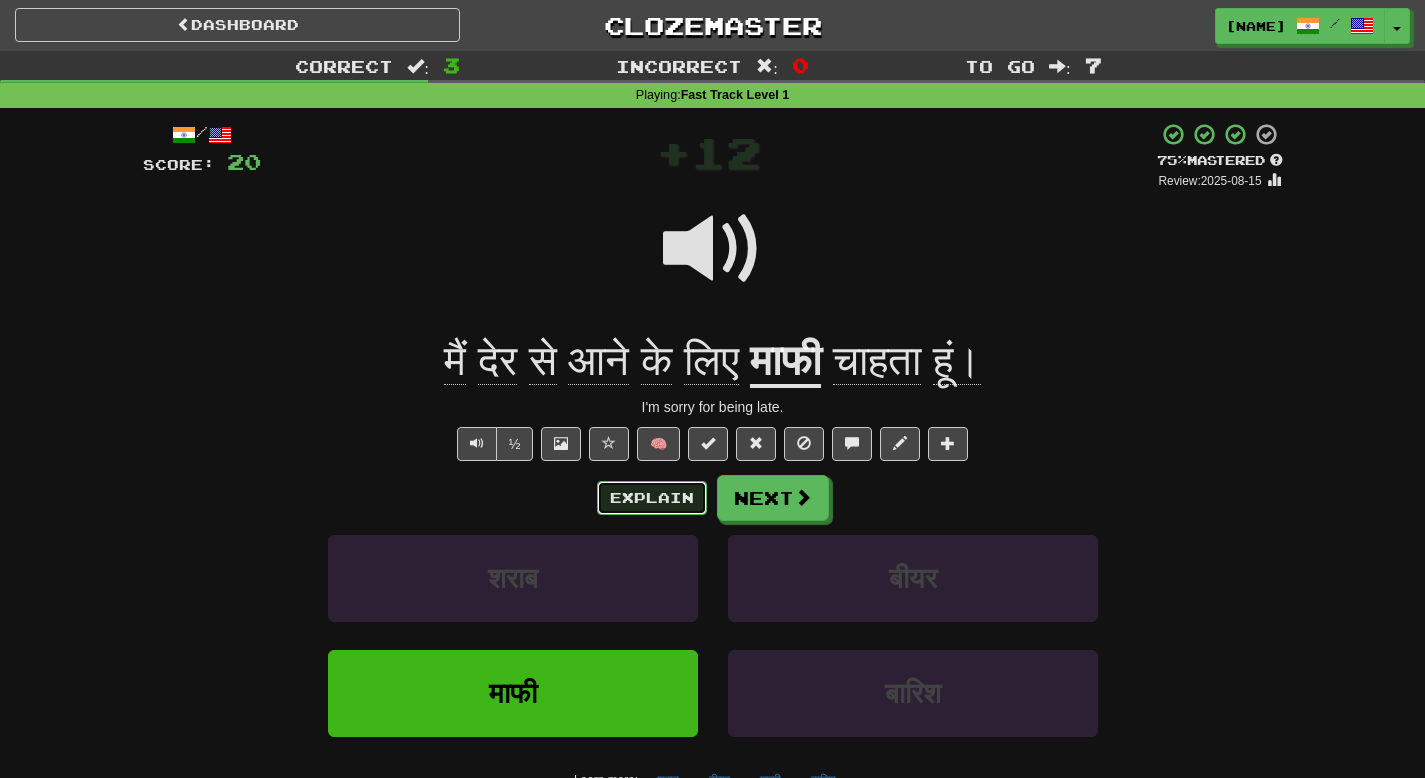 click on "Explain" at bounding box center (652, 498) 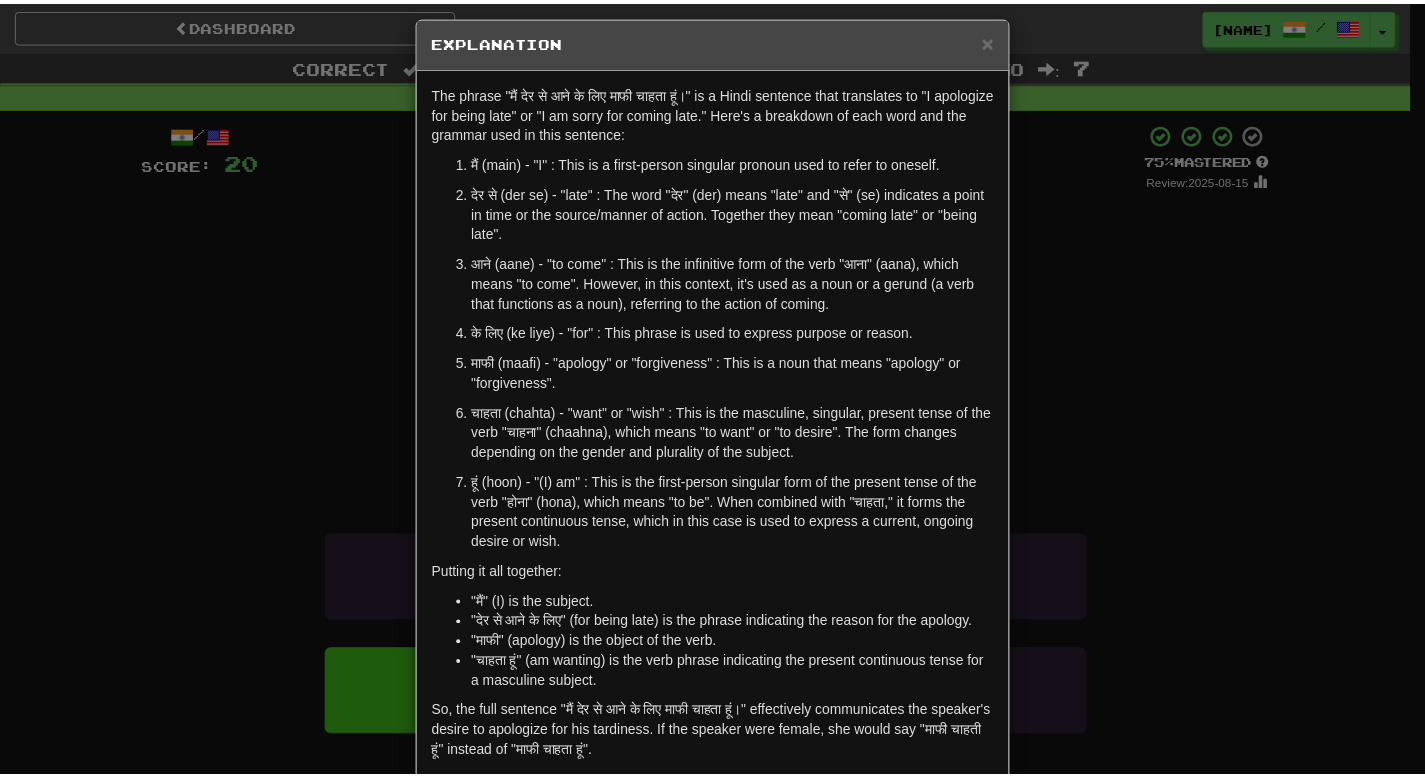 scroll, scrollTop: 18, scrollLeft: 0, axis: vertical 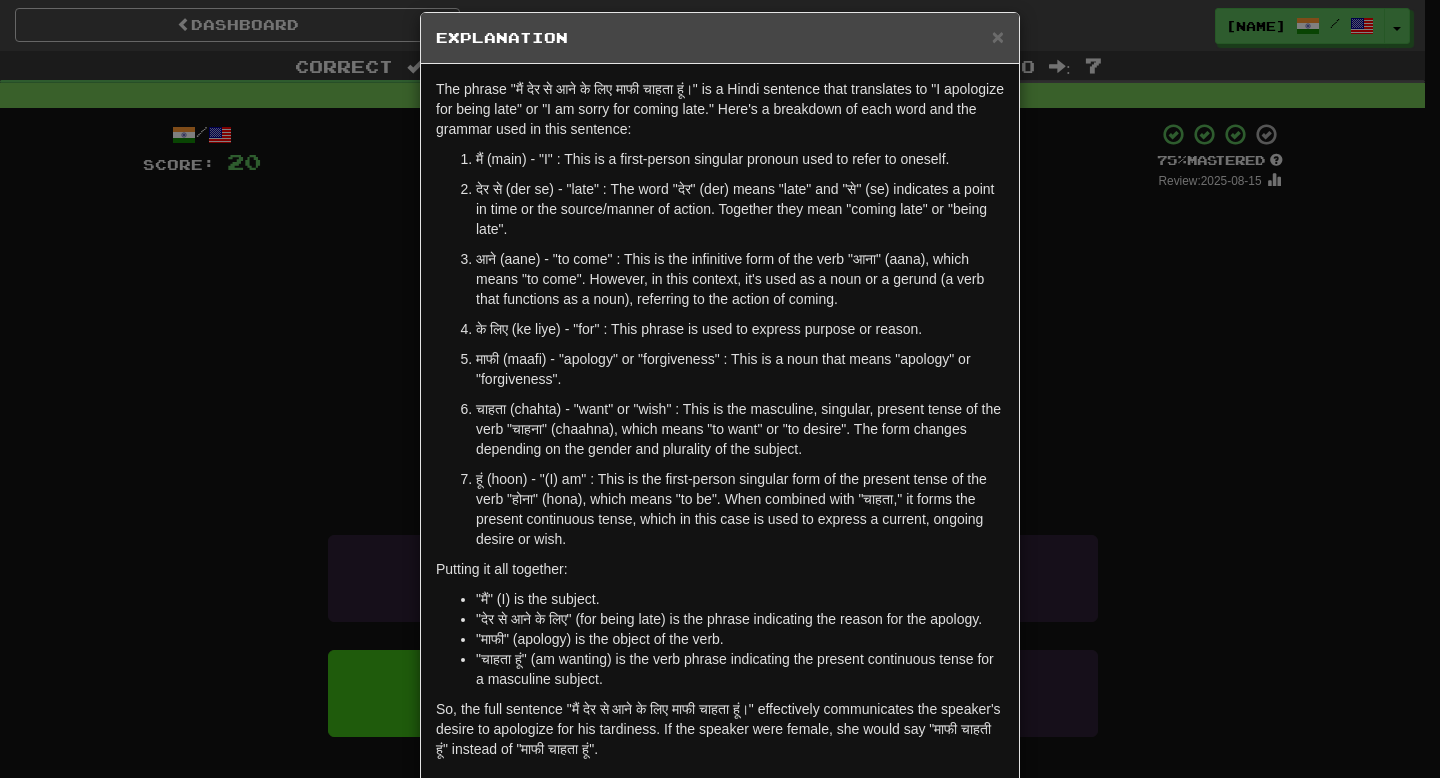 click on "× Explanation The phrase "मैं देर से आने के लिए माफी चाहता हूं।" is a Hindi sentence that translates to "I apologize for being late" or "I am sorry for coming late." Here's a breakdown of each word and the grammar used in this sentence:
मैं (main) - "I" : This is a first-person singular pronoun used to refer to oneself.
देर से (der se) - "late" : The word "देर" (der) means "late" and "से" (se) indicates a point in time or the source/manner of action. Together they mean "coming late" or "being late".
आने (aane) - "to come" : This is the infinitive form of the verb "आना" (aana), which means "to come". However, in this context, it's used as a noun or a gerund (a verb that functions as a noun), referring to the action of coming.
के लिए (ke liye) - "for" : This phrase is used to express purpose or reason.
Putting it all together:
Let us know !" at bounding box center [720, 389] 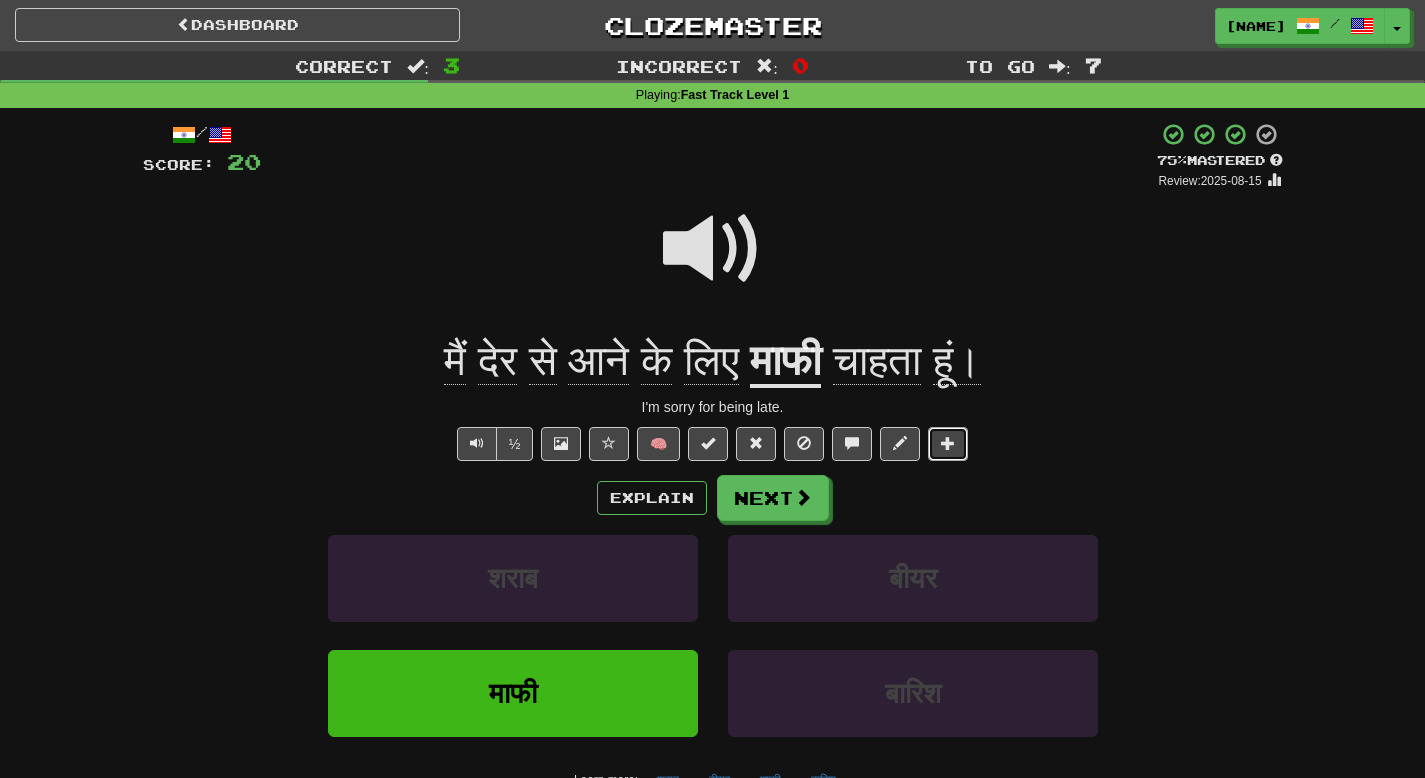 click at bounding box center (948, 443) 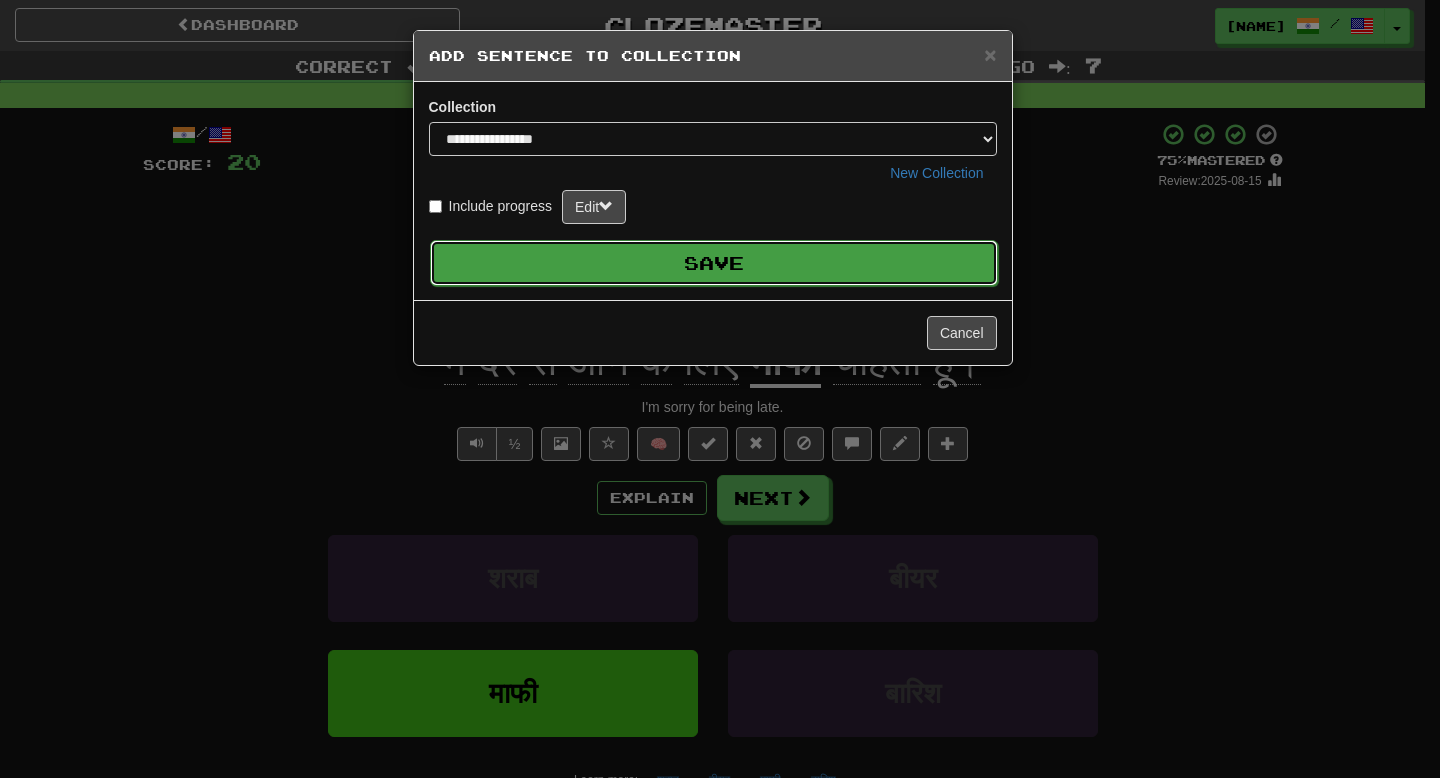 click on "Save" at bounding box center [714, 263] 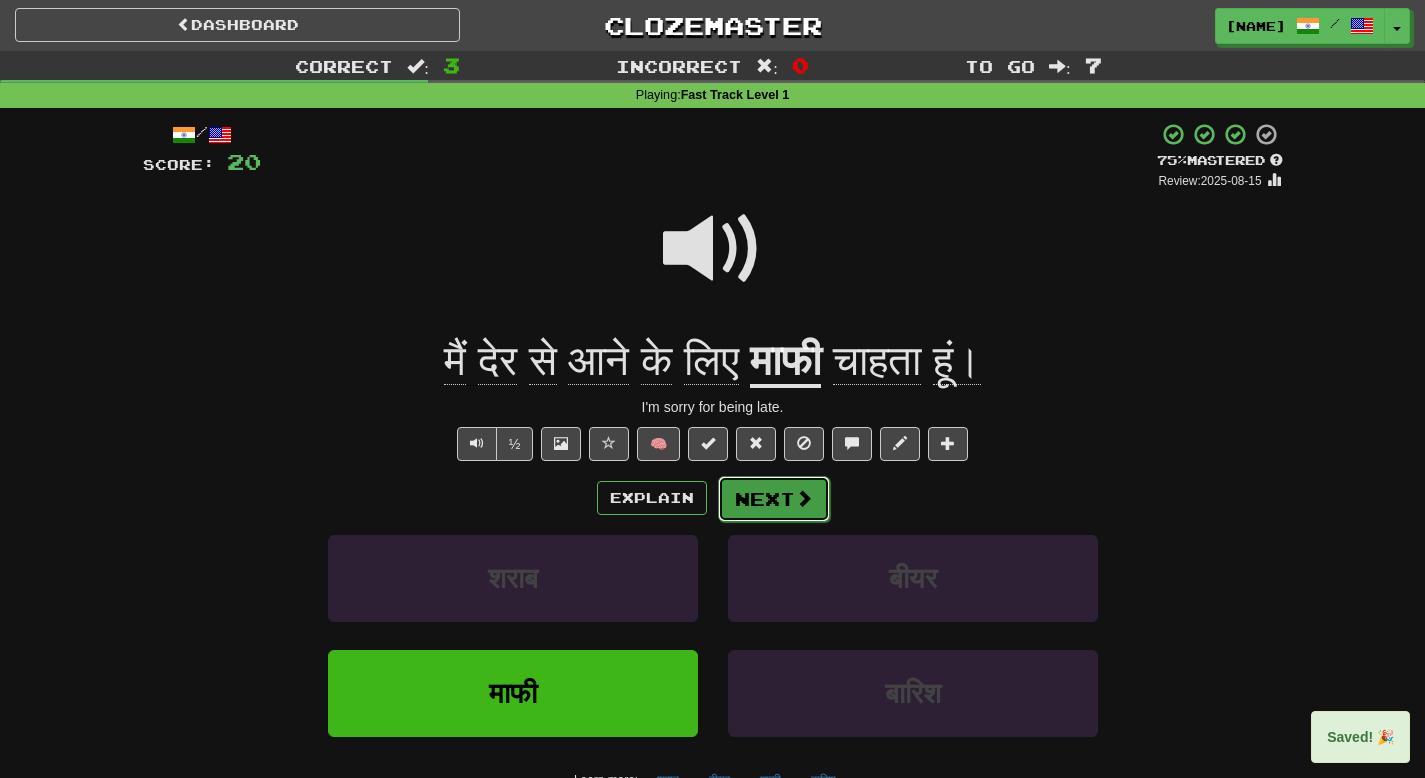 click on "Next" at bounding box center [774, 499] 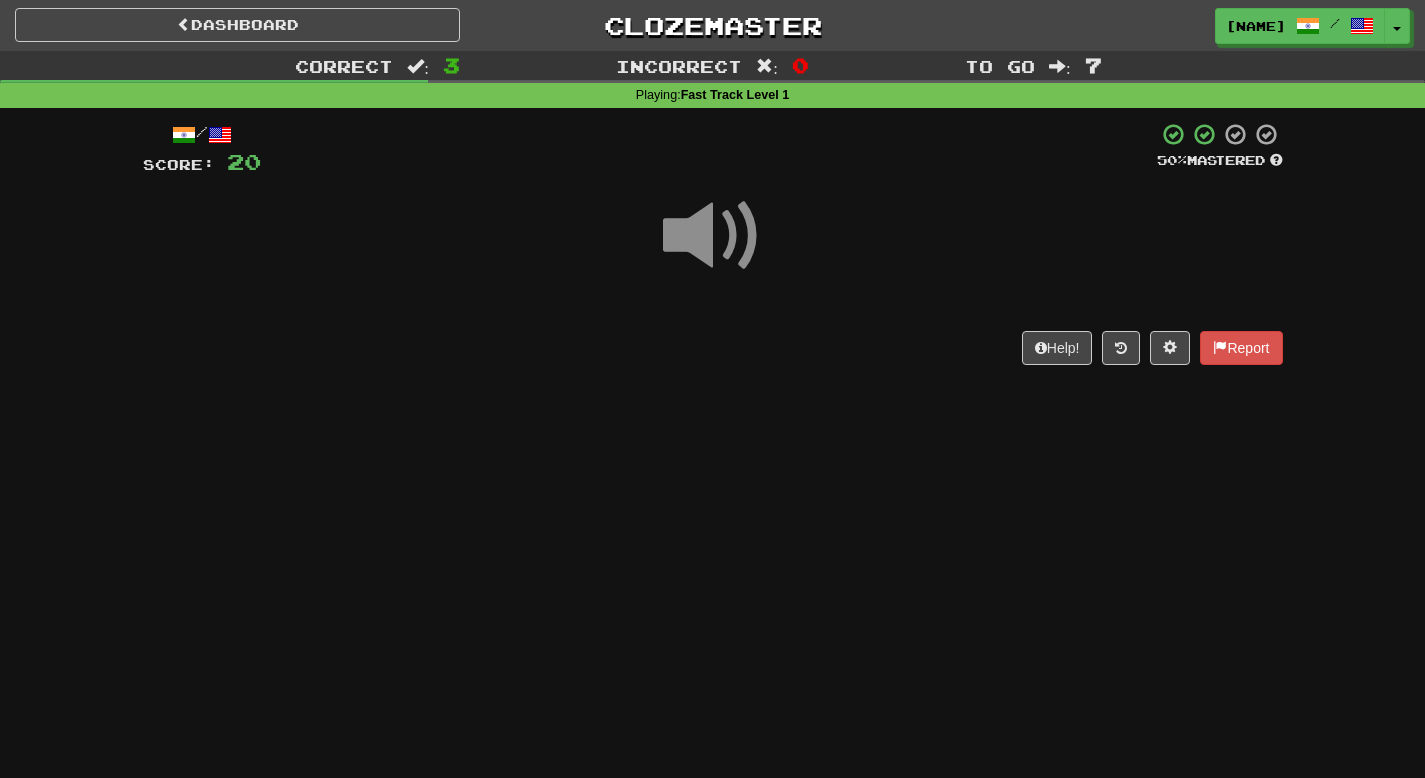 click at bounding box center (713, 236) 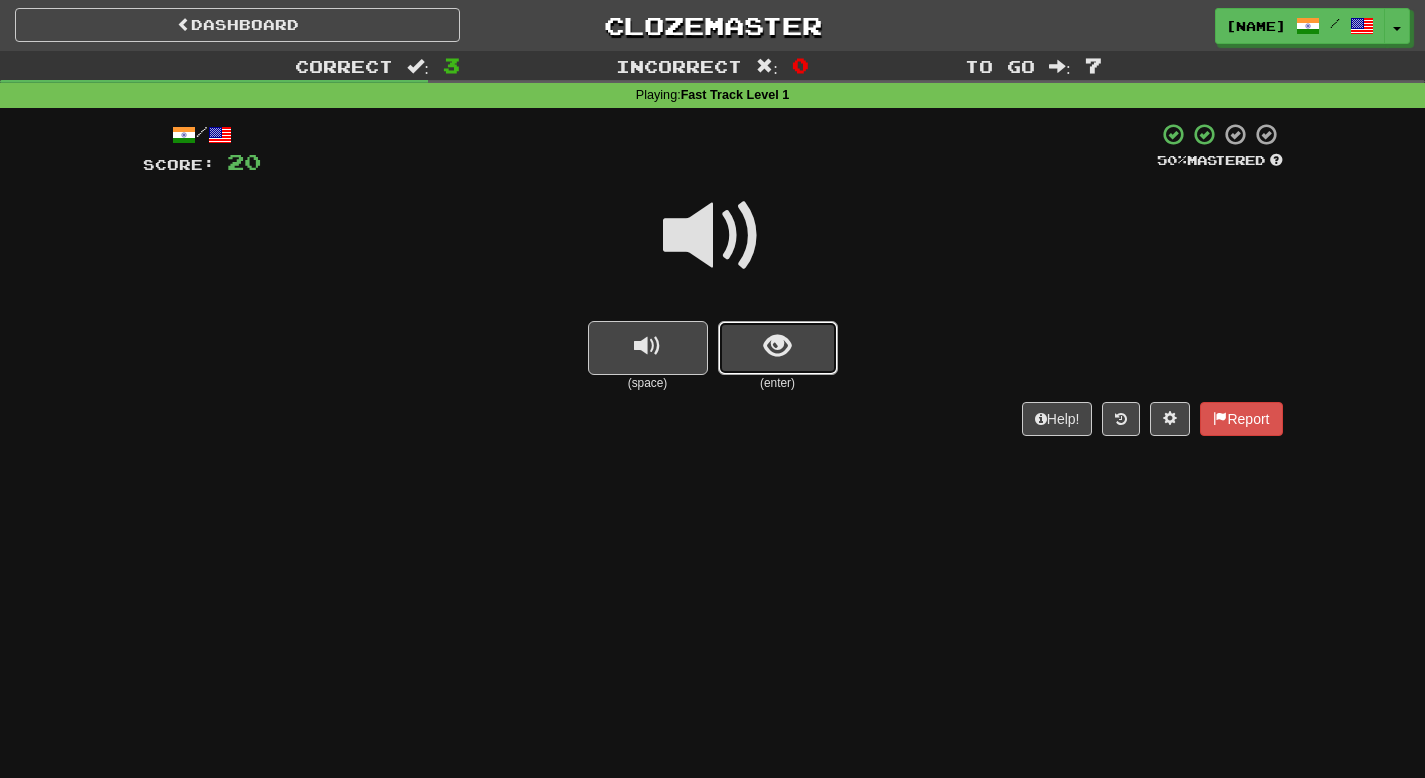 click at bounding box center [777, 346] 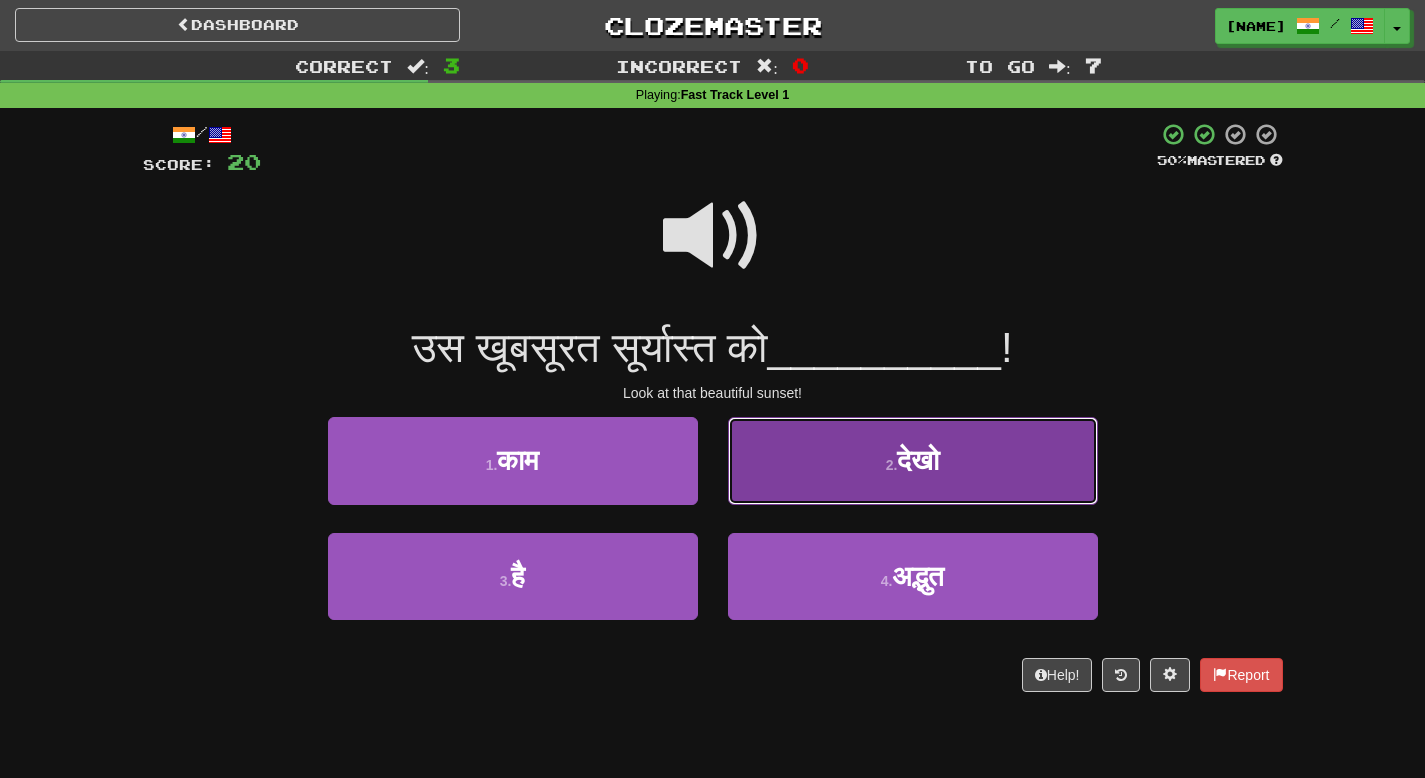 click on "2 .  देखो" at bounding box center [913, 460] 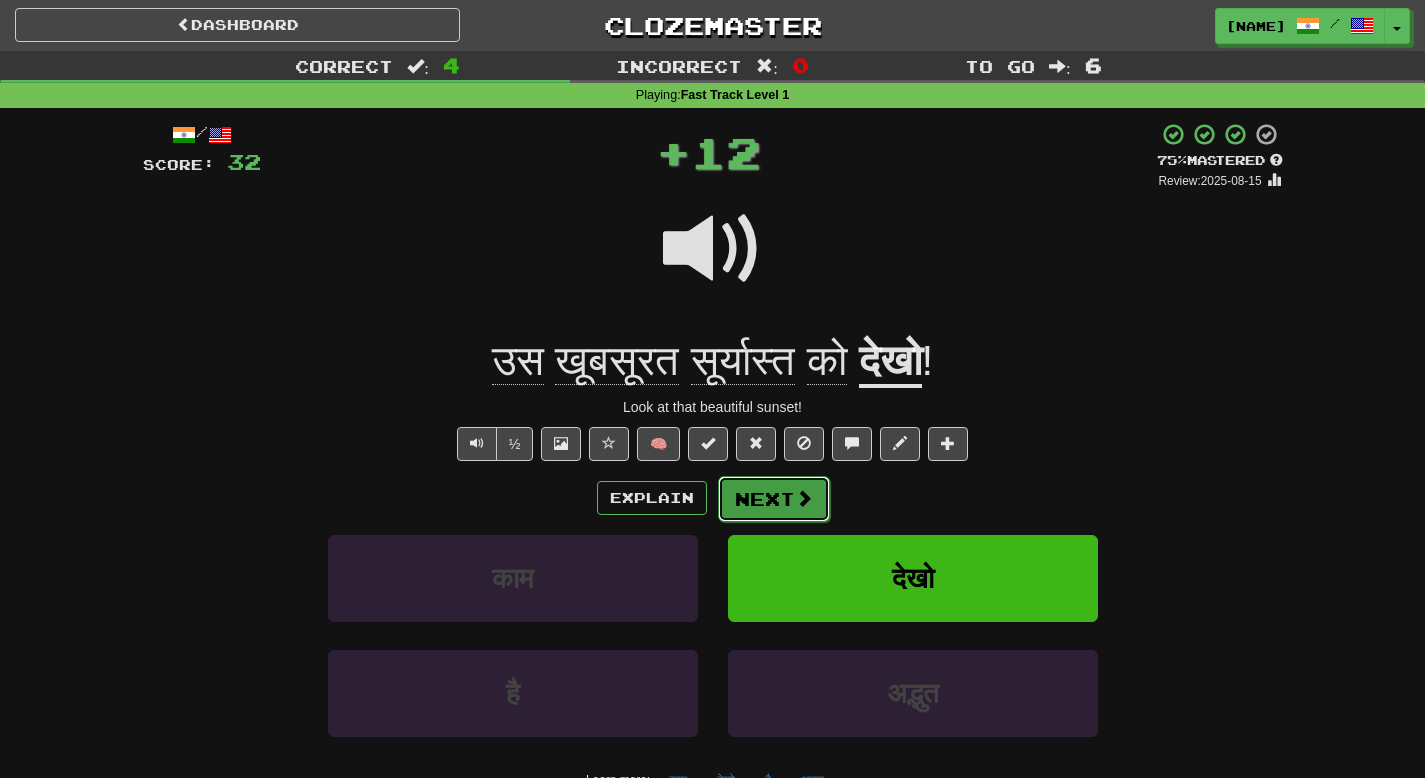 click on "Next" at bounding box center (774, 499) 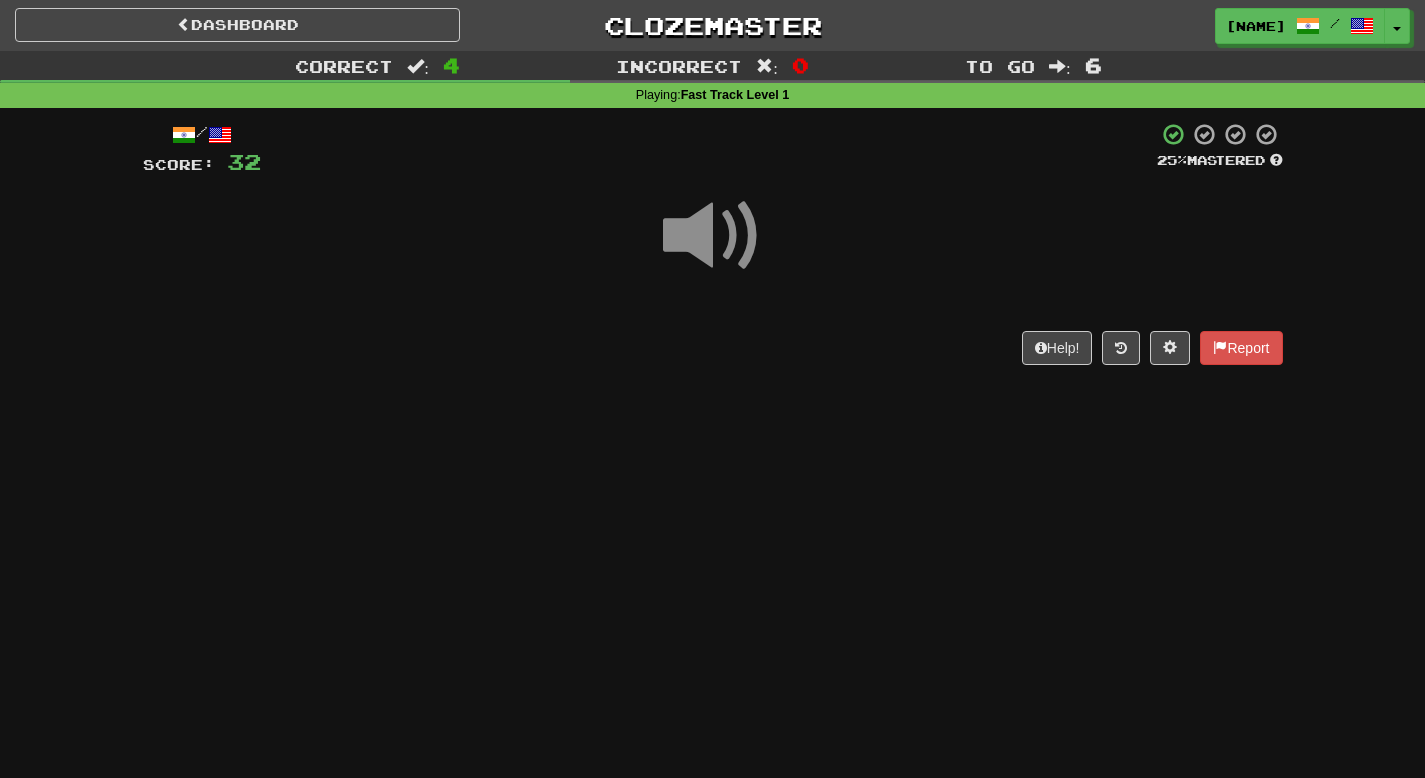 click at bounding box center [713, 236] 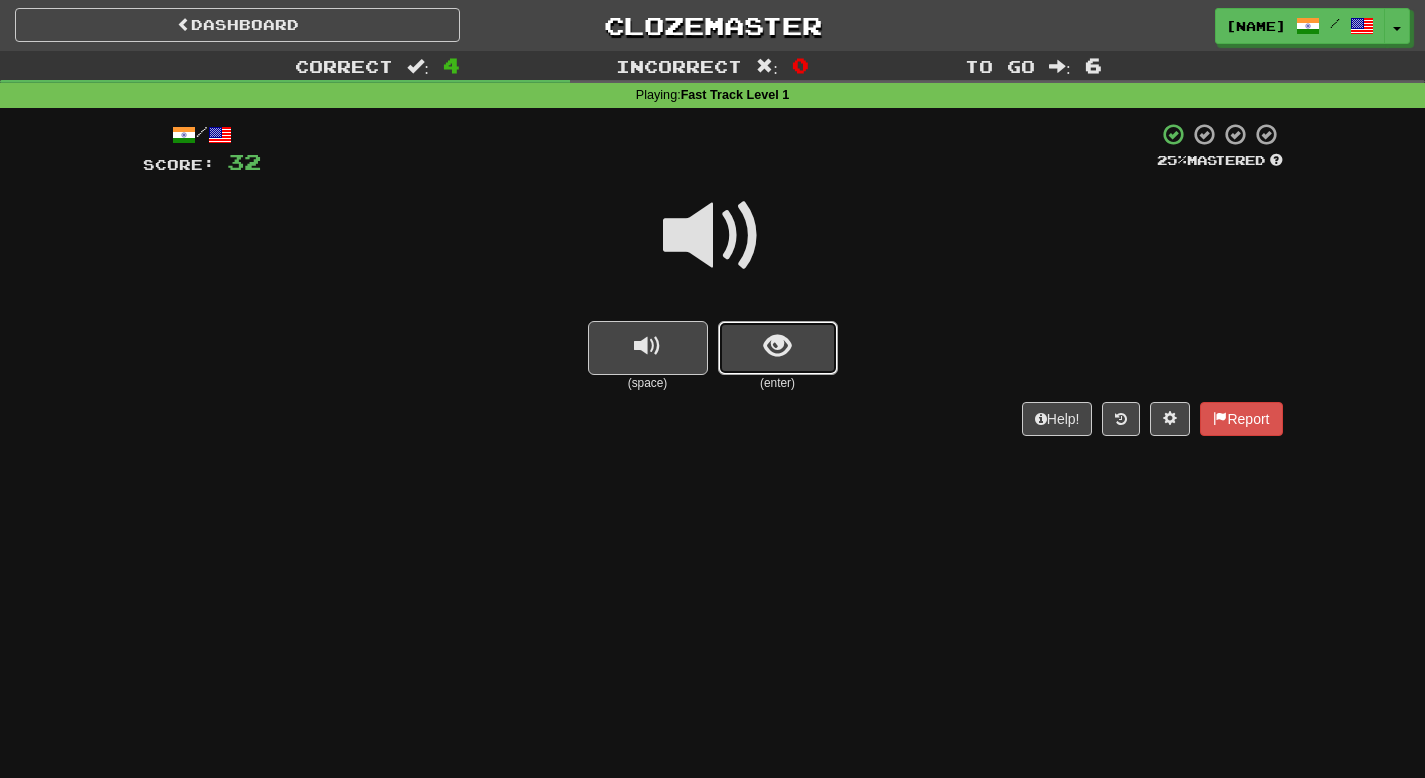 click at bounding box center (778, 348) 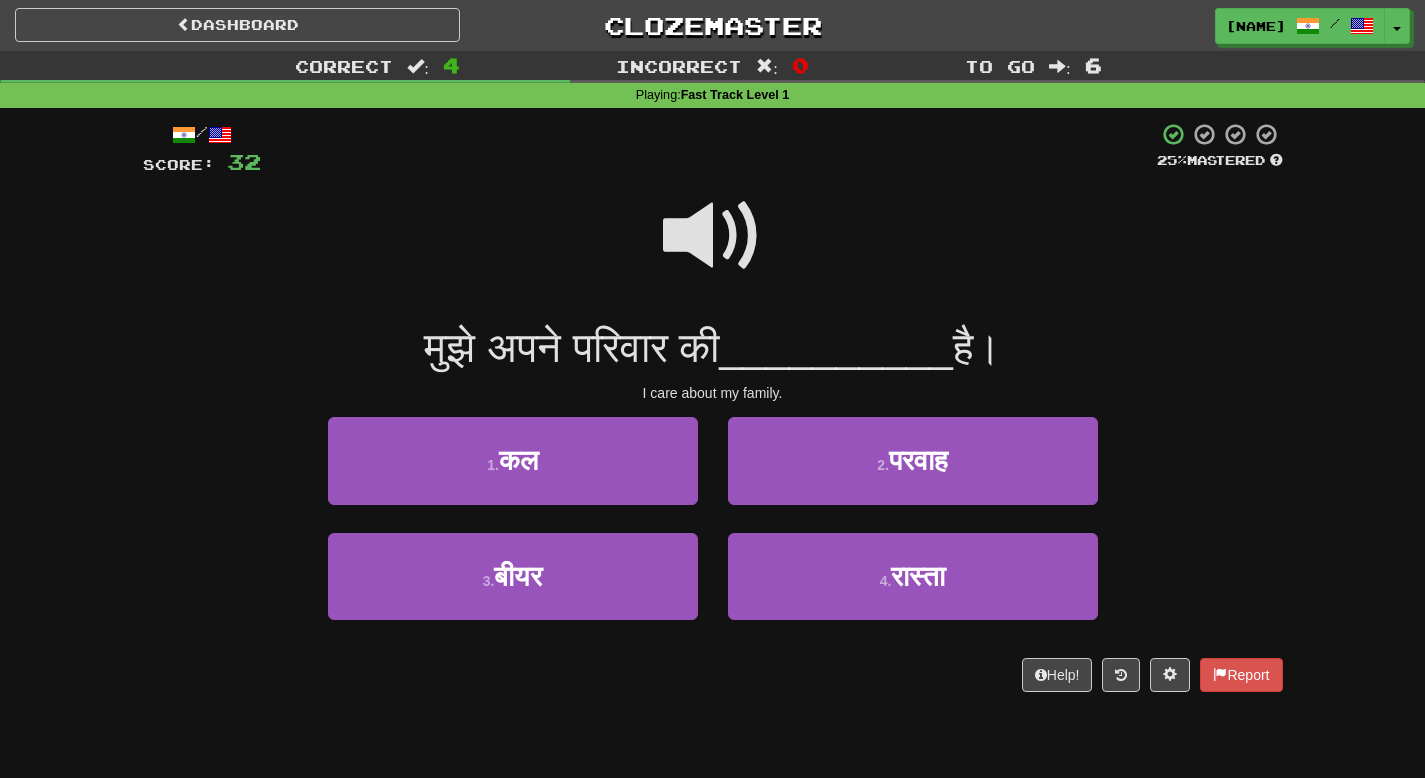click at bounding box center [713, 236] 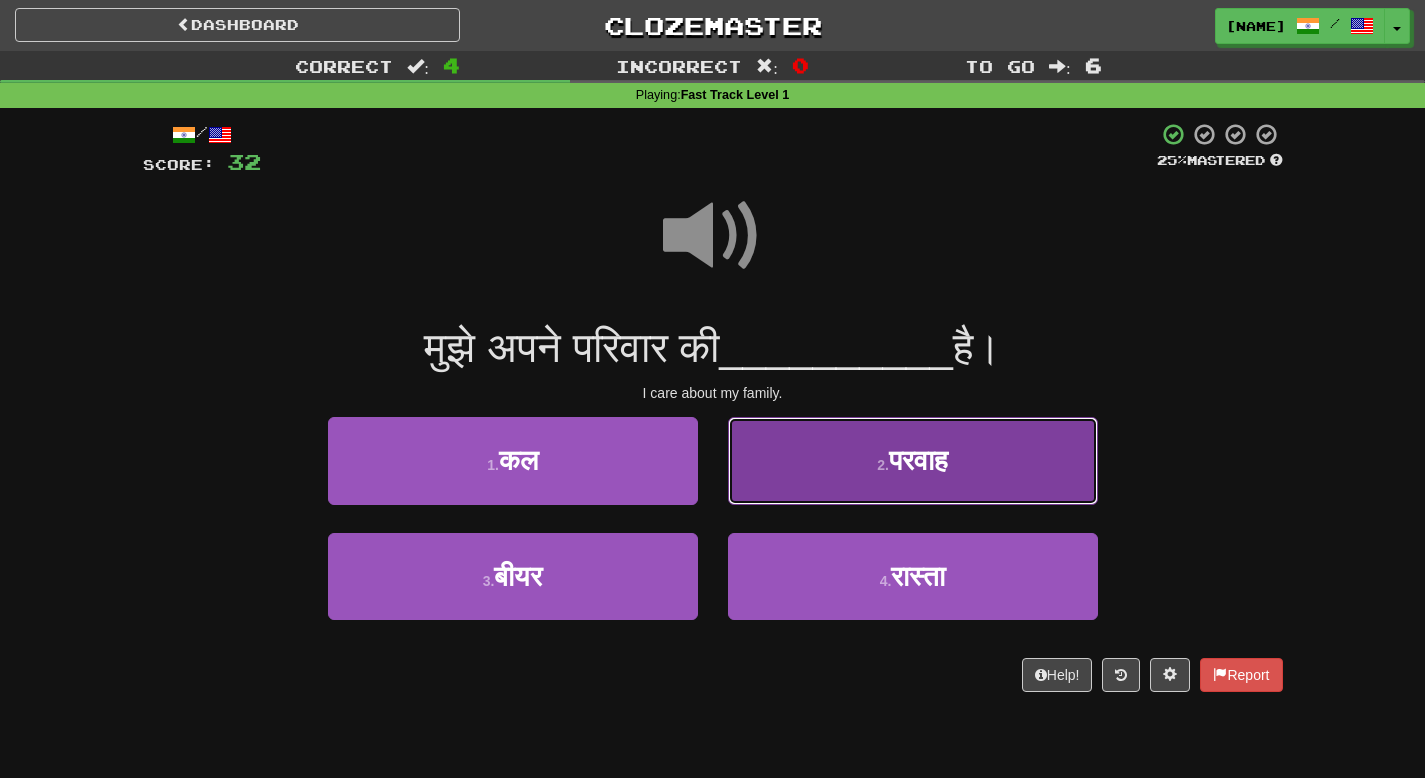 click on "2 .  परवाह" at bounding box center (913, 460) 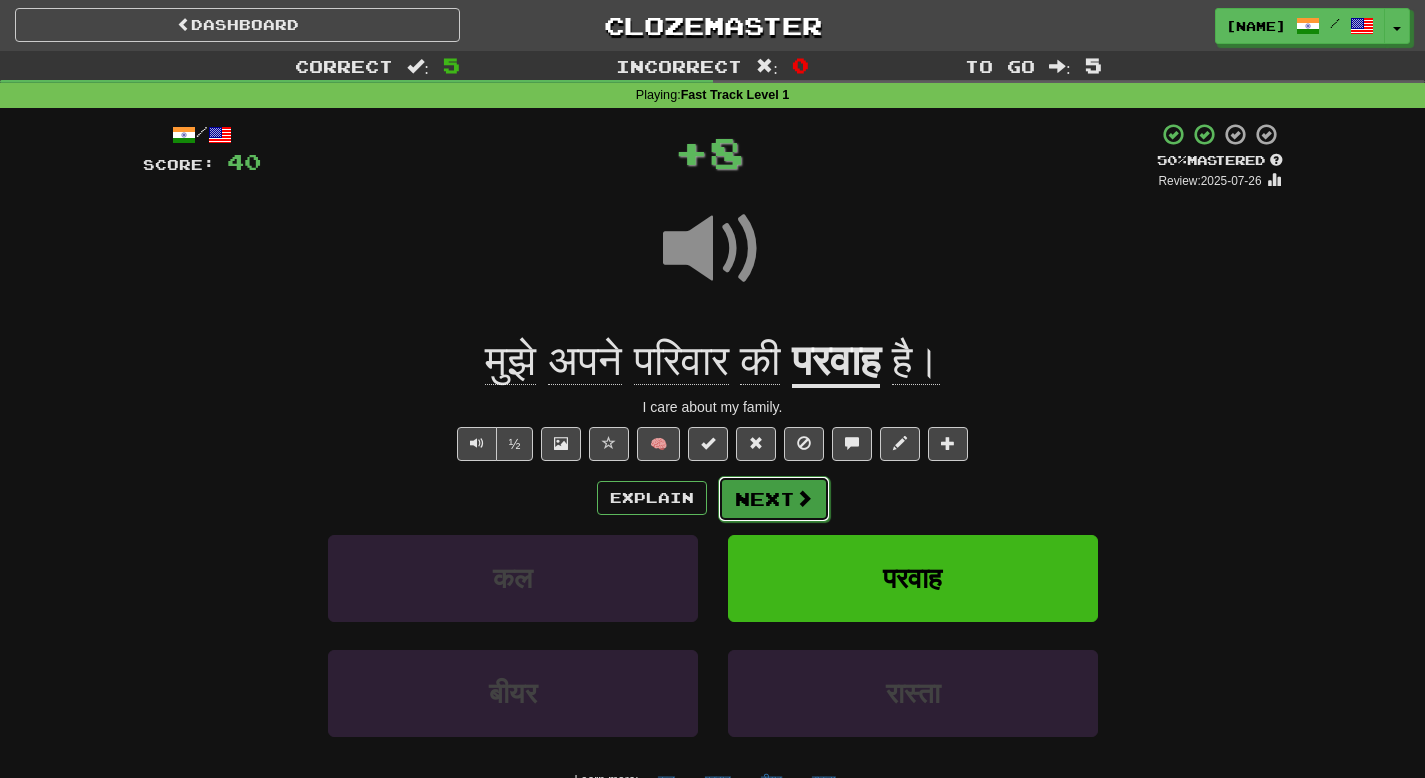 click on "Next" at bounding box center [774, 499] 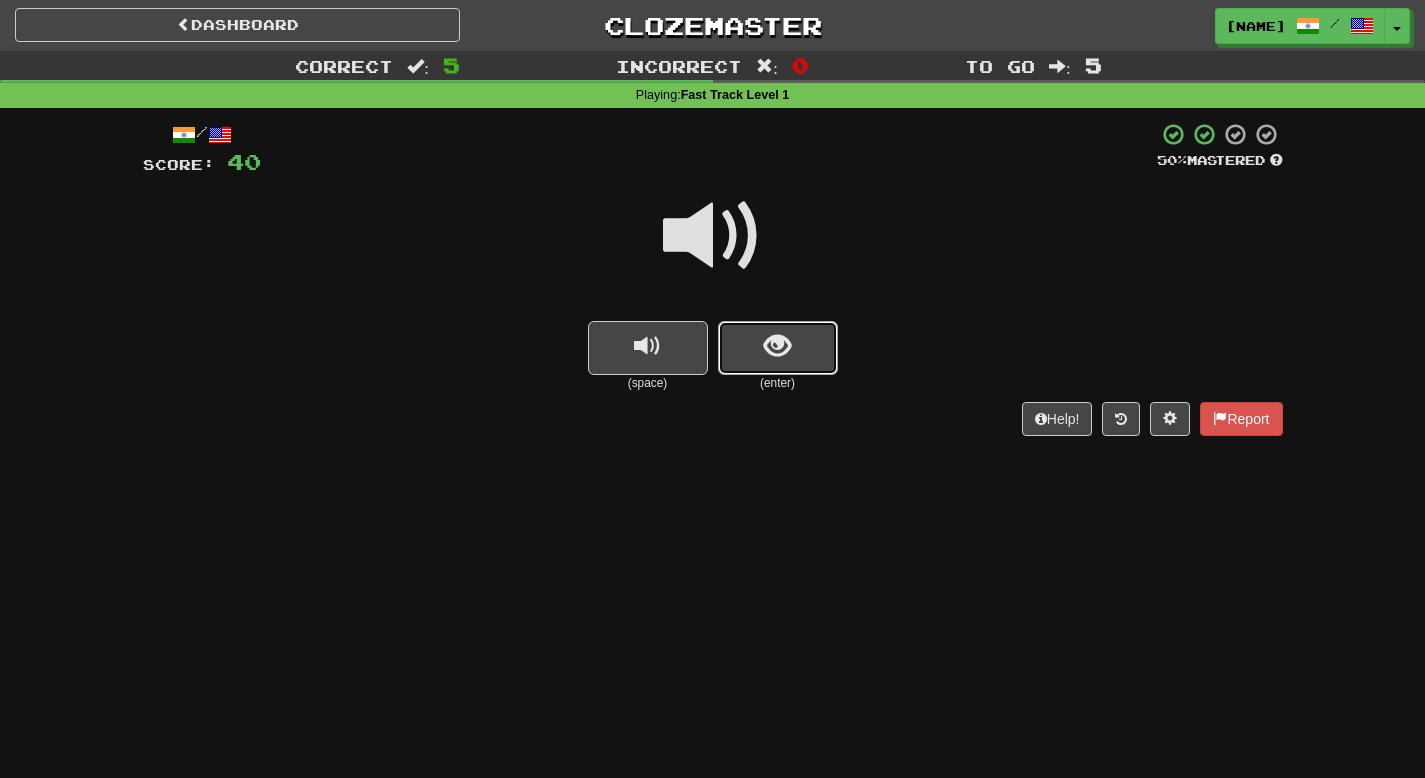 click at bounding box center [778, 348] 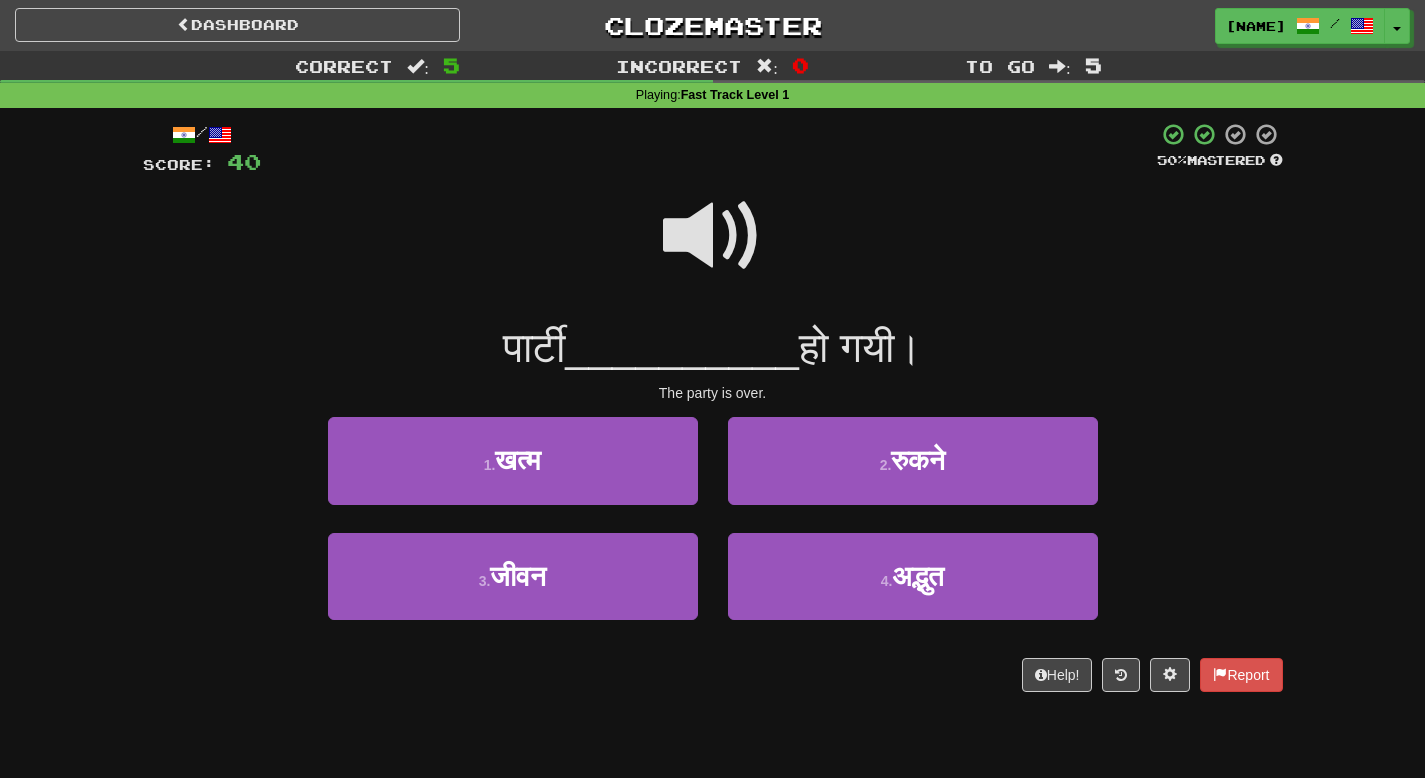 click at bounding box center (713, 236) 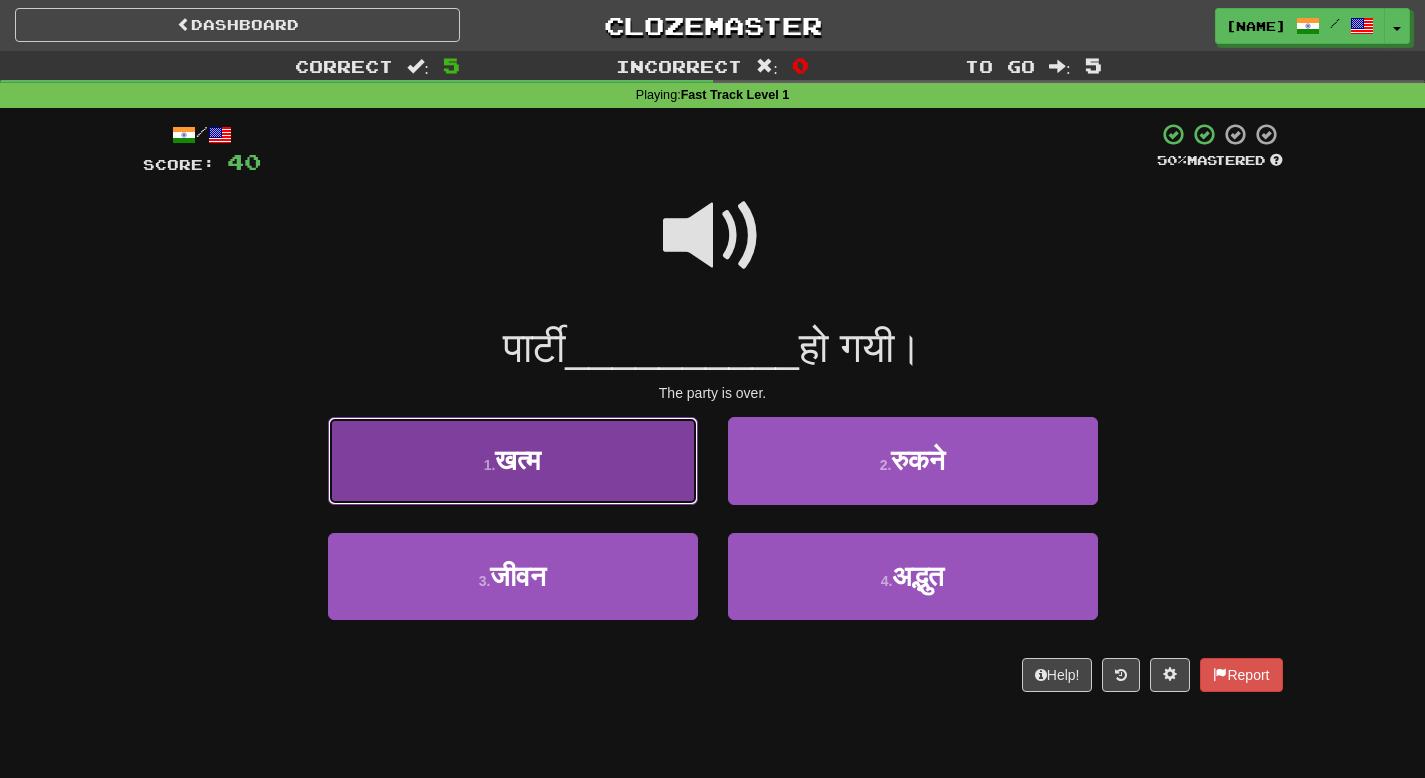 click on "1 .  खत्म" at bounding box center [513, 460] 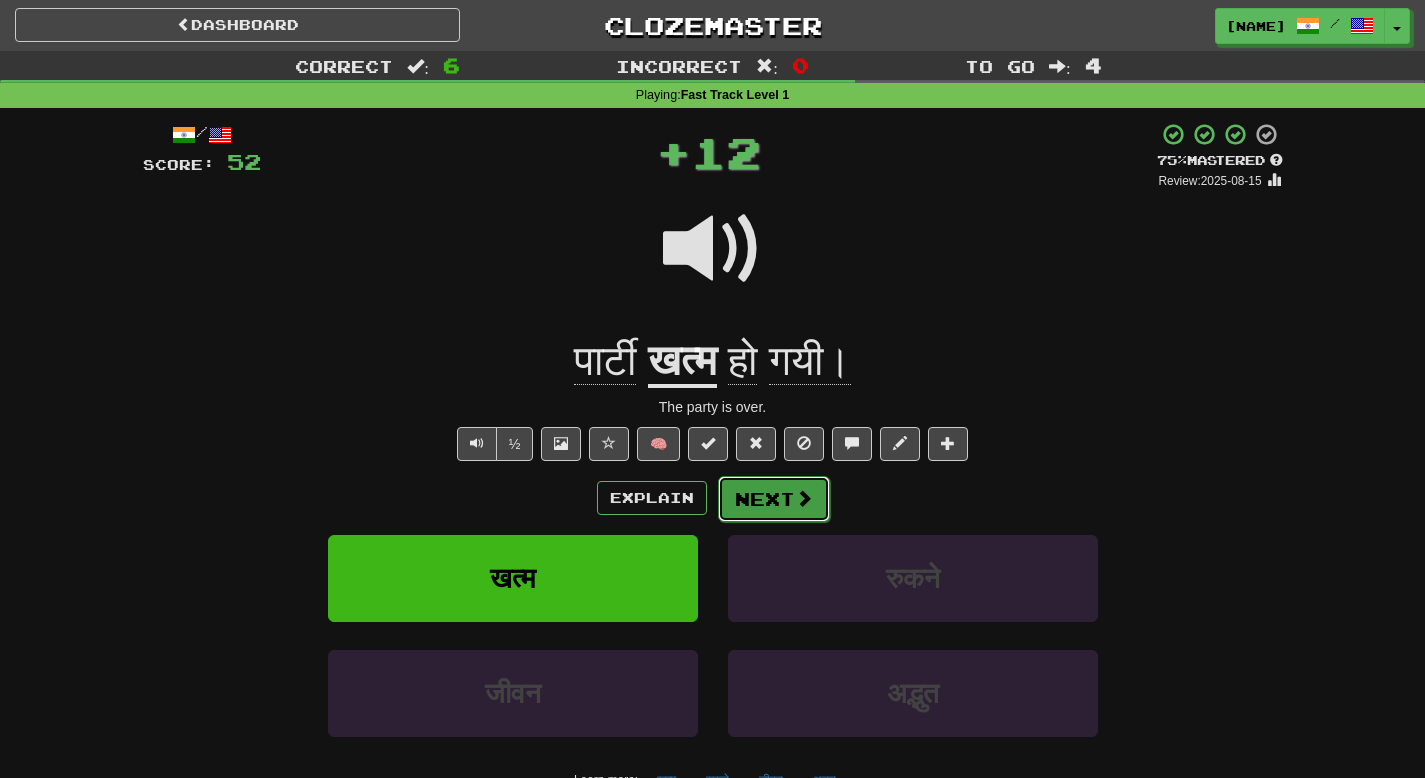 click on "Next" at bounding box center (774, 499) 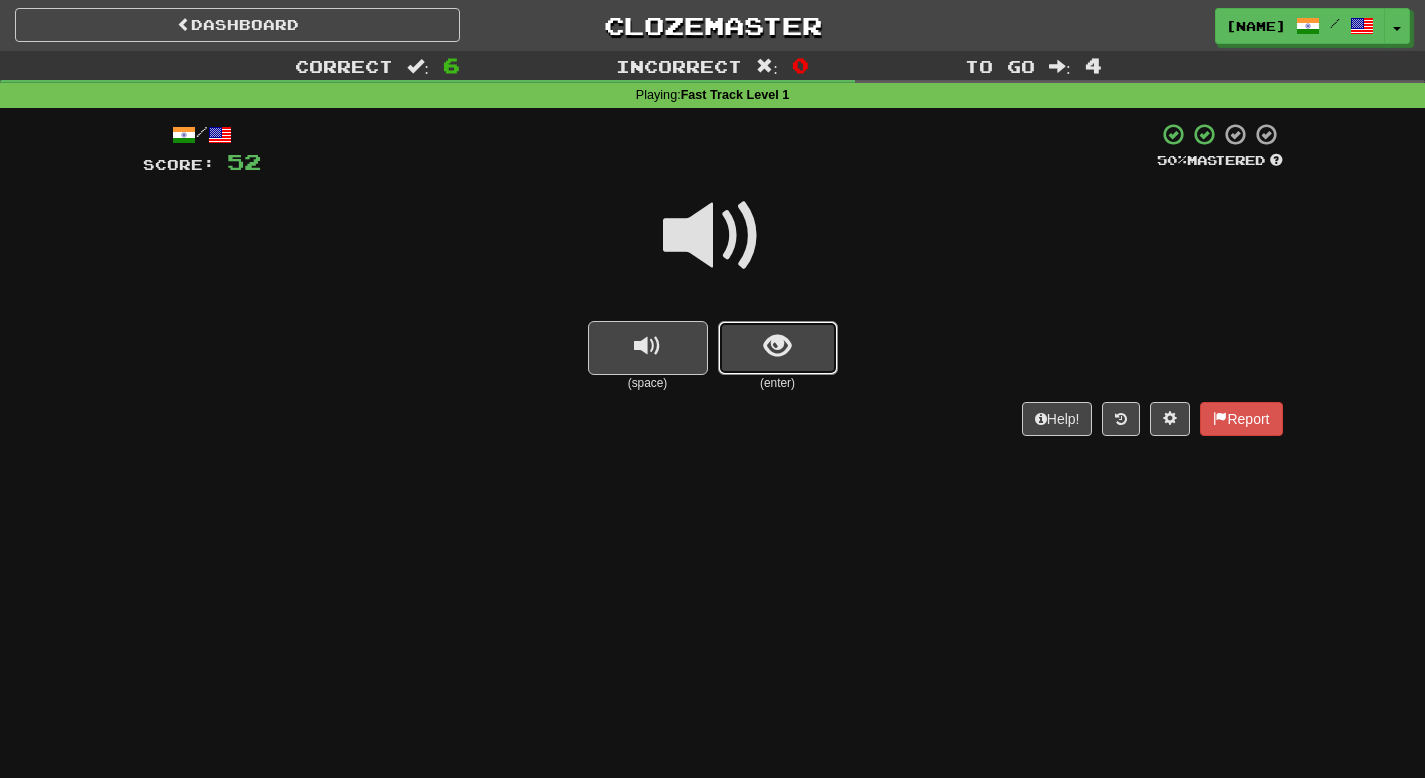 click at bounding box center [778, 348] 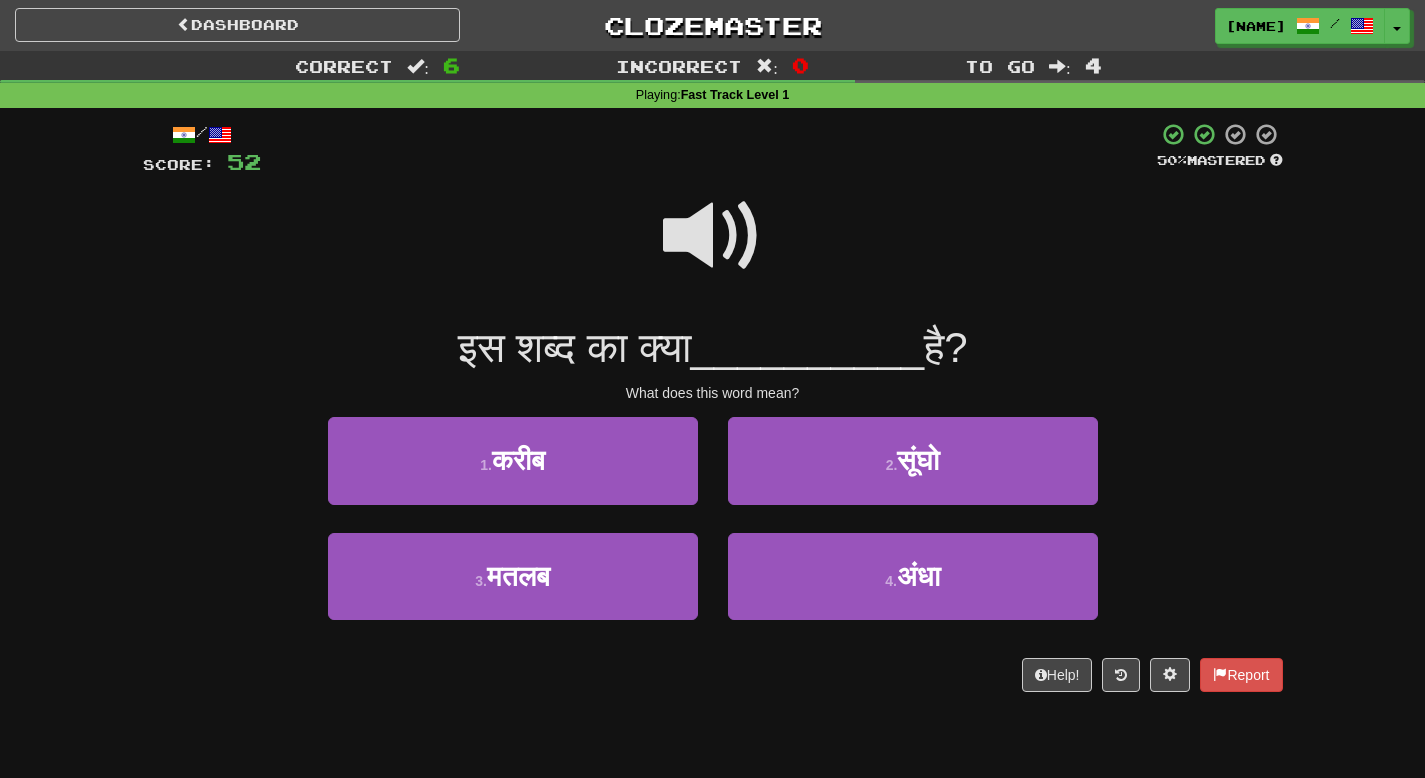 click at bounding box center (713, 236) 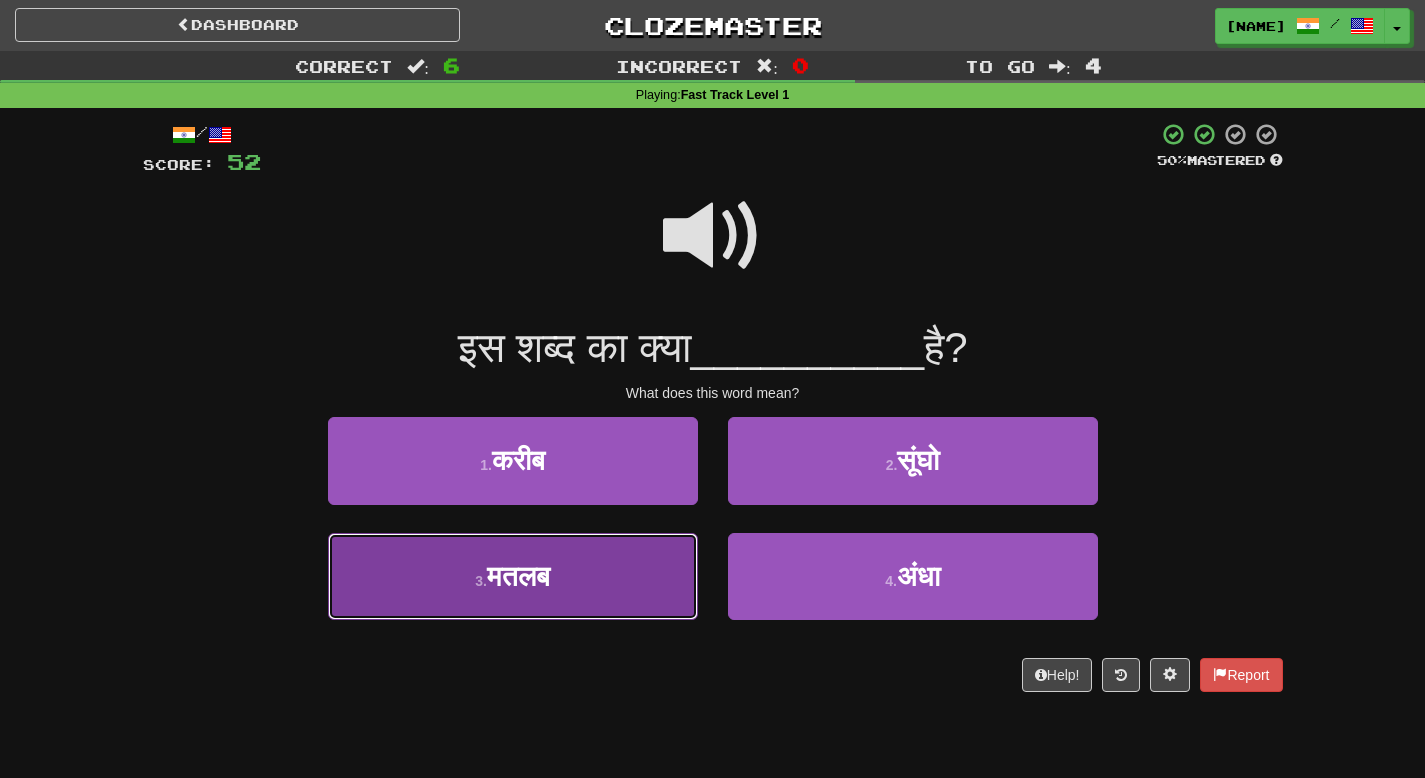 click on "मतलब" at bounding box center (518, 576) 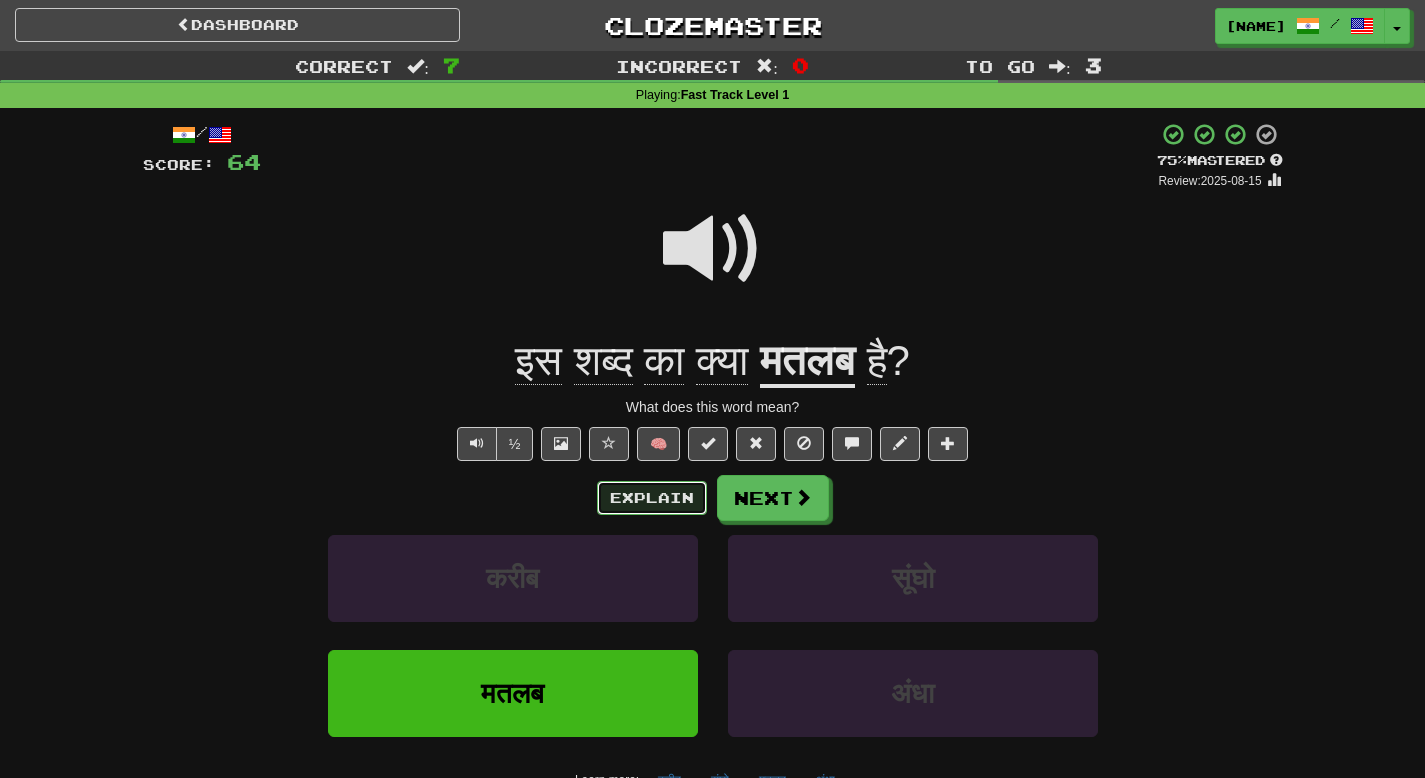 click on "Explain" at bounding box center [652, 498] 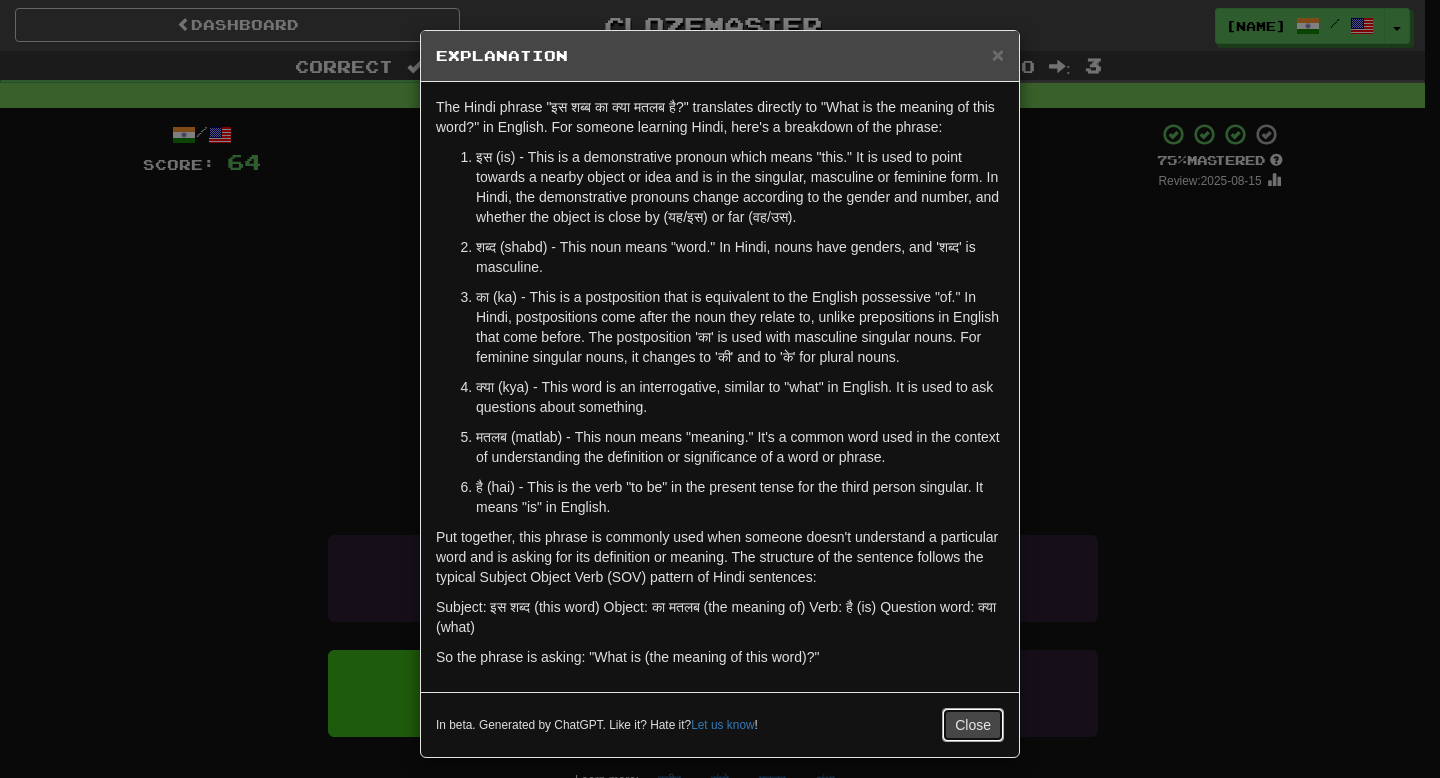 click on "Close" at bounding box center (973, 725) 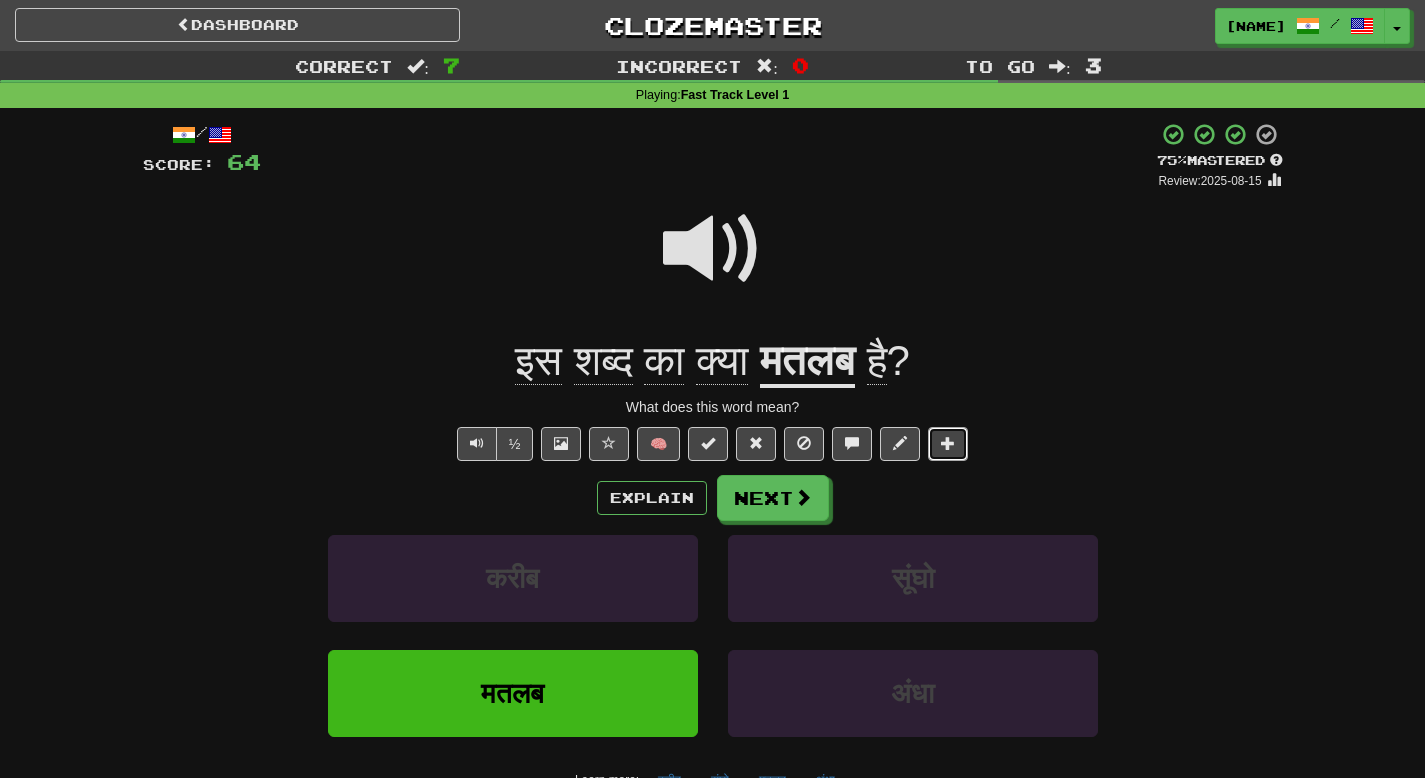 click at bounding box center (948, 444) 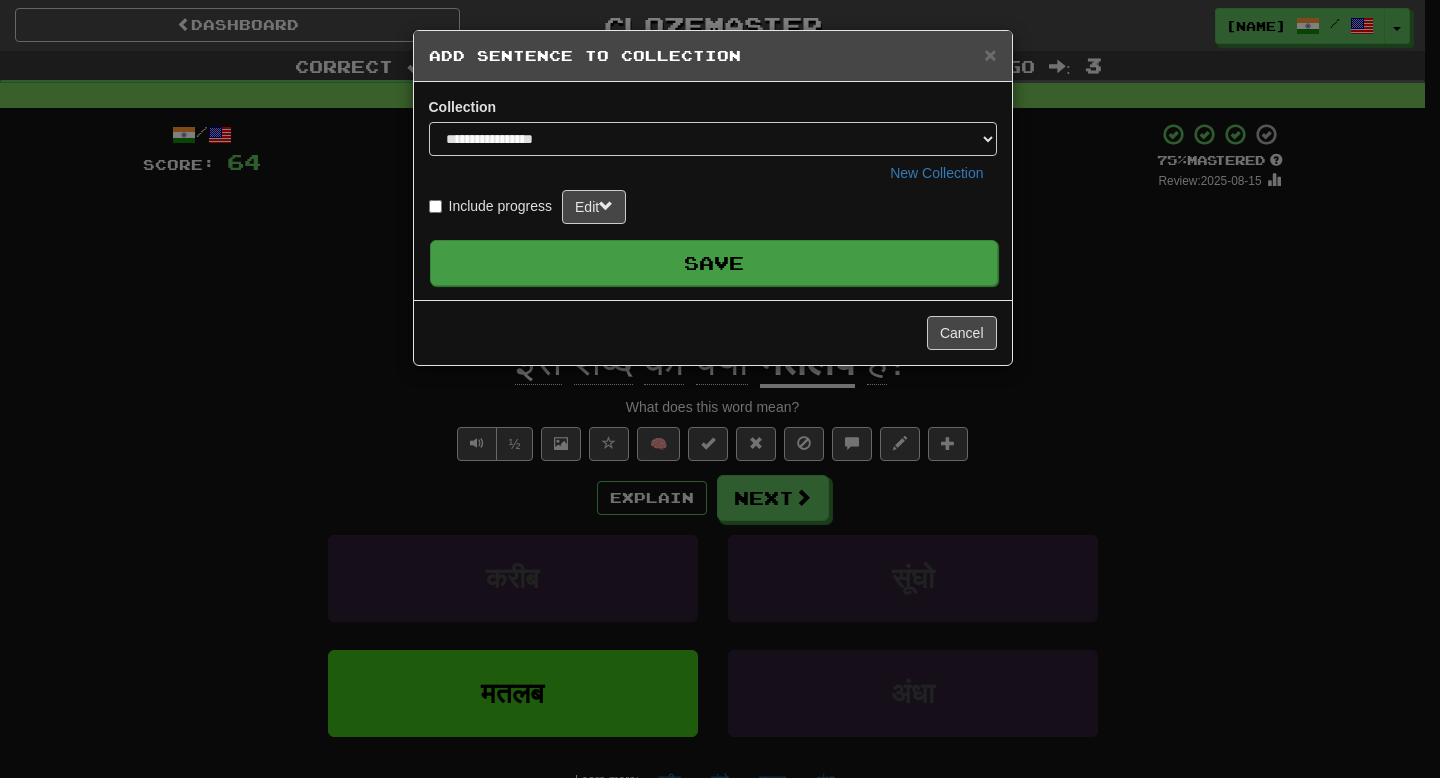 click on "Save" at bounding box center [714, 263] 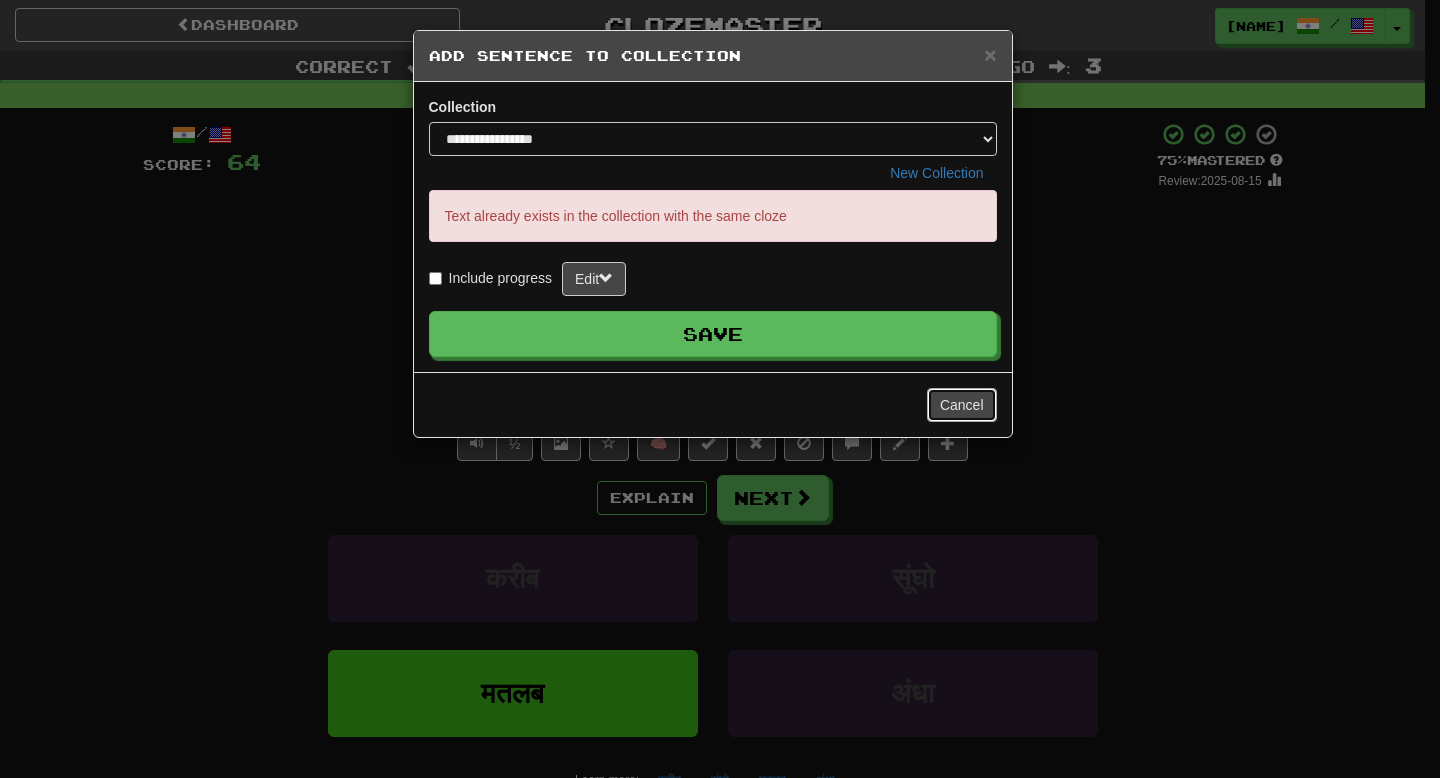 click on "Cancel" at bounding box center (962, 405) 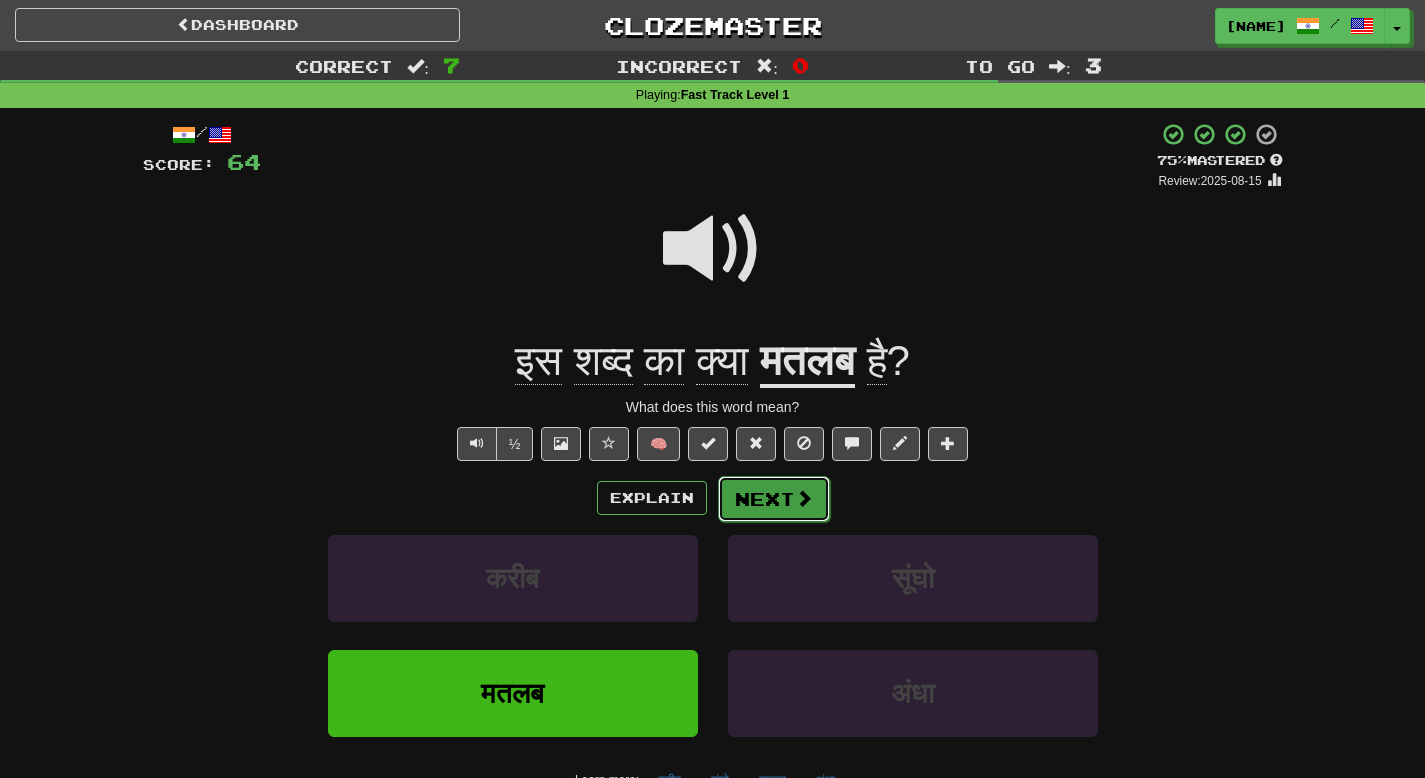 click on "Next" at bounding box center [774, 499] 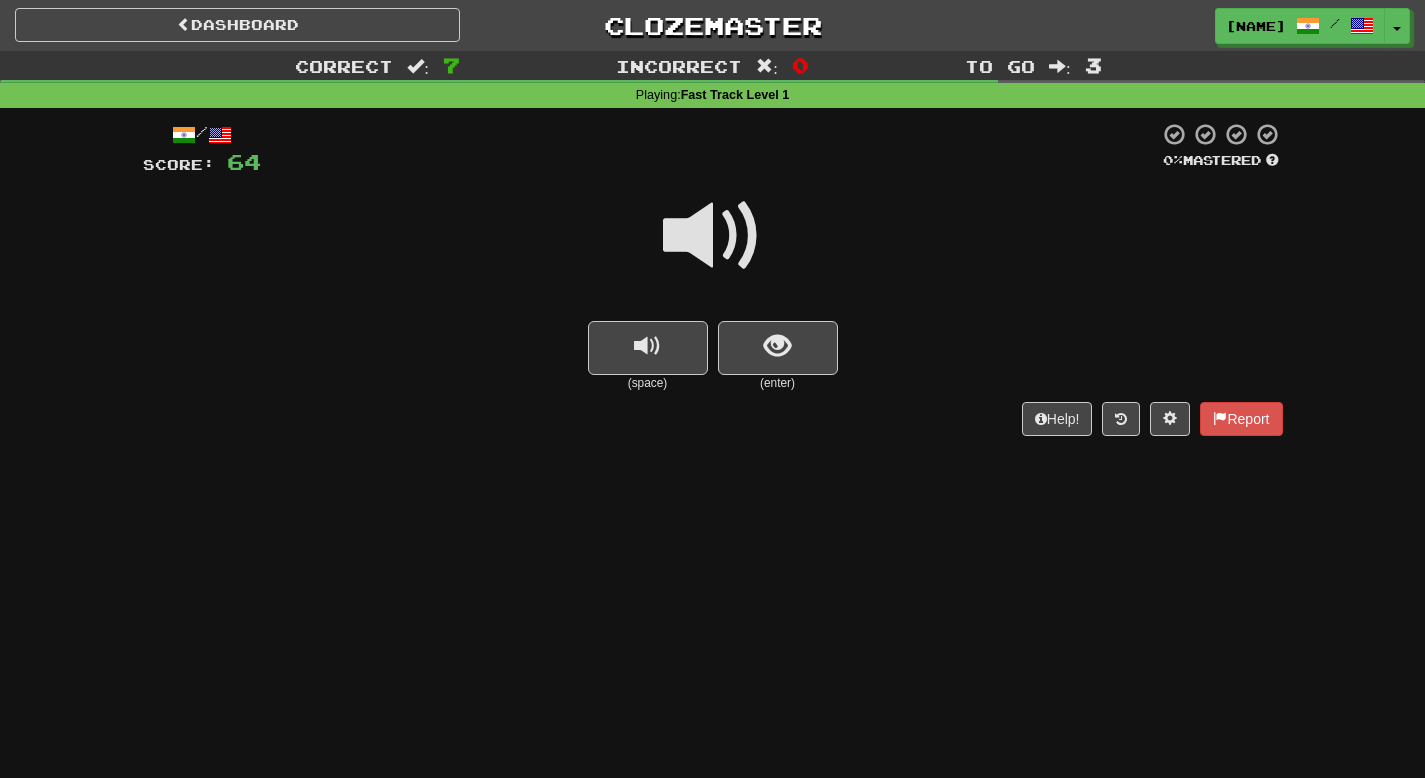 click on "(space) (enter)" at bounding box center (713, 356) 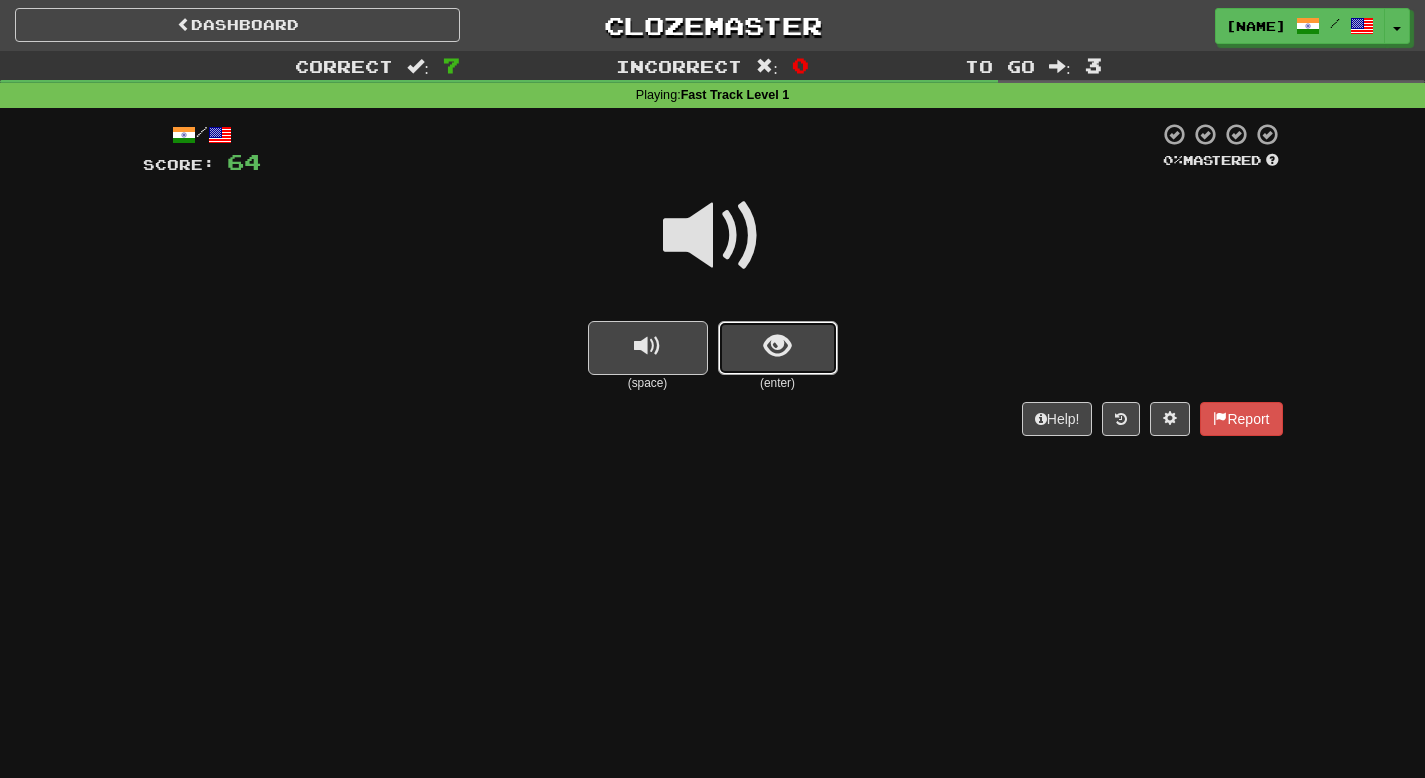 click at bounding box center (778, 348) 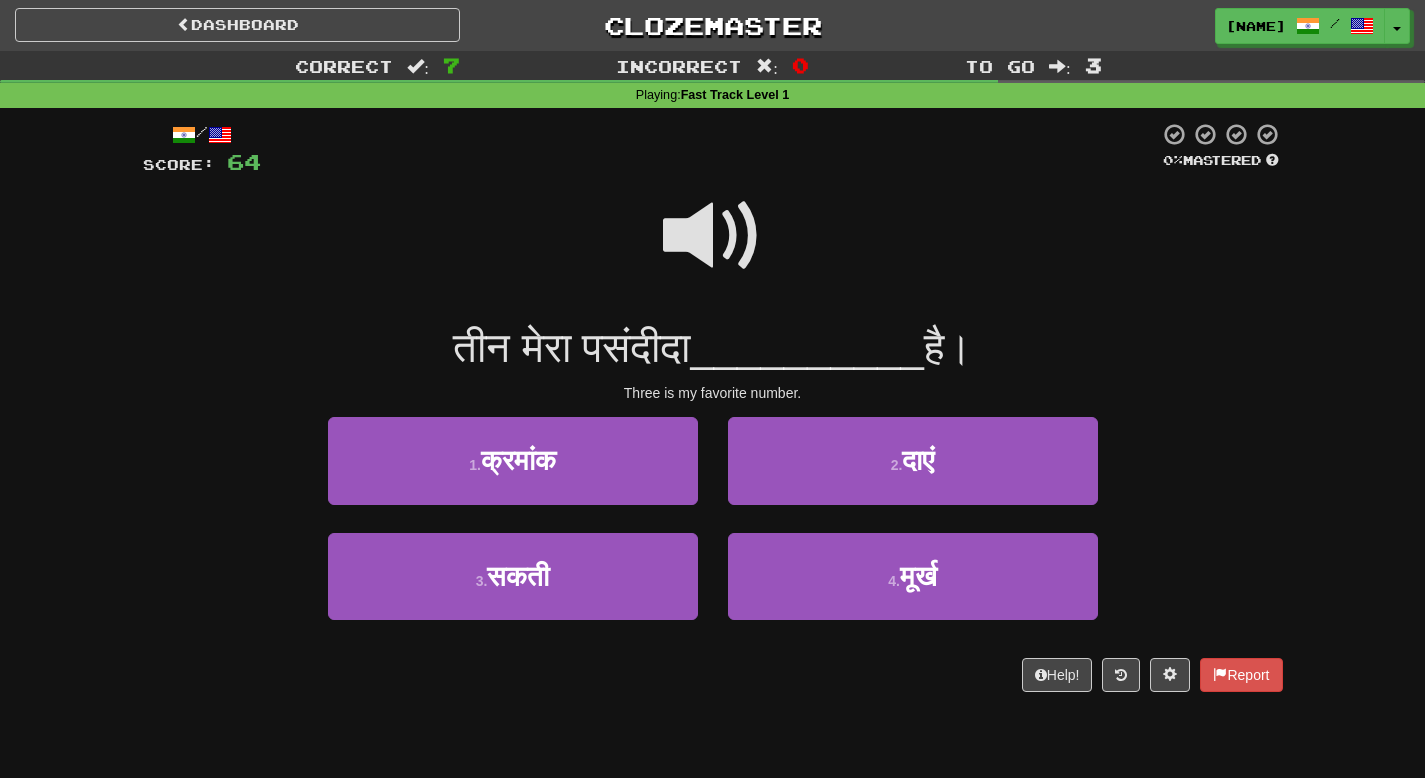 click at bounding box center (713, 236) 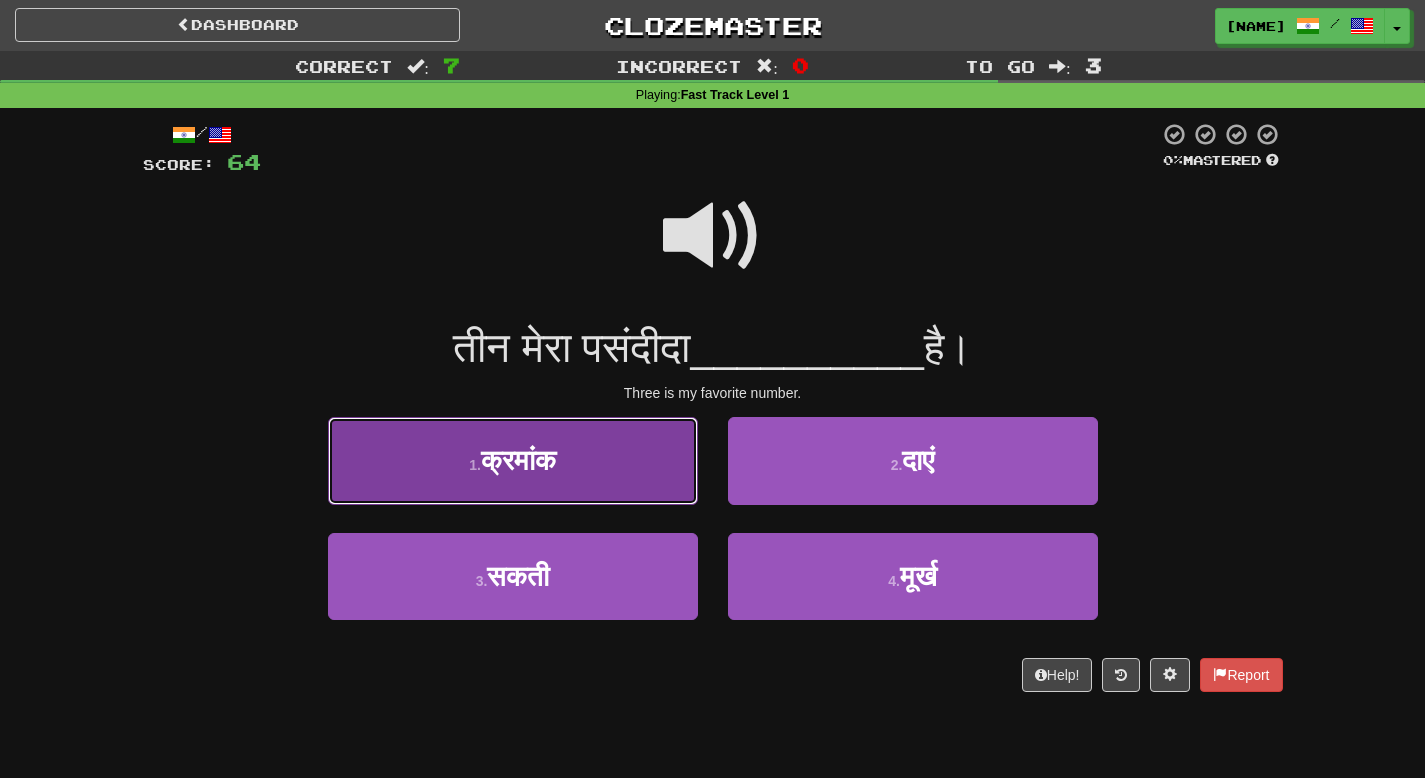 click on "1 .  क्रमांक" at bounding box center [513, 460] 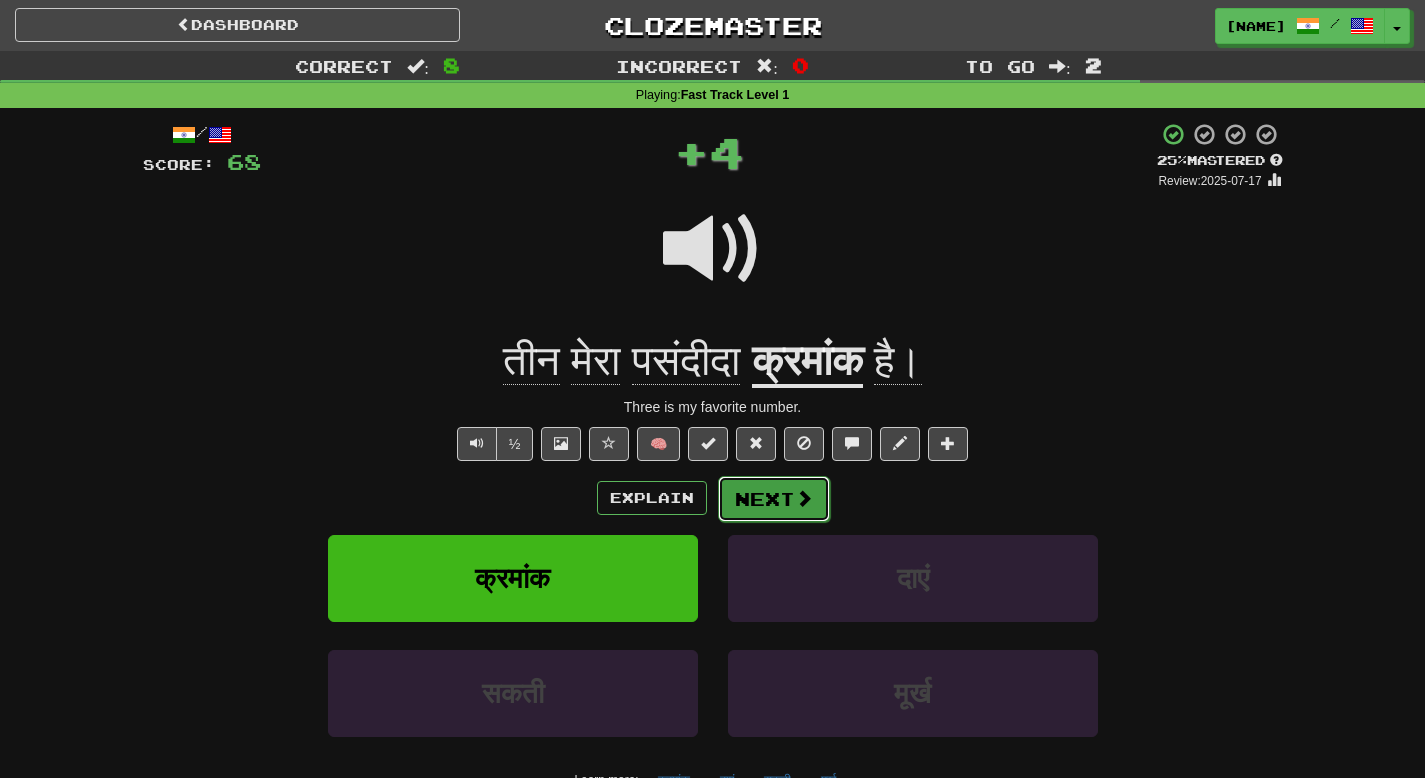 click on "Next" at bounding box center (774, 499) 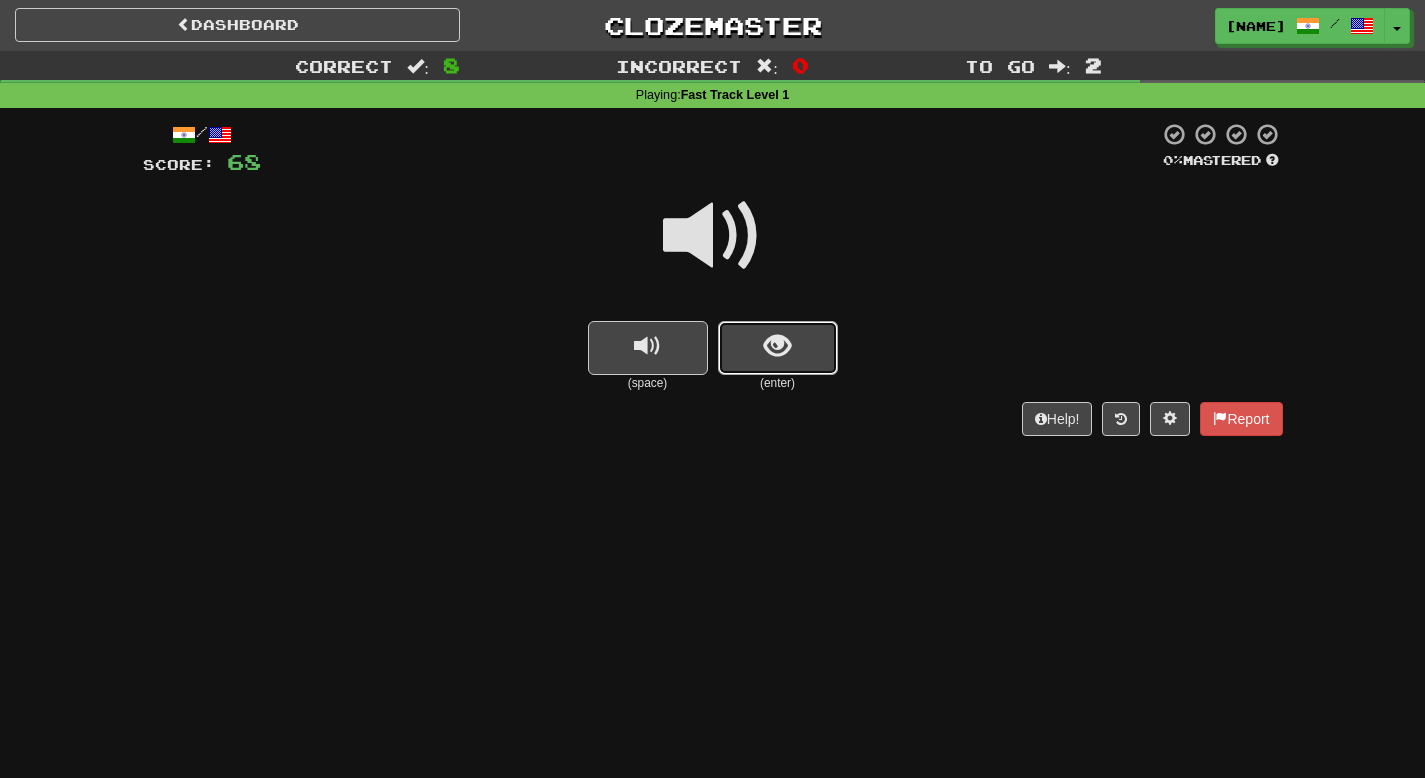 click at bounding box center (778, 348) 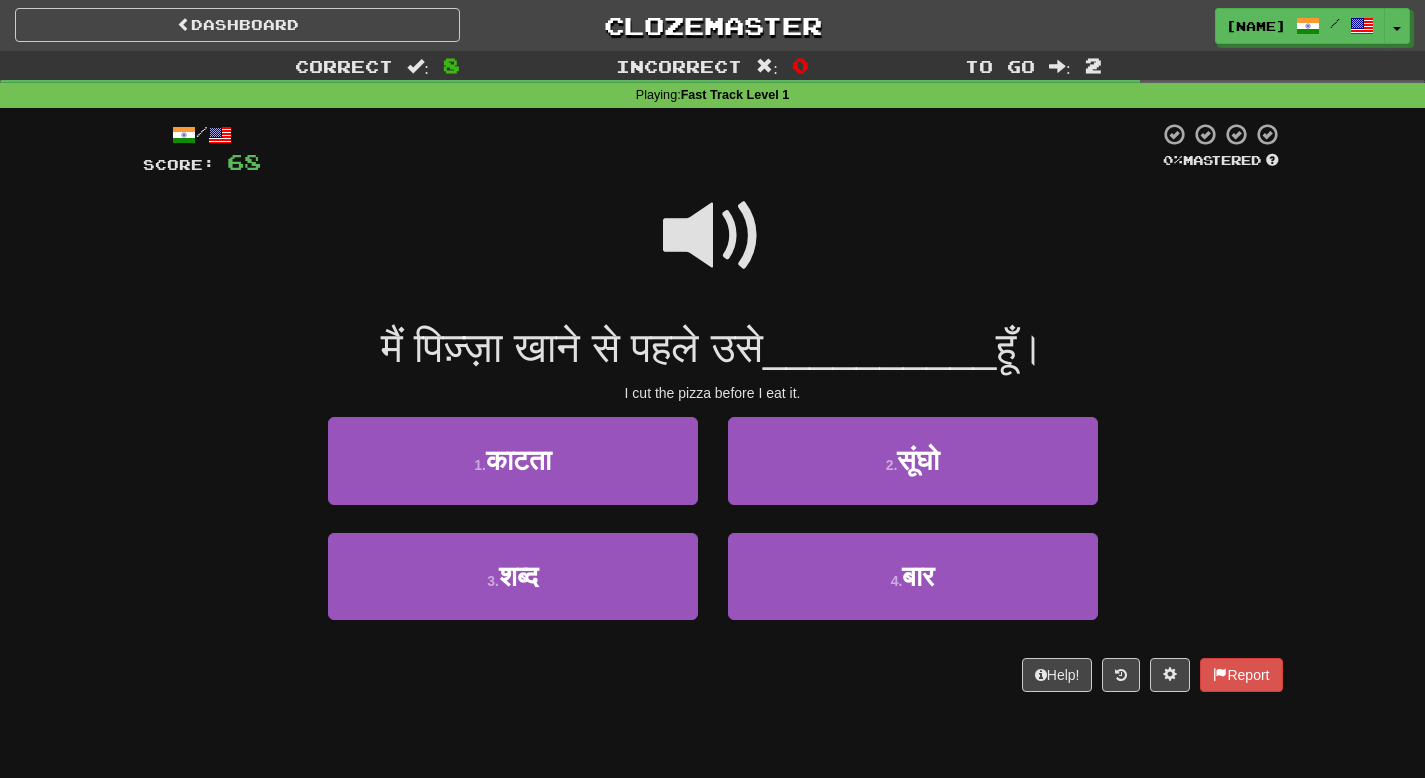 click at bounding box center [713, 236] 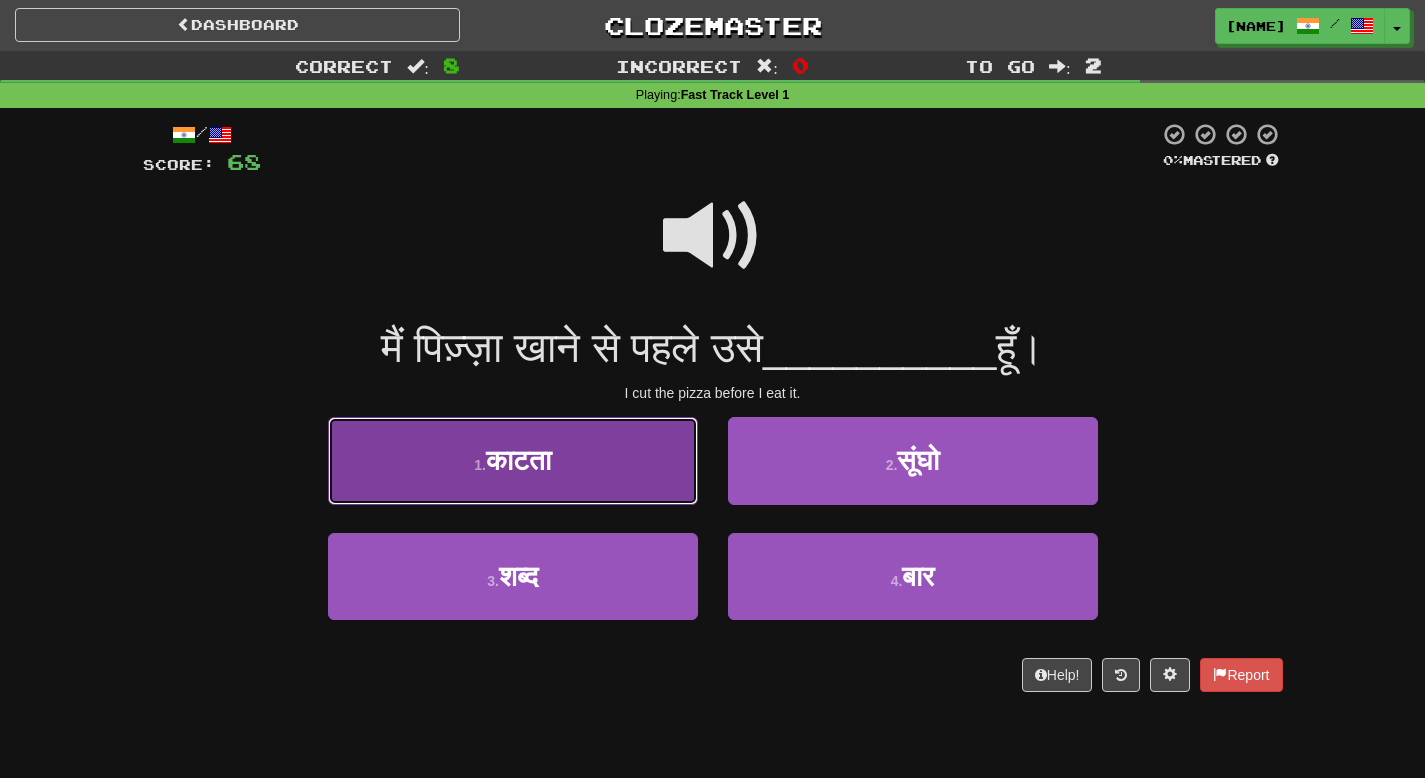 click on "1 .  काटता" at bounding box center (513, 460) 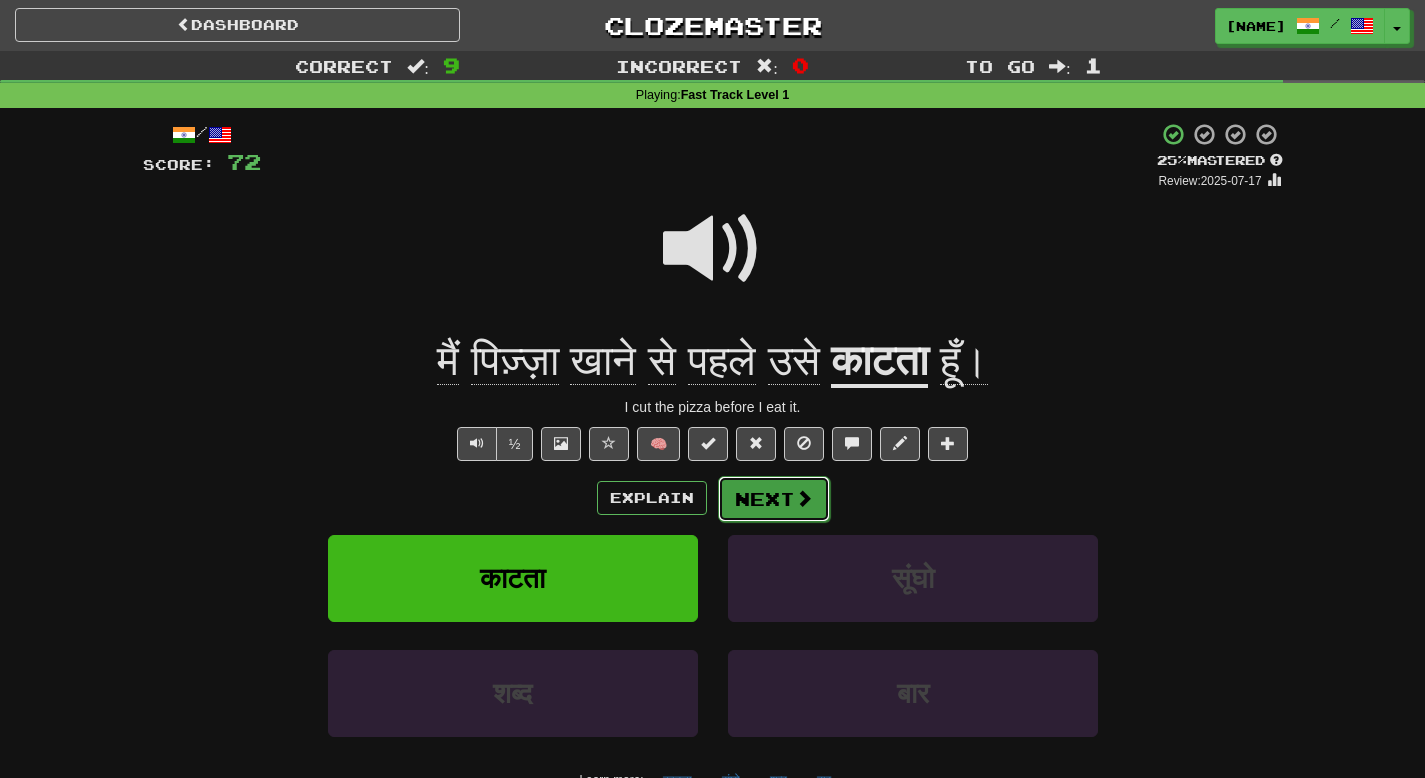 click on "Next" at bounding box center [774, 499] 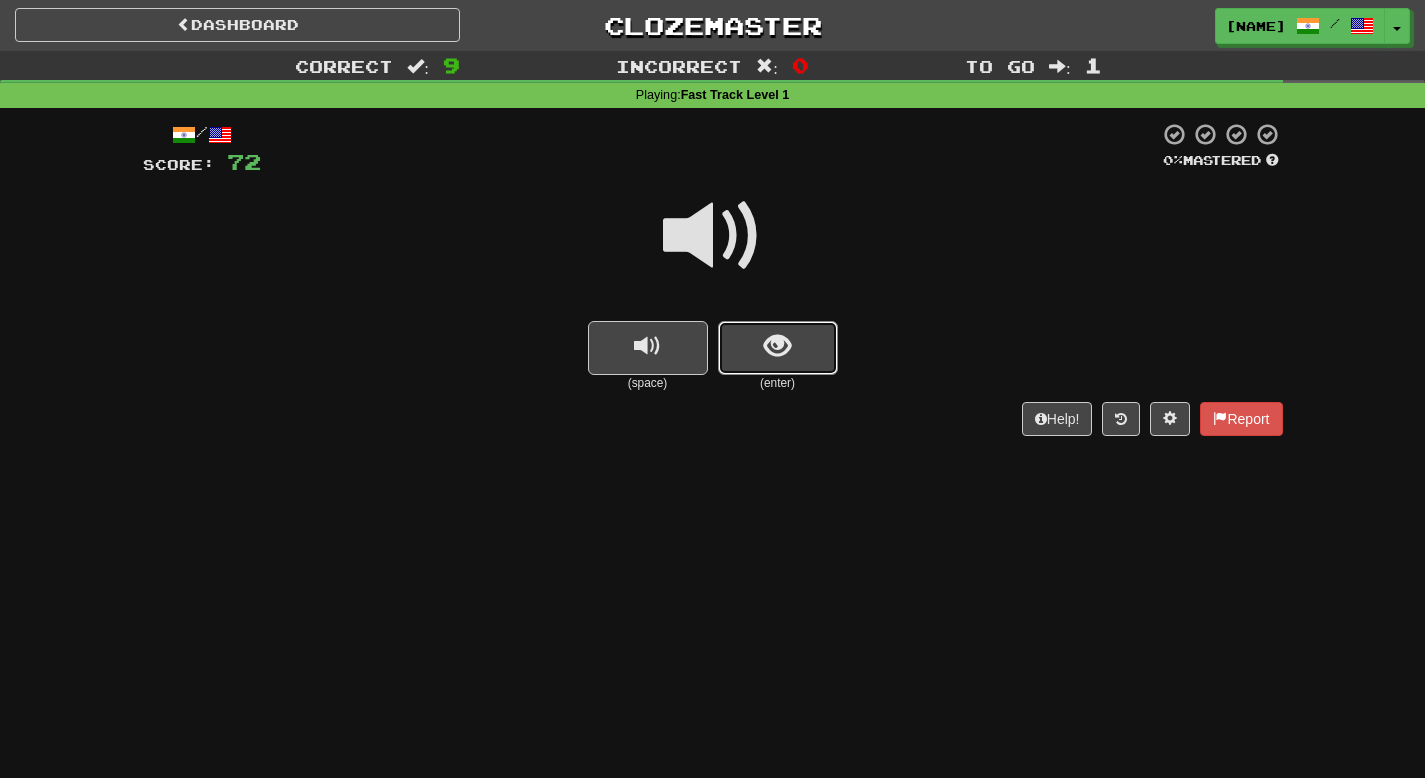 click at bounding box center (778, 348) 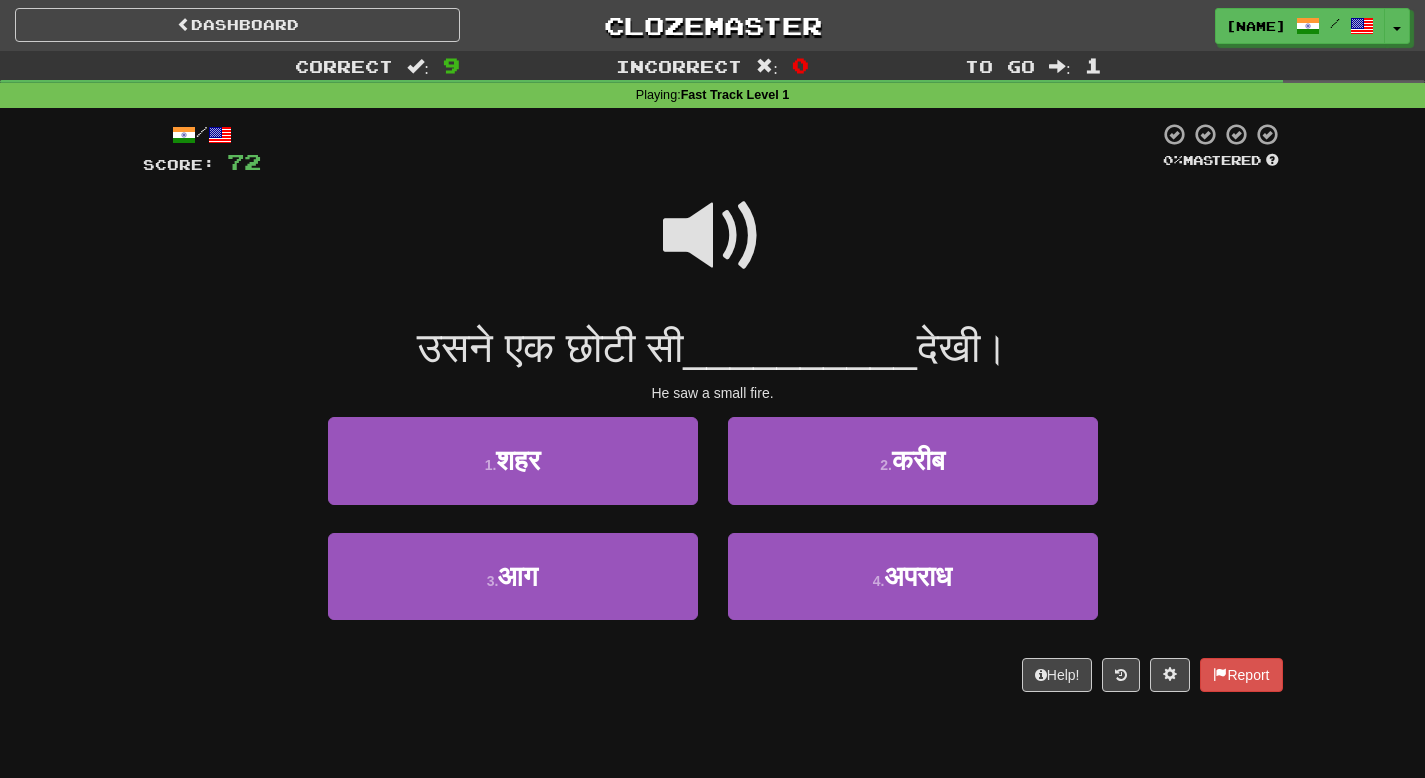 click at bounding box center (713, 236) 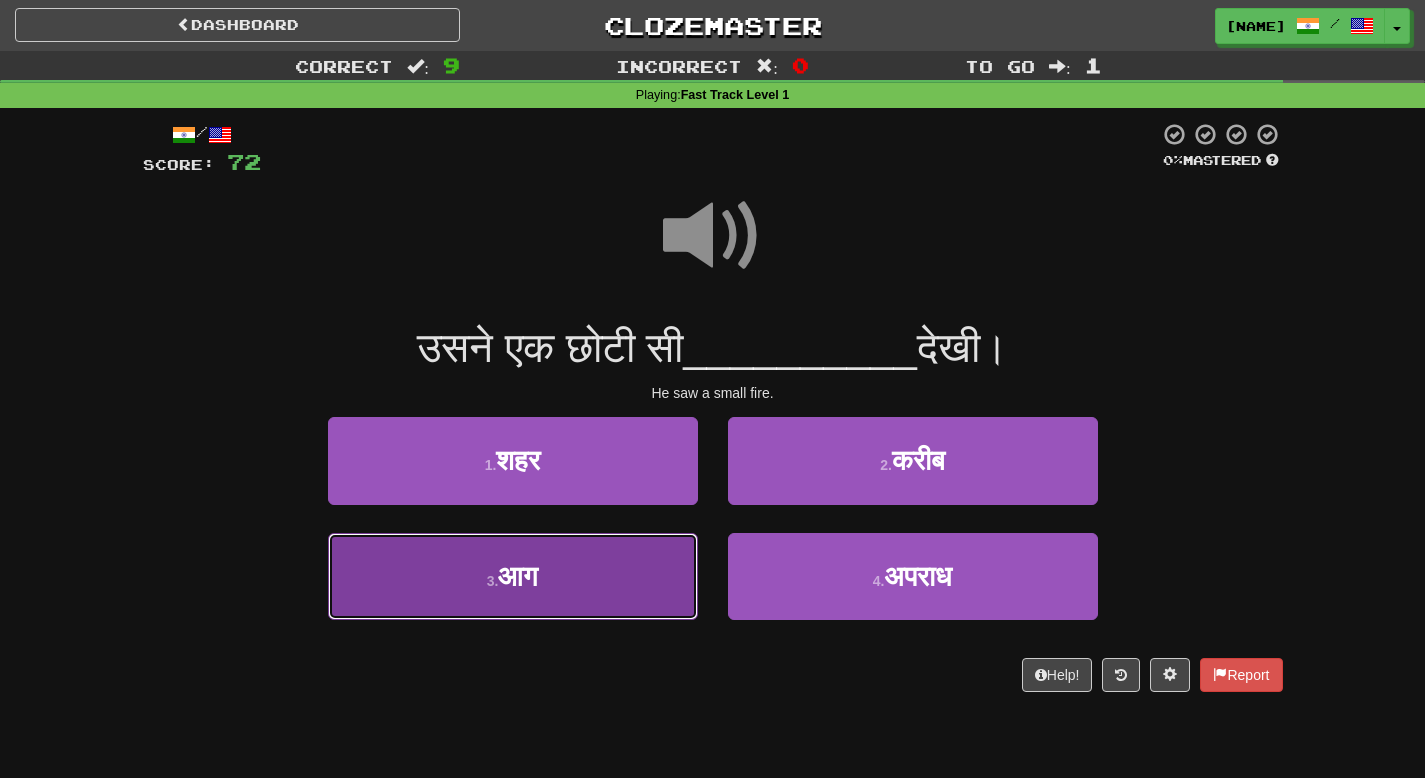 click on "आग" at bounding box center [518, 576] 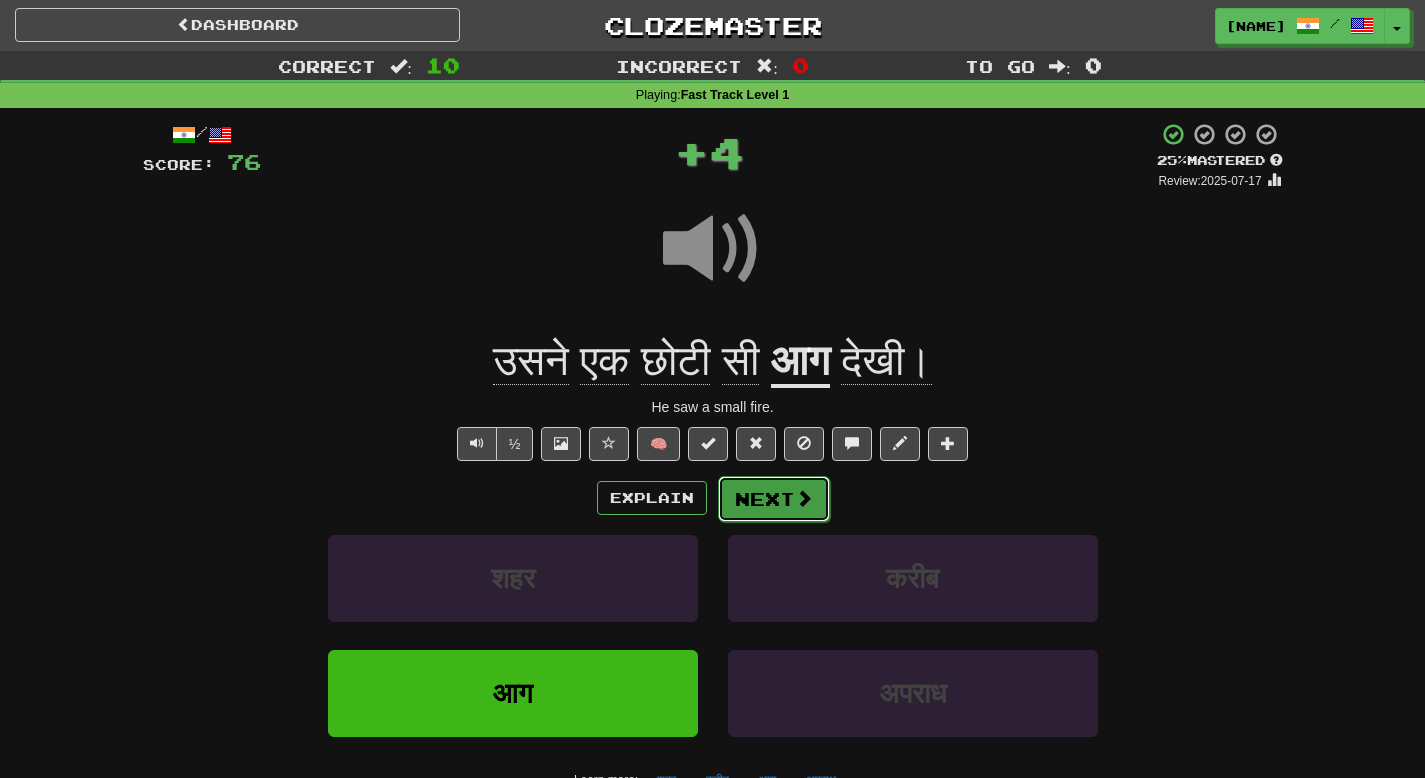 click on "Next" at bounding box center (774, 499) 